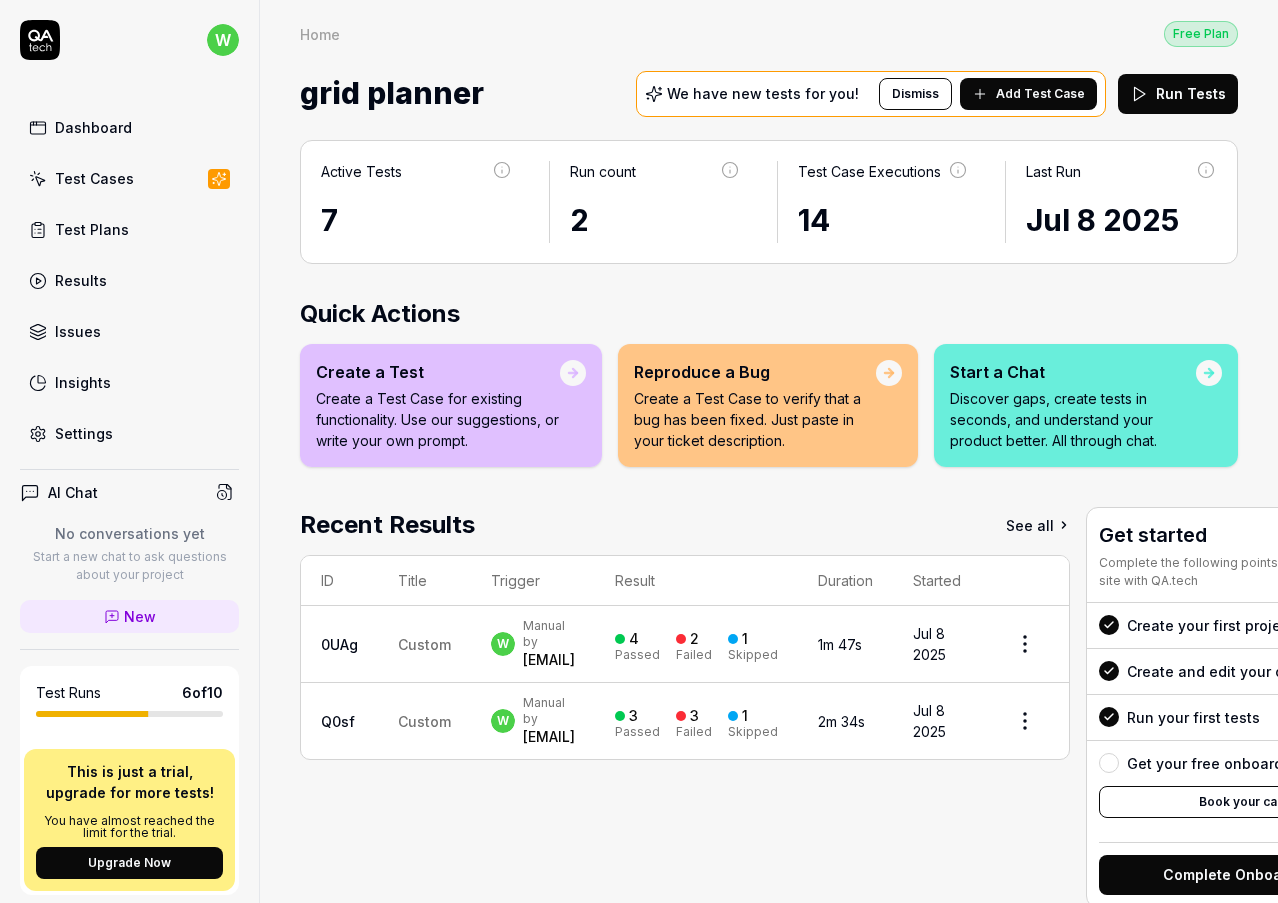 scroll, scrollTop: 0, scrollLeft: 0, axis: both 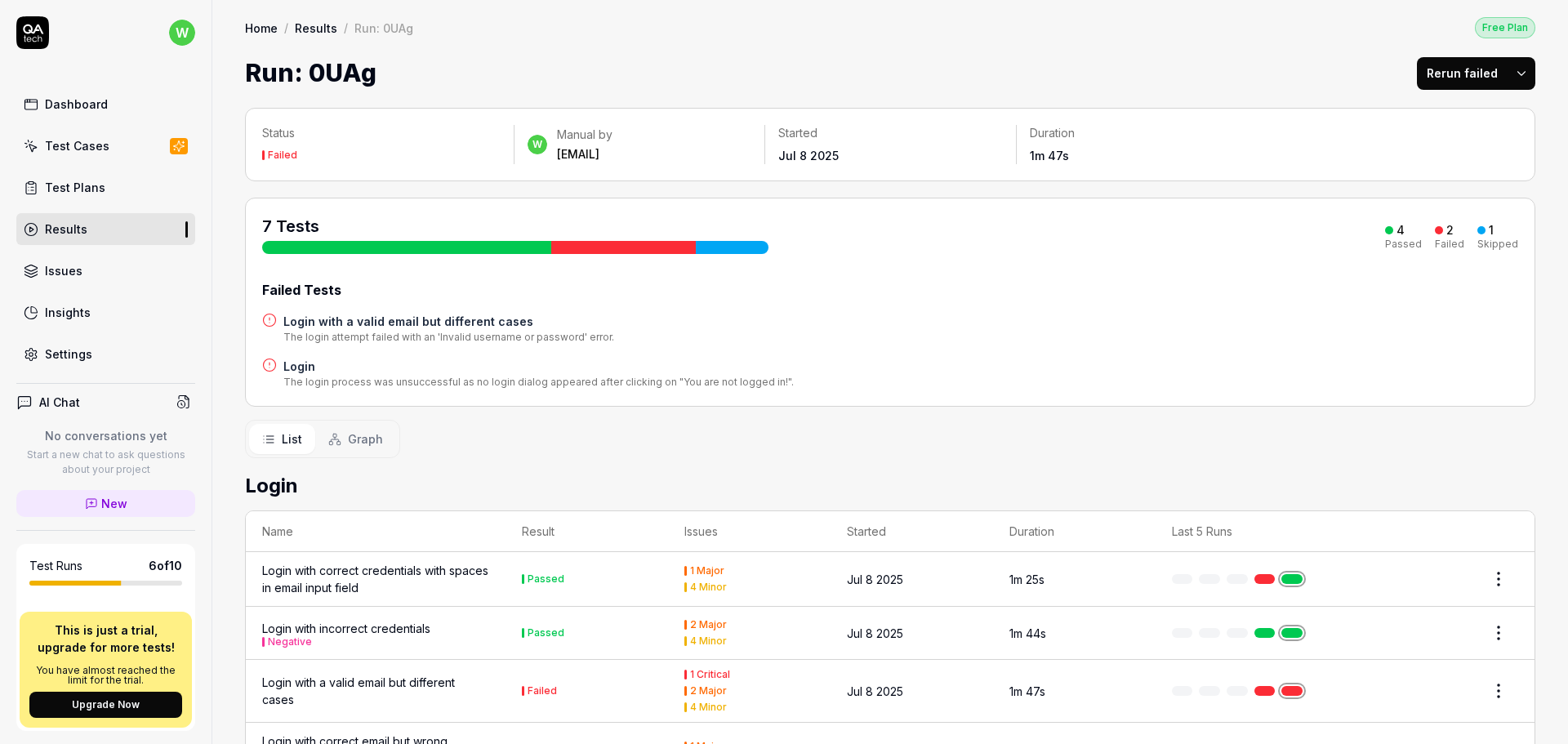 drag, startPoint x: 327, startPoint y: 267, endPoint x: 377, endPoint y: 287, distance: 53.85165 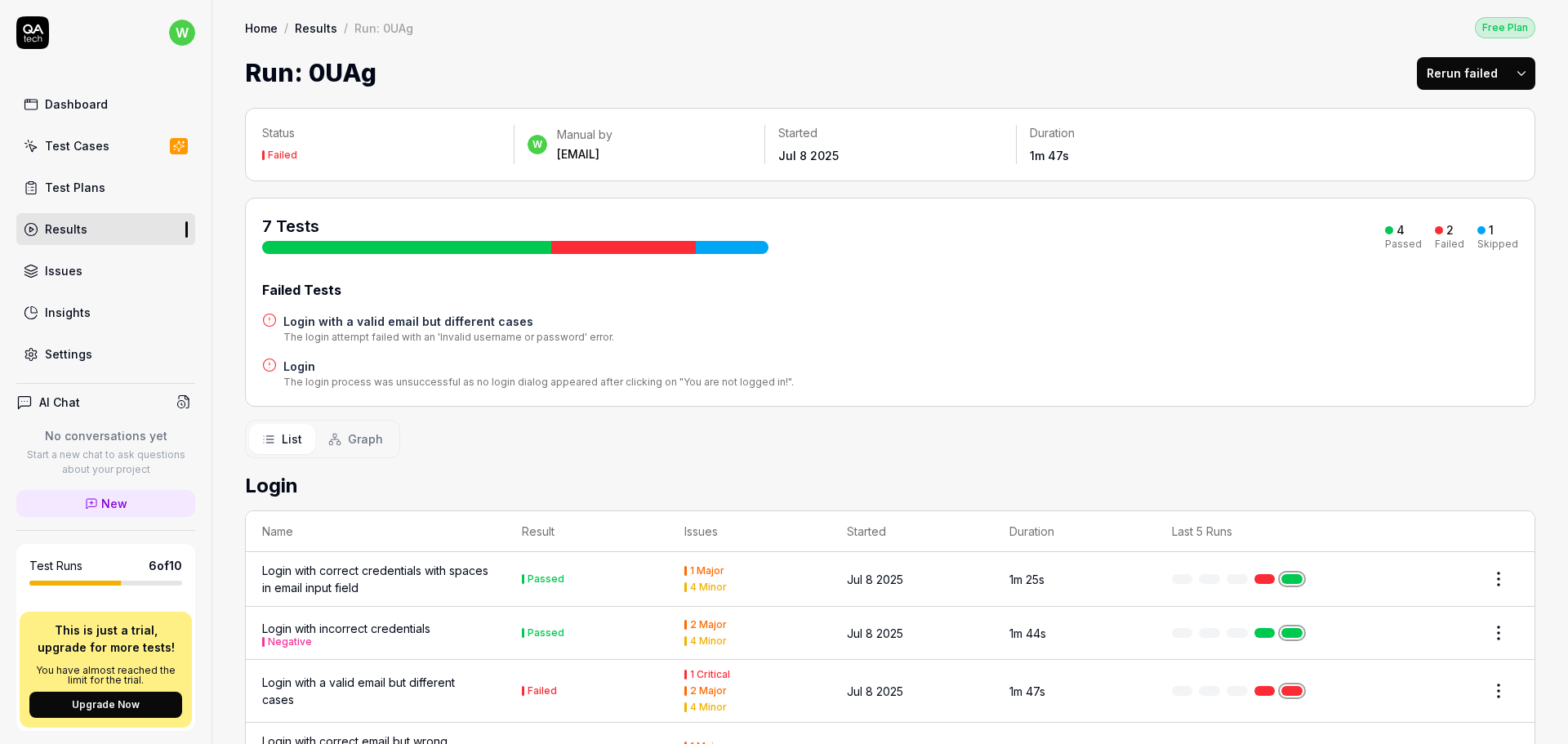 click on "Test Plans" at bounding box center [75, 187] 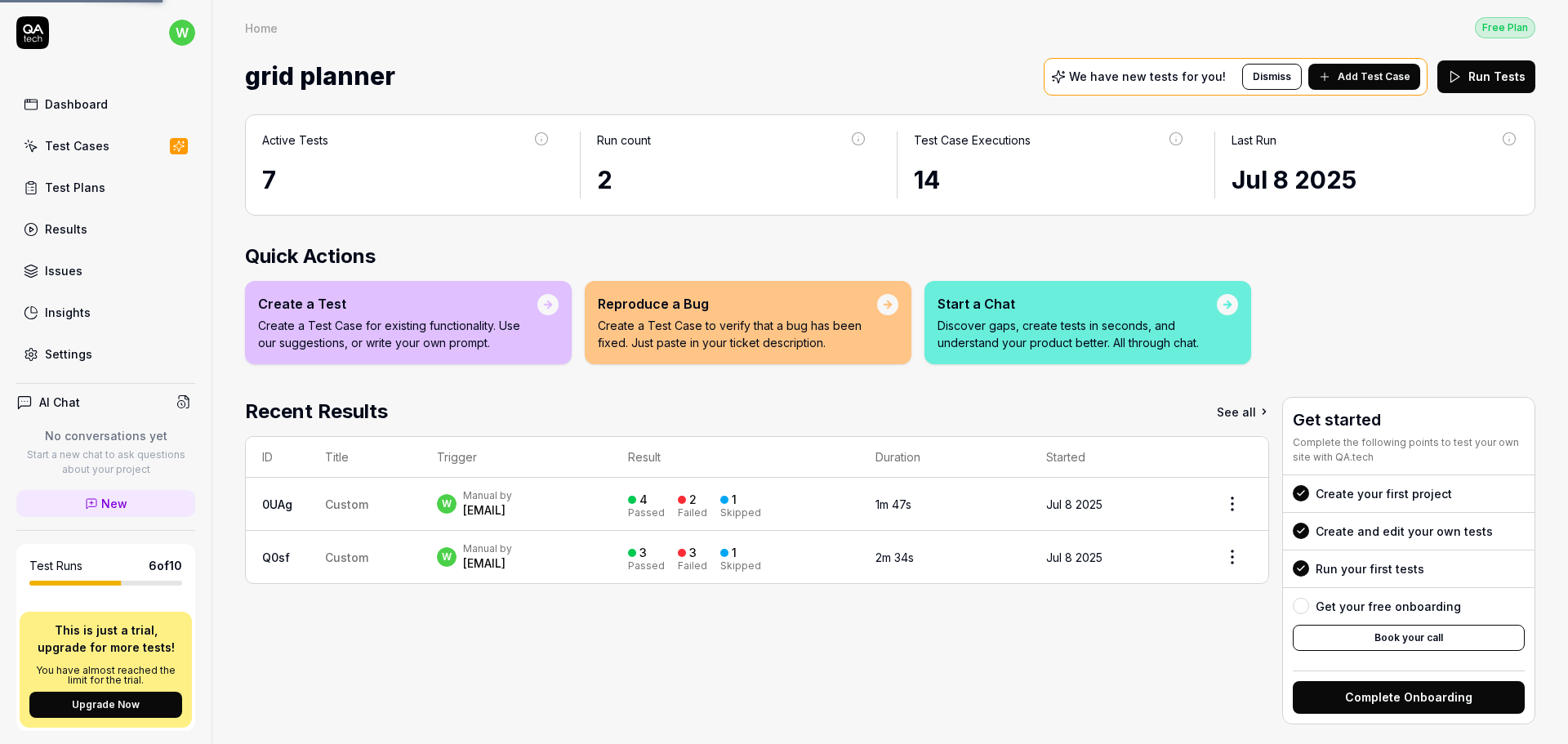 click on "Test Cases" at bounding box center (77, 145) 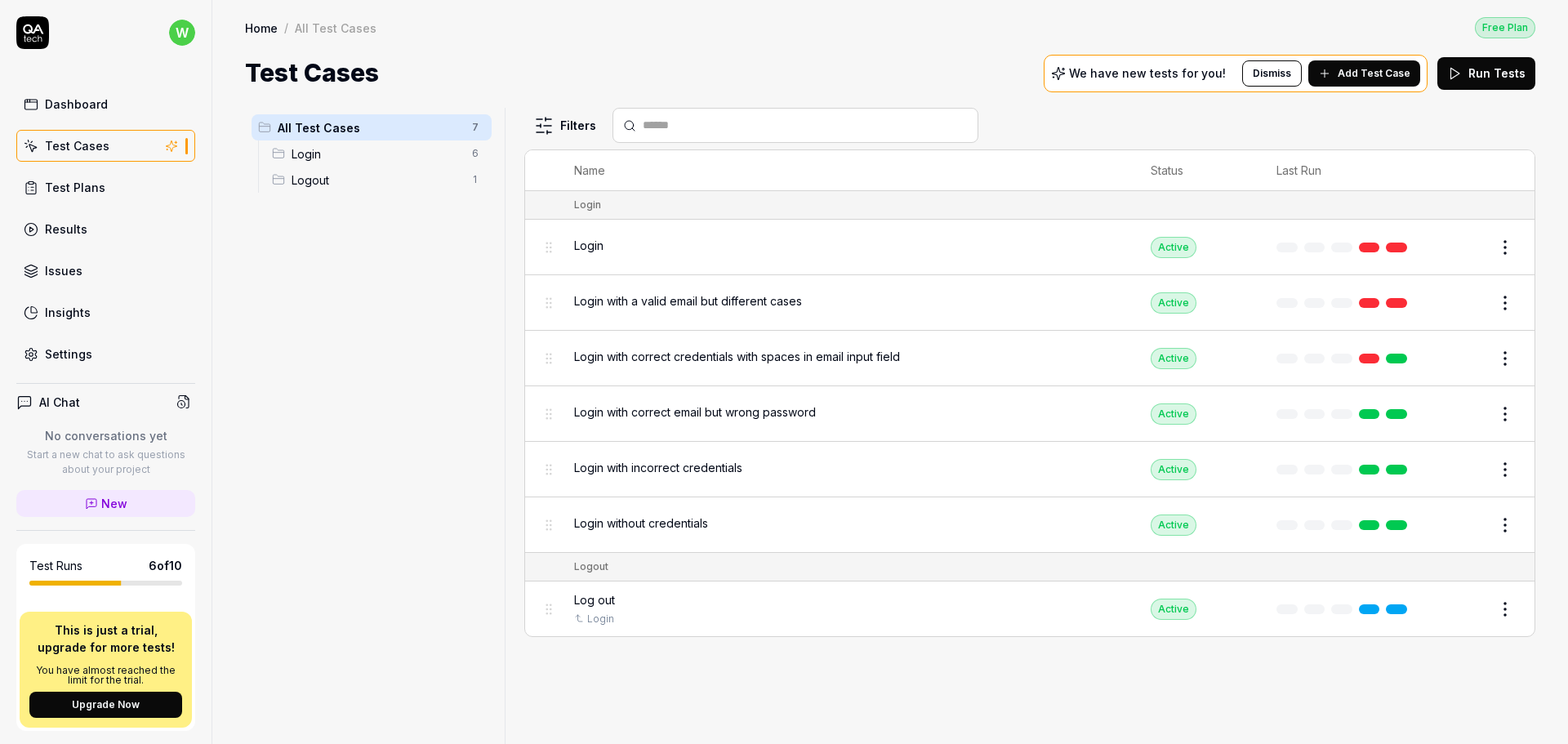 click on "Login" at bounding box center (376, 154) 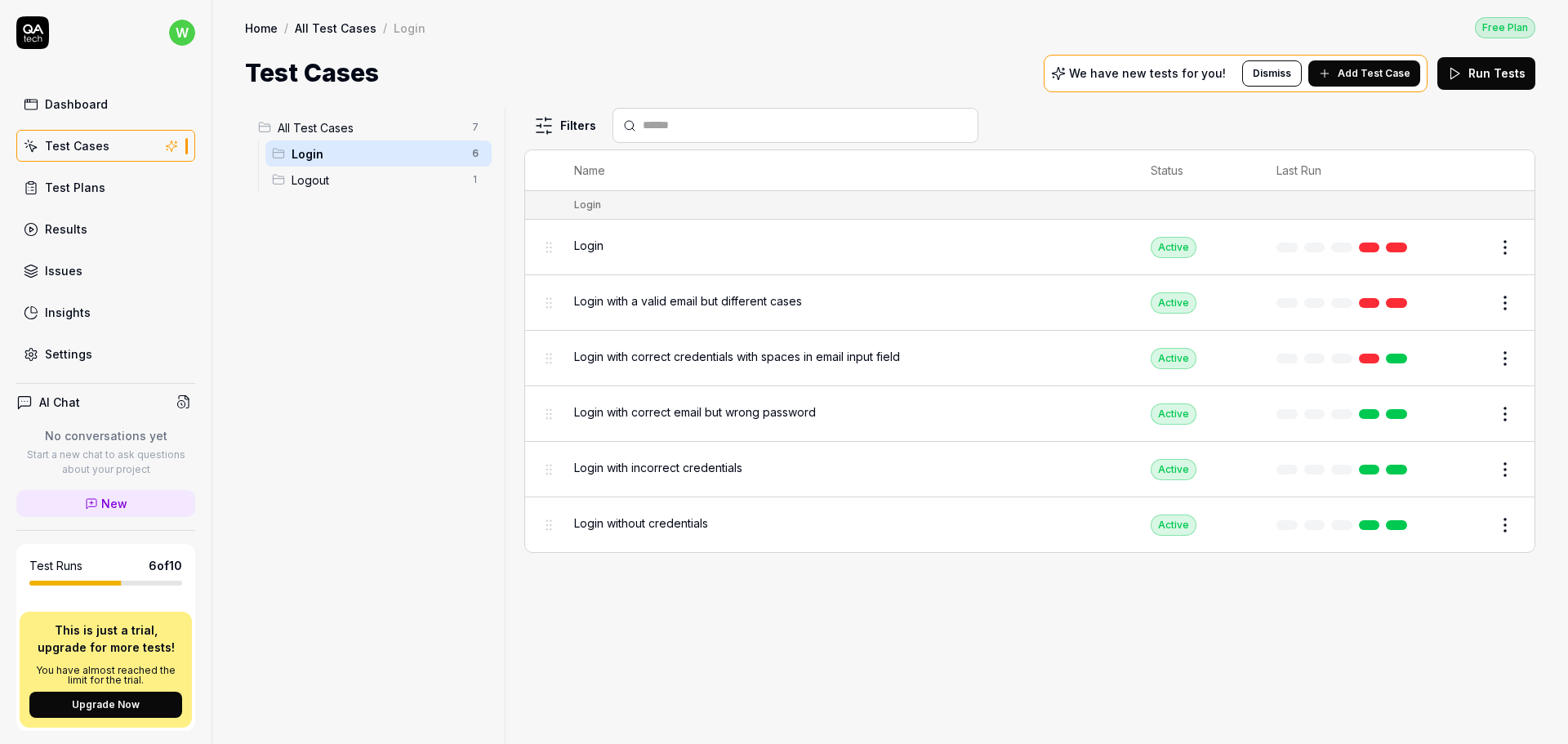 click on "Logout" at bounding box center [376, 180] 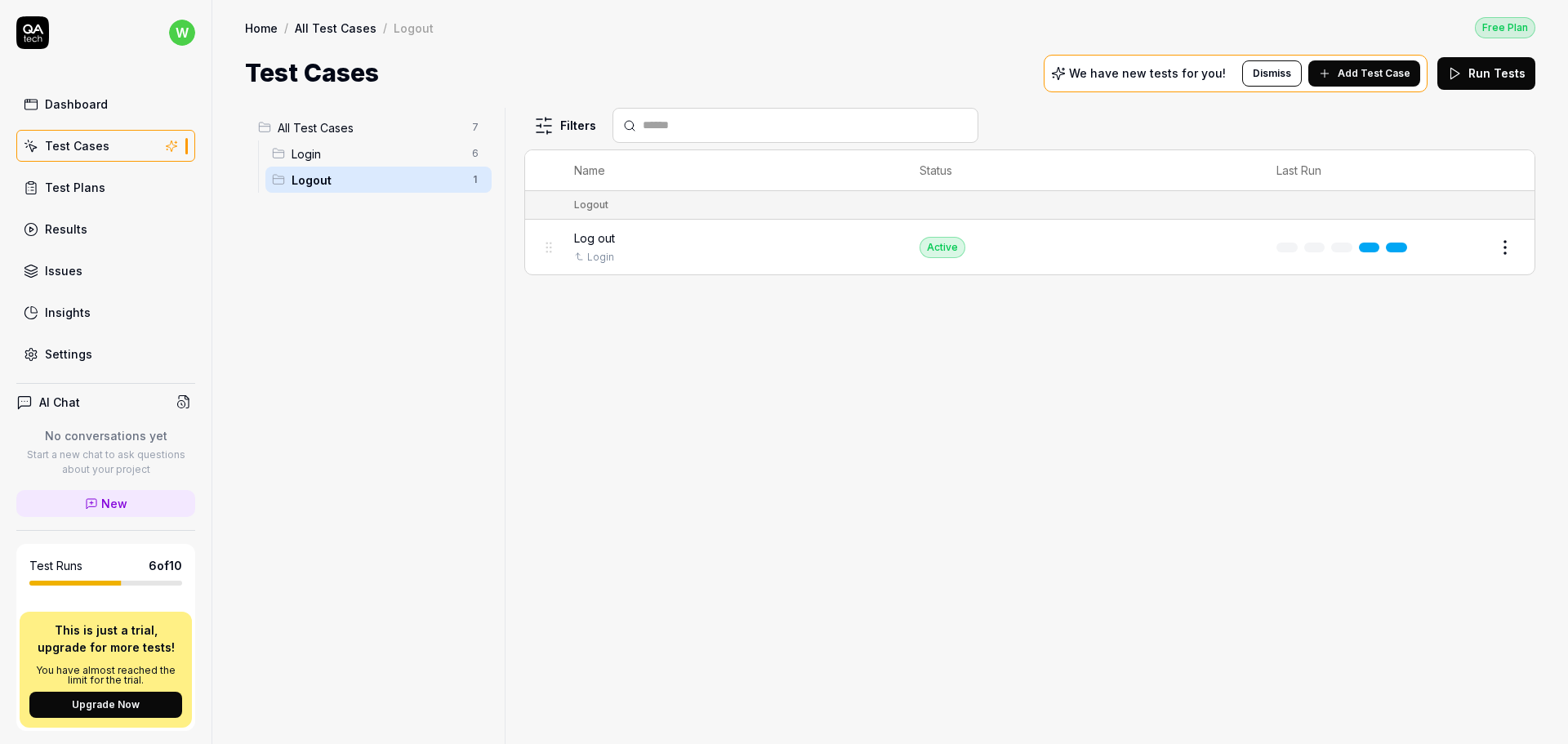 click on "Login" at bounding box center (376, 154) 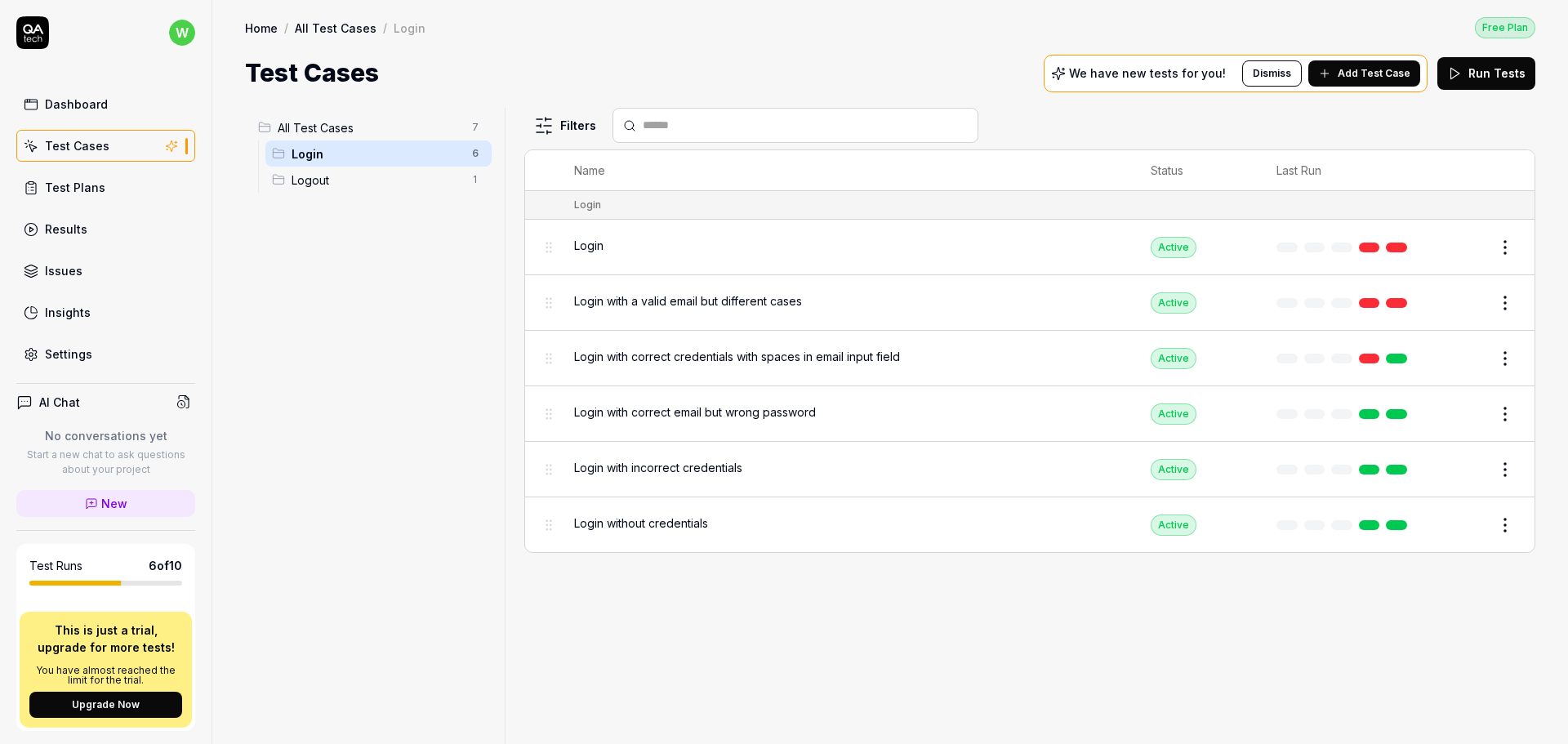 click on "All Test Cases" at bounding box center [370, 127] 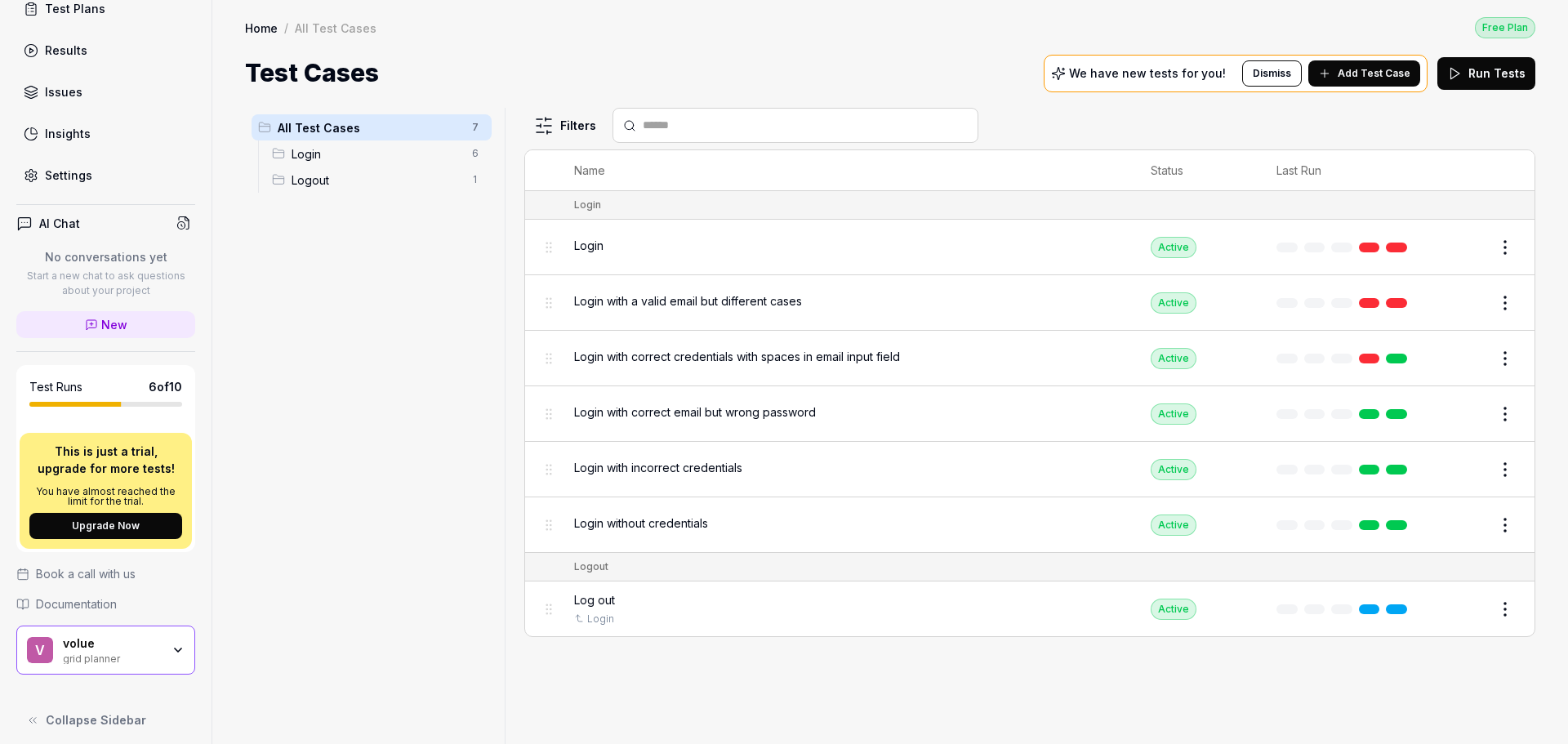 scroll, scrollTop: 188, scrollLeft: 0, axis: vertical 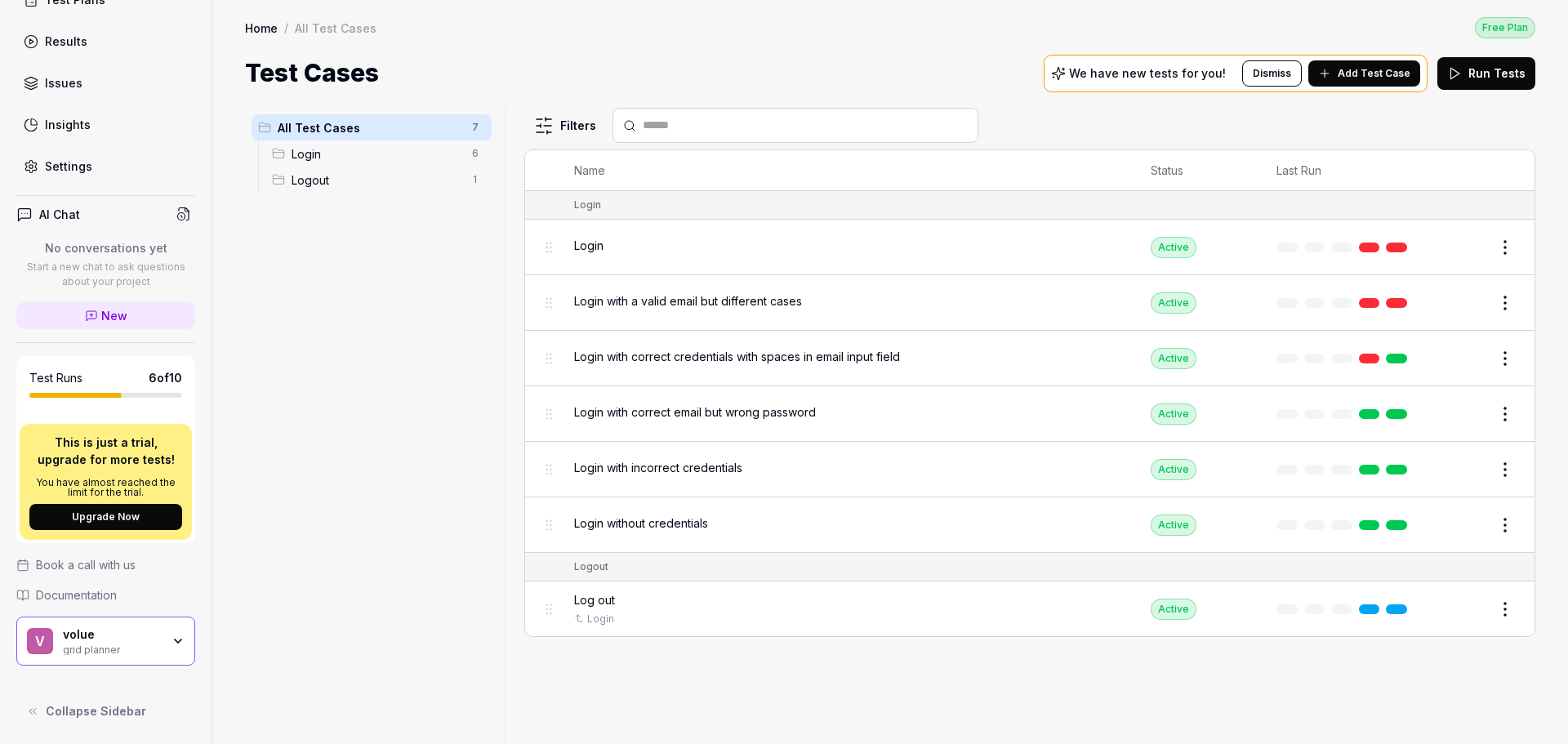 click on "grid planner" at bounding box center (112, 648) 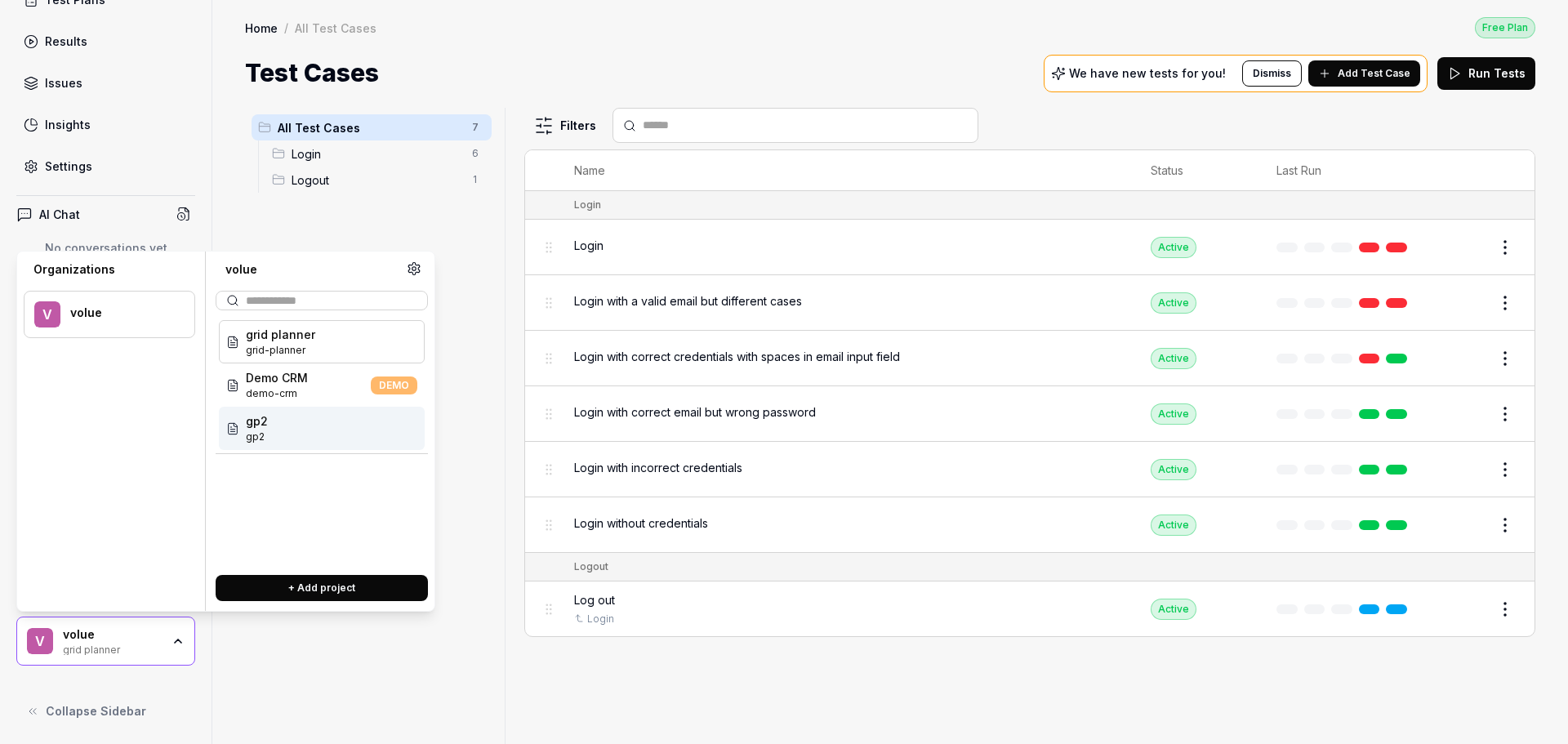 click on "gp2 gp2" at bounding box center (322, 428) 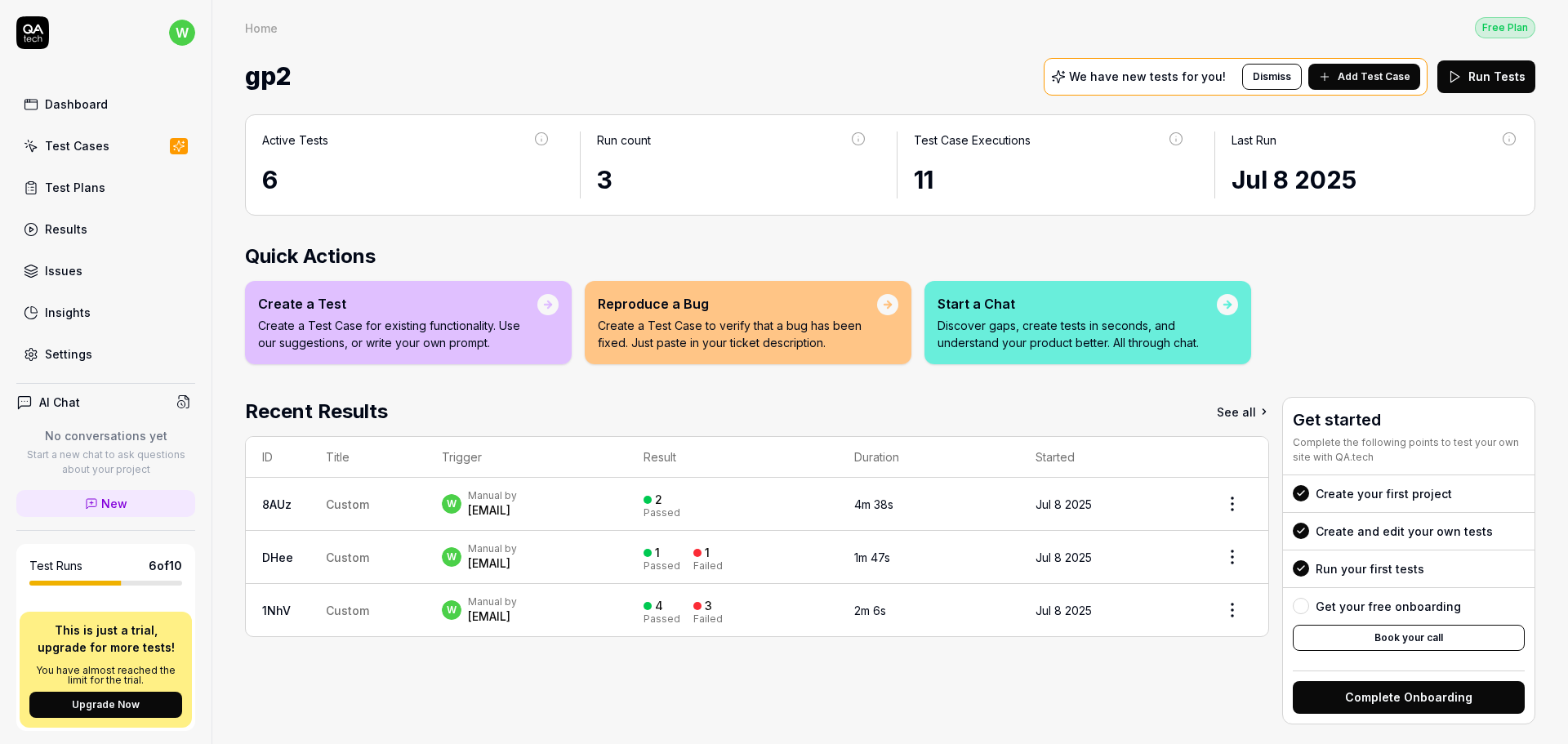 click on "Test Cases" at bounding box center (77, 145) 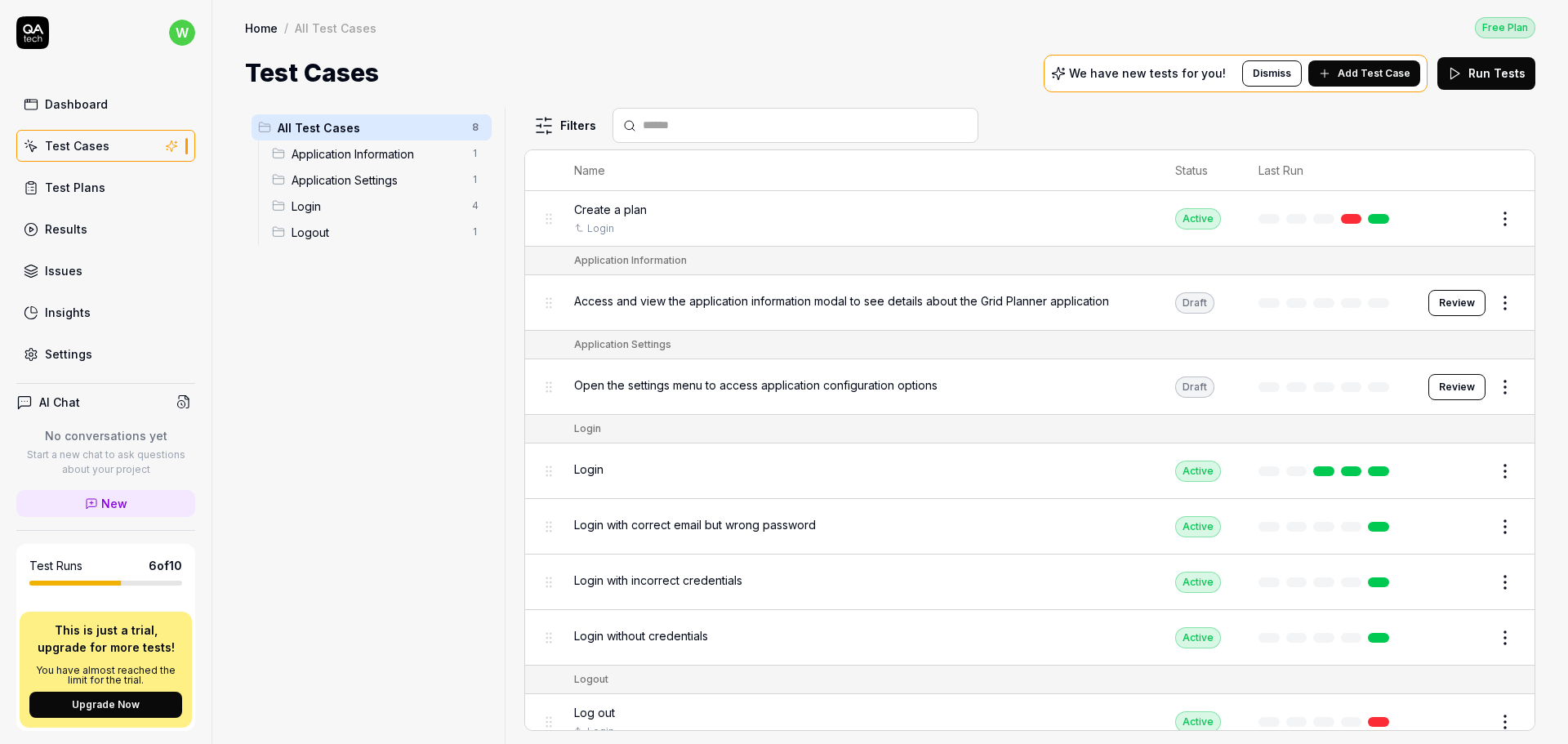 click on "Application Settings" at bounding box center (376, 180) 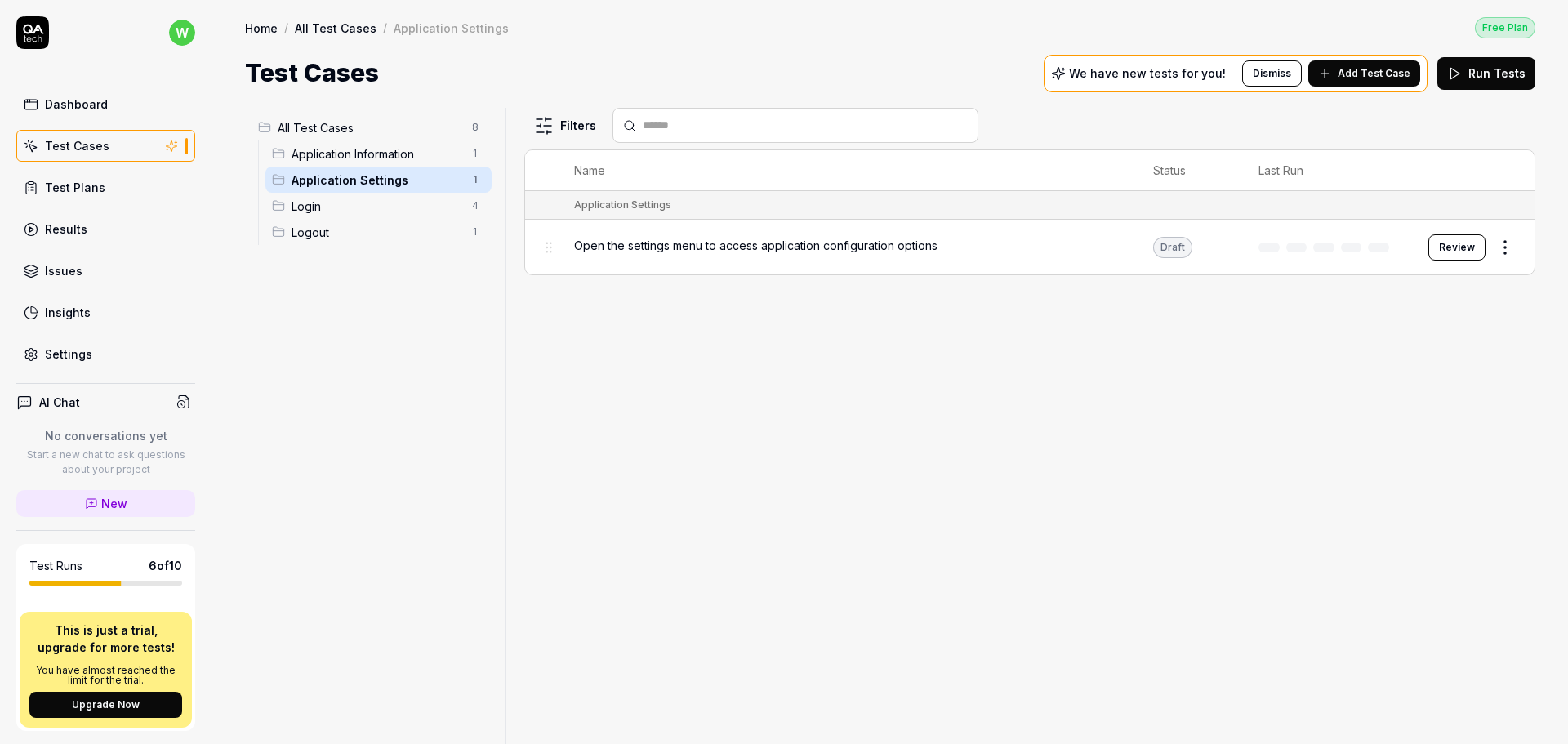 click on "Application Information" at bounding box center (376, 154) 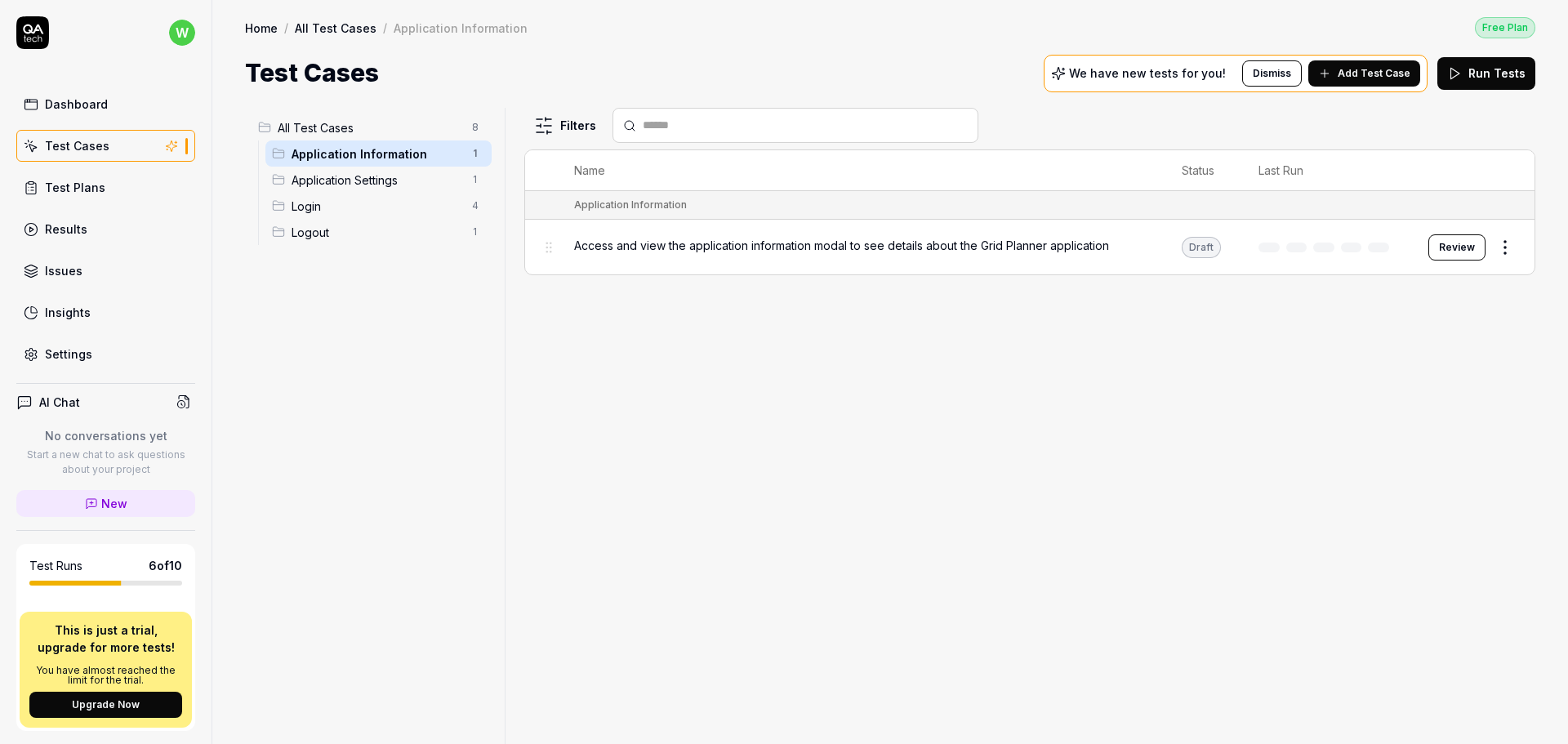 click on "Application Settings" at bounding box center [376, 180] 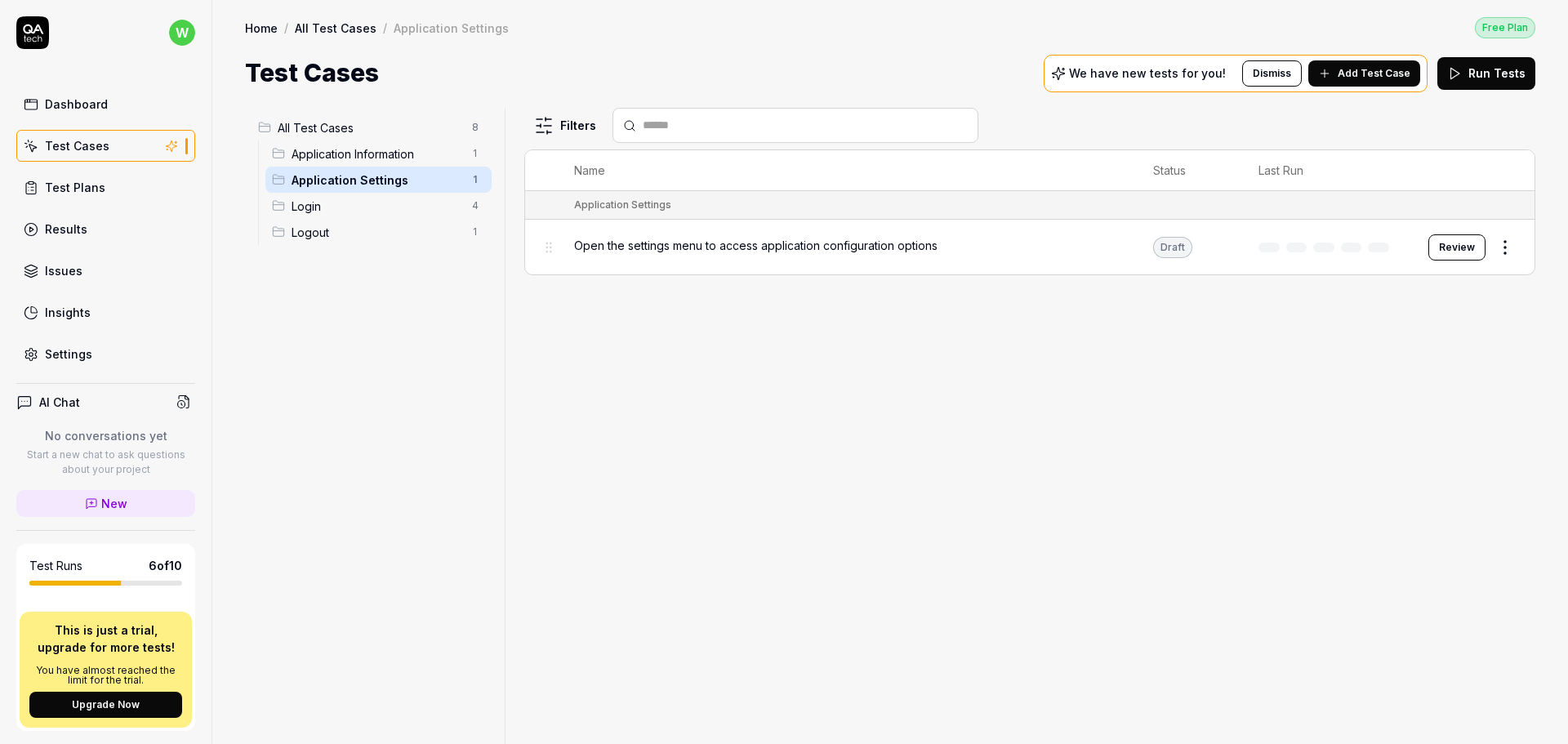 click on "Login" at bounding box center [376, 206] 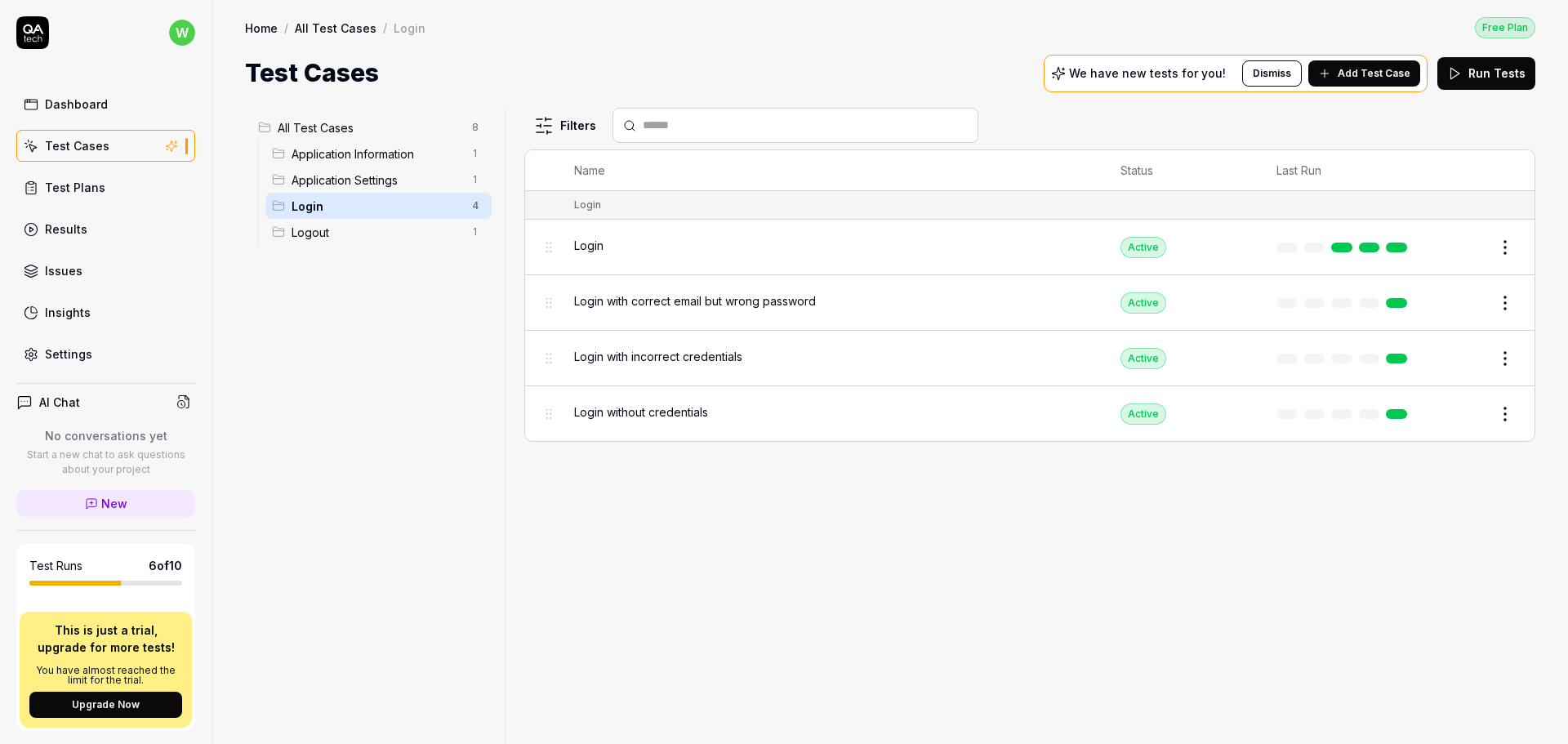 click on "Application Settings" at bounding box center [376, 180] 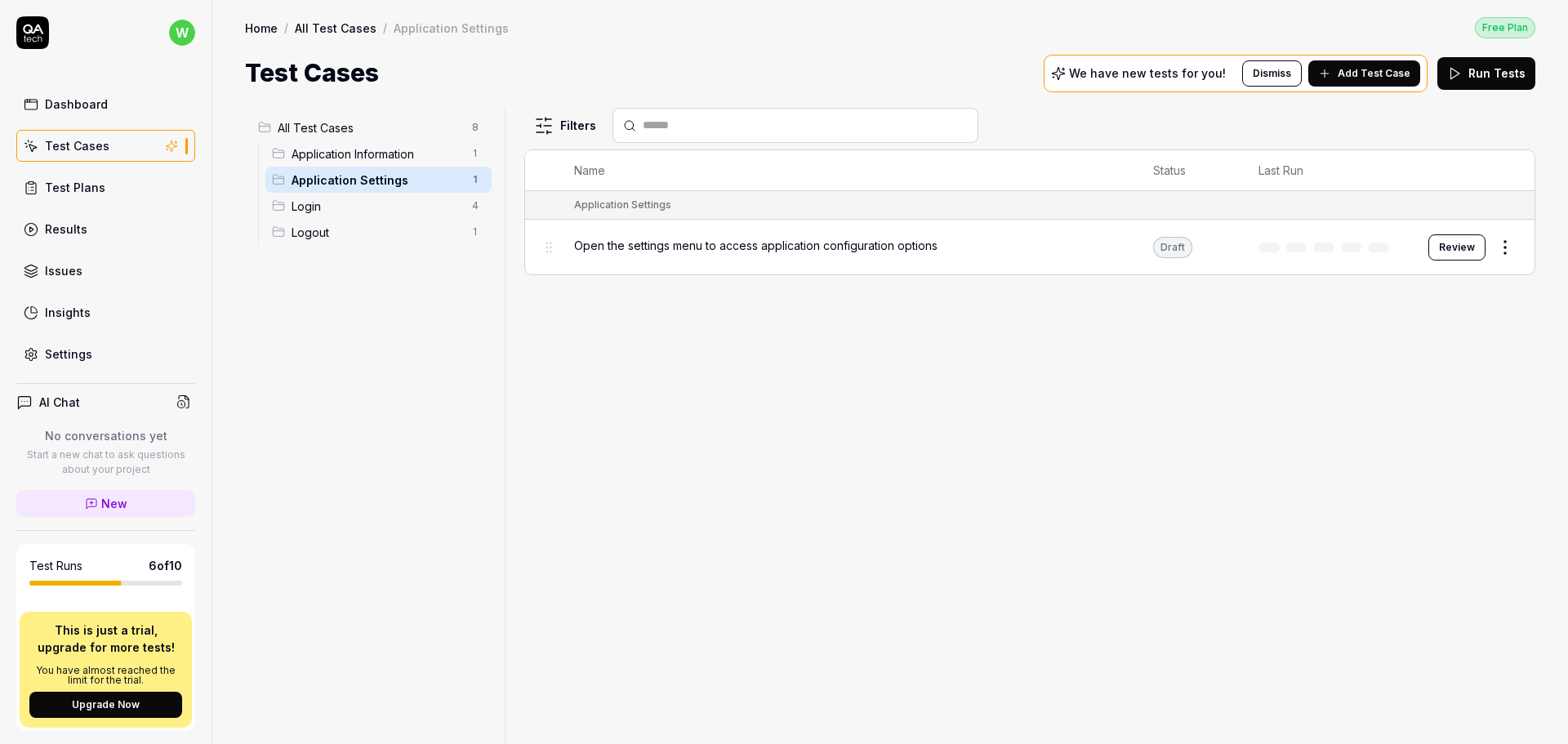 click on "Application Information" at bounding box center (376, 154) 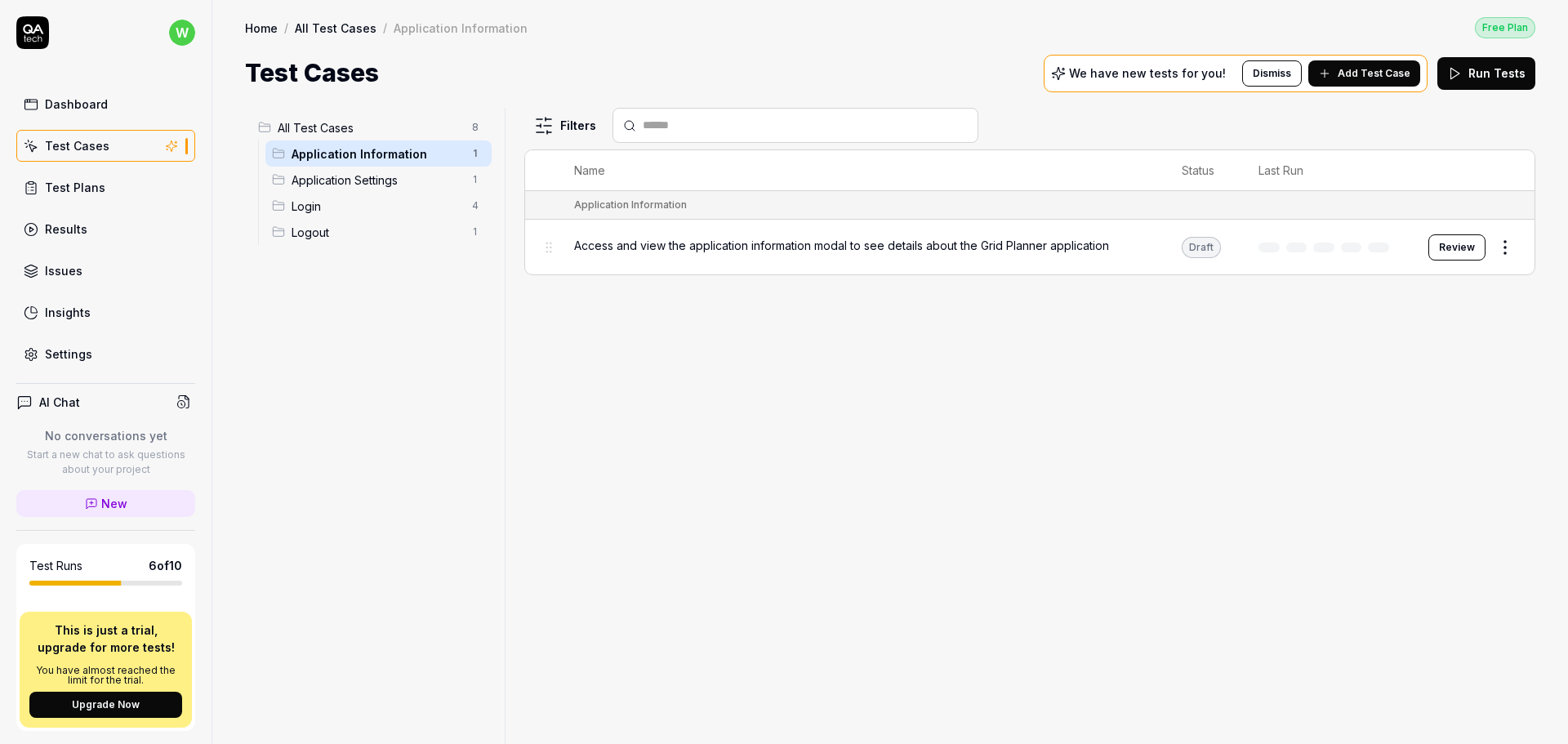 click on "Application Settings" at bounding box center (376, 180) 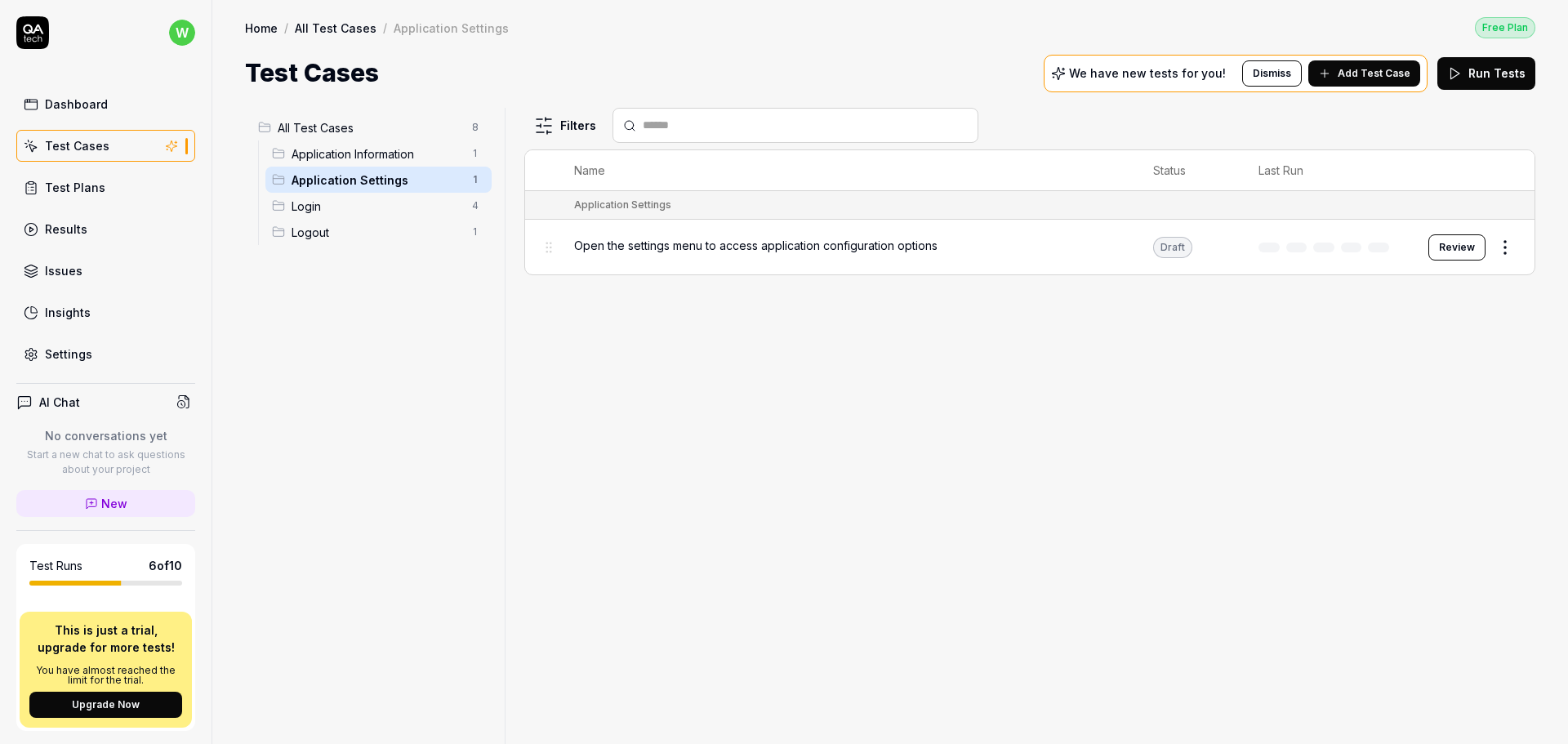 click on "Open the settings menu to access application configuration options" at bounding box center [755, 245] 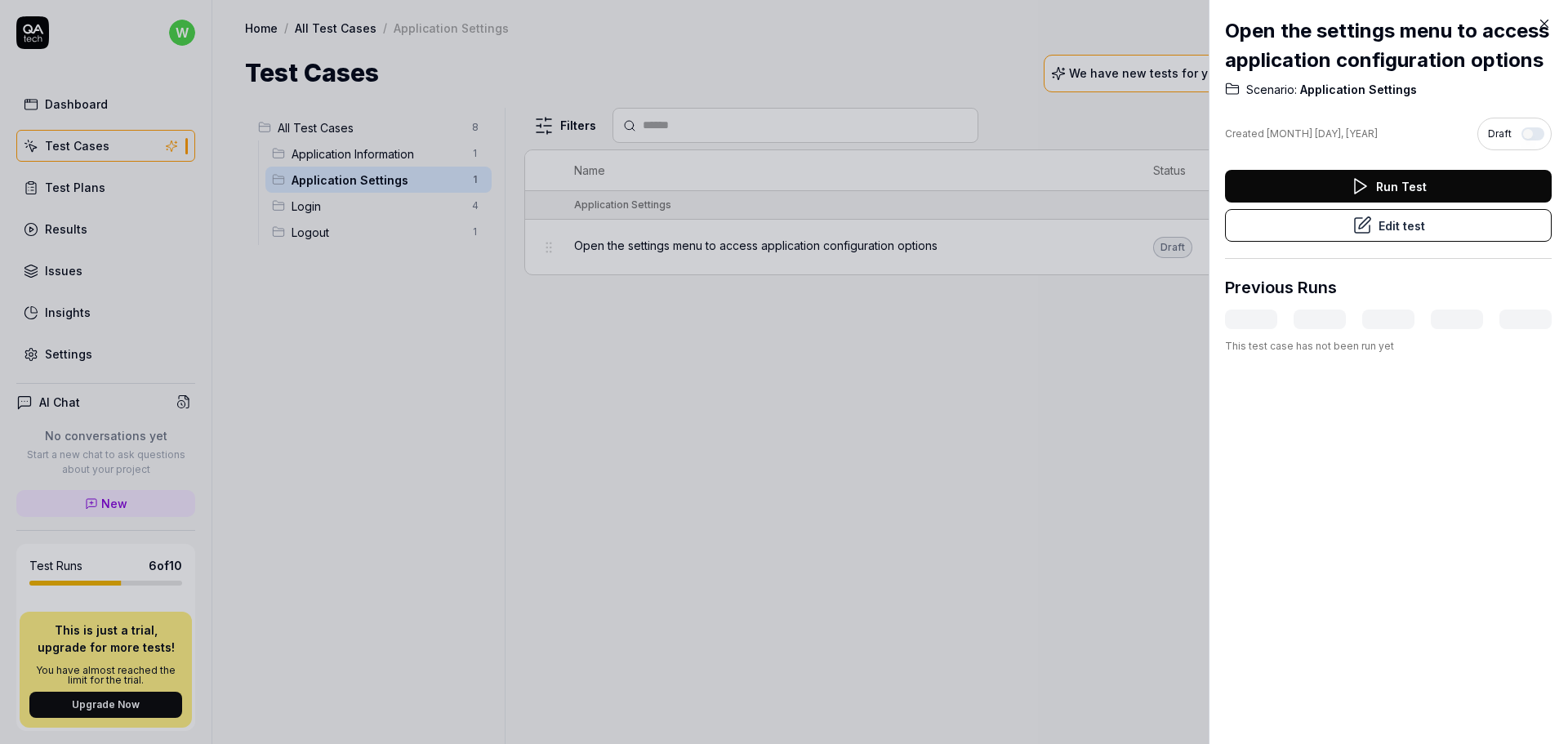 click on "Run Test" at bounding box center [1388, 186] 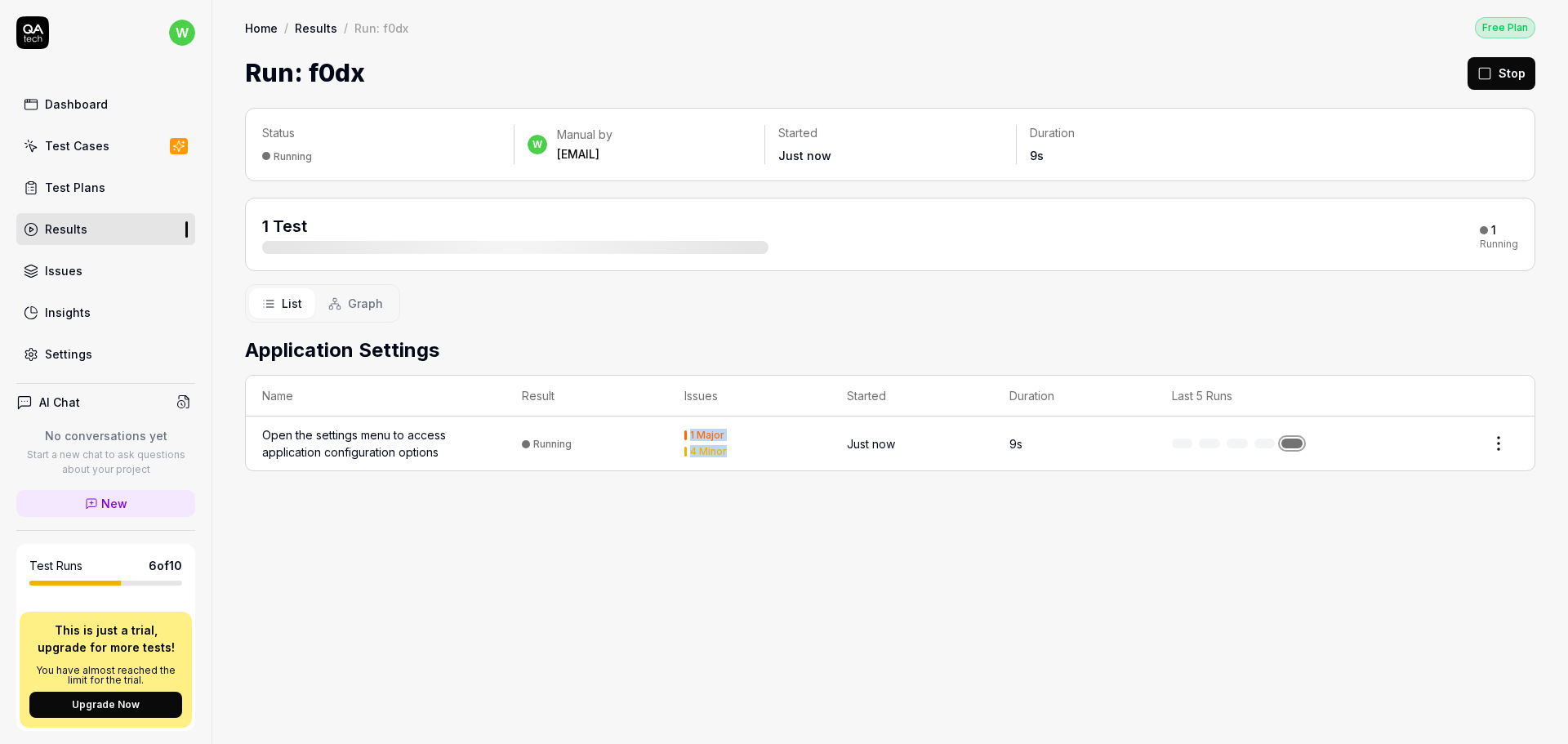 drag, startPoint x: 686, startPoint y: 434, endPoint x: 732, endPoint y: 470, distance: 58.41233 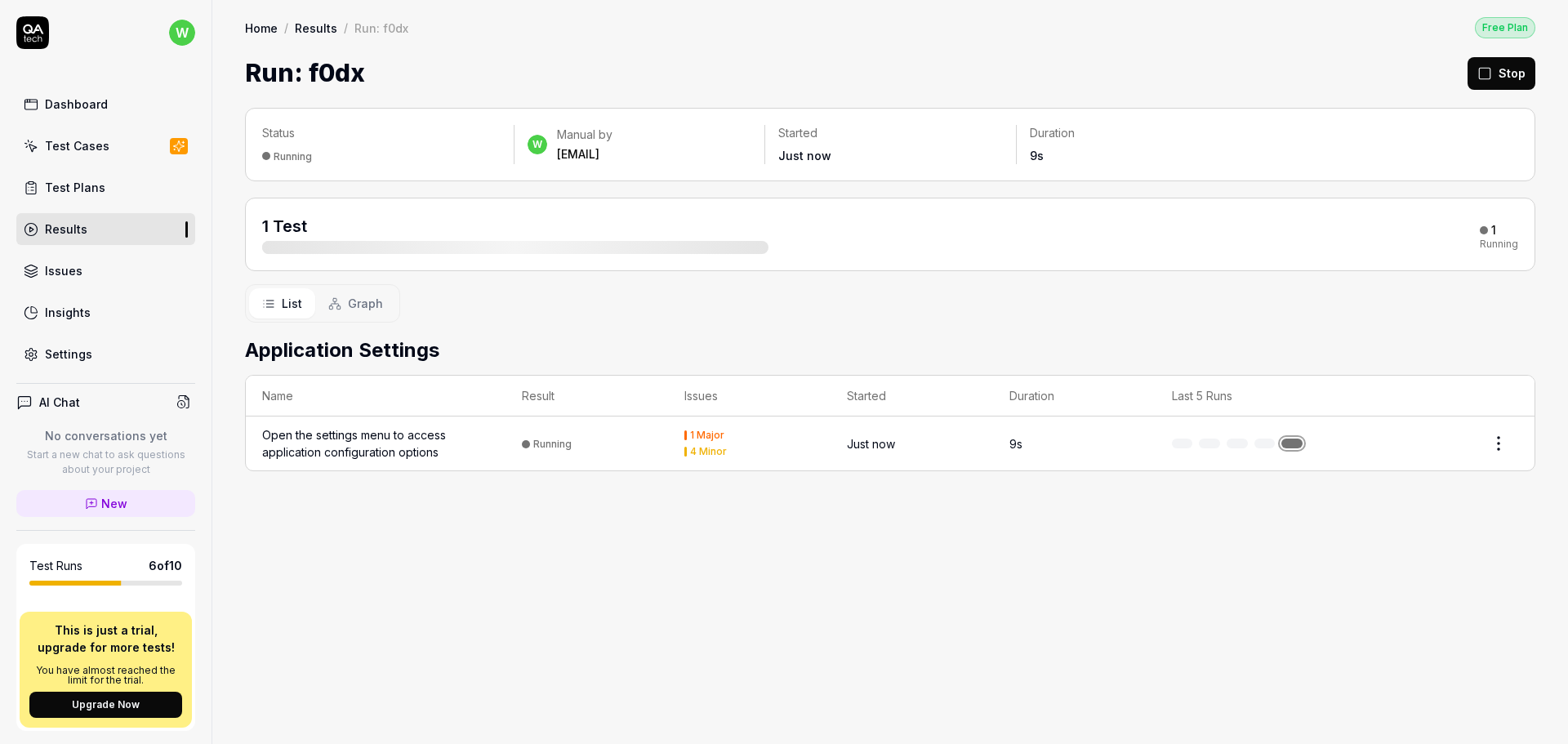 click on "Open the settings menu to access application configuration options Draft Review Test Edit test Previous Runs This test case has not been run yet" at bounding box center [890, 417] 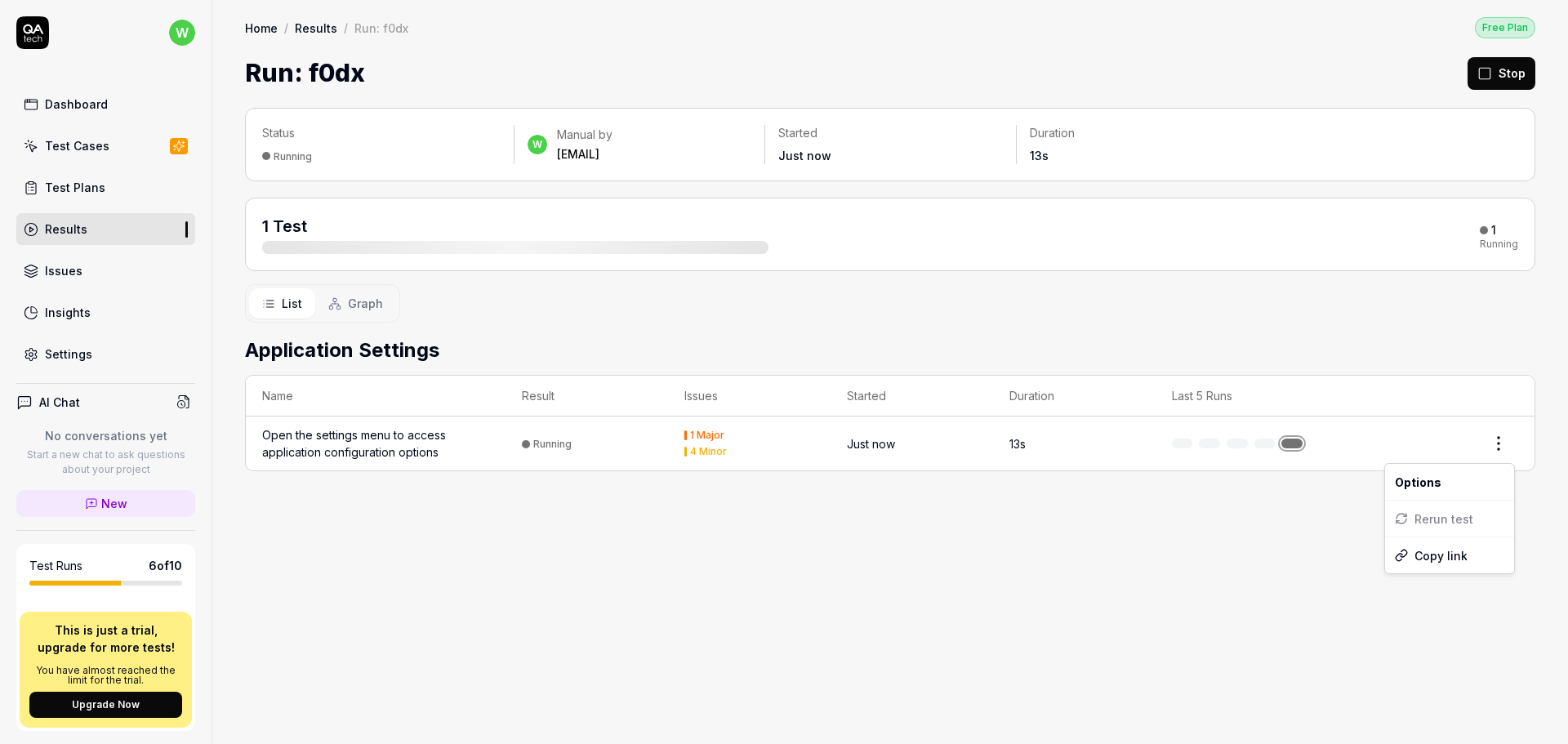 click on "w Dashboard Test Cases Test Plans Results Issues Insights AI Chat No conversations yet Start a new chat to ask questions about your project New Test Runs 6 of 10 This is just a trial, upgrade for more tests! You have almost reached the limit for the trial. Upgrade Now Book a call with us Documentation v volue gp2 Collapse Sidebar Home / Results / Run: f0dx Free Plan Home / Results / Run: f0dx Free Plan Run: f0dx Stop Status Running w Manual by [EMAIL] Started Just now Duration 13s 1 Test 1 Running List Graph Application Settings Name Result Issues Started Duration Last 5 Runs Open the settings menu to access application configuration options Running 1 Major 4 Minor Just now 13s Options Rerun test Copy link" at bounding box center [784, 372] 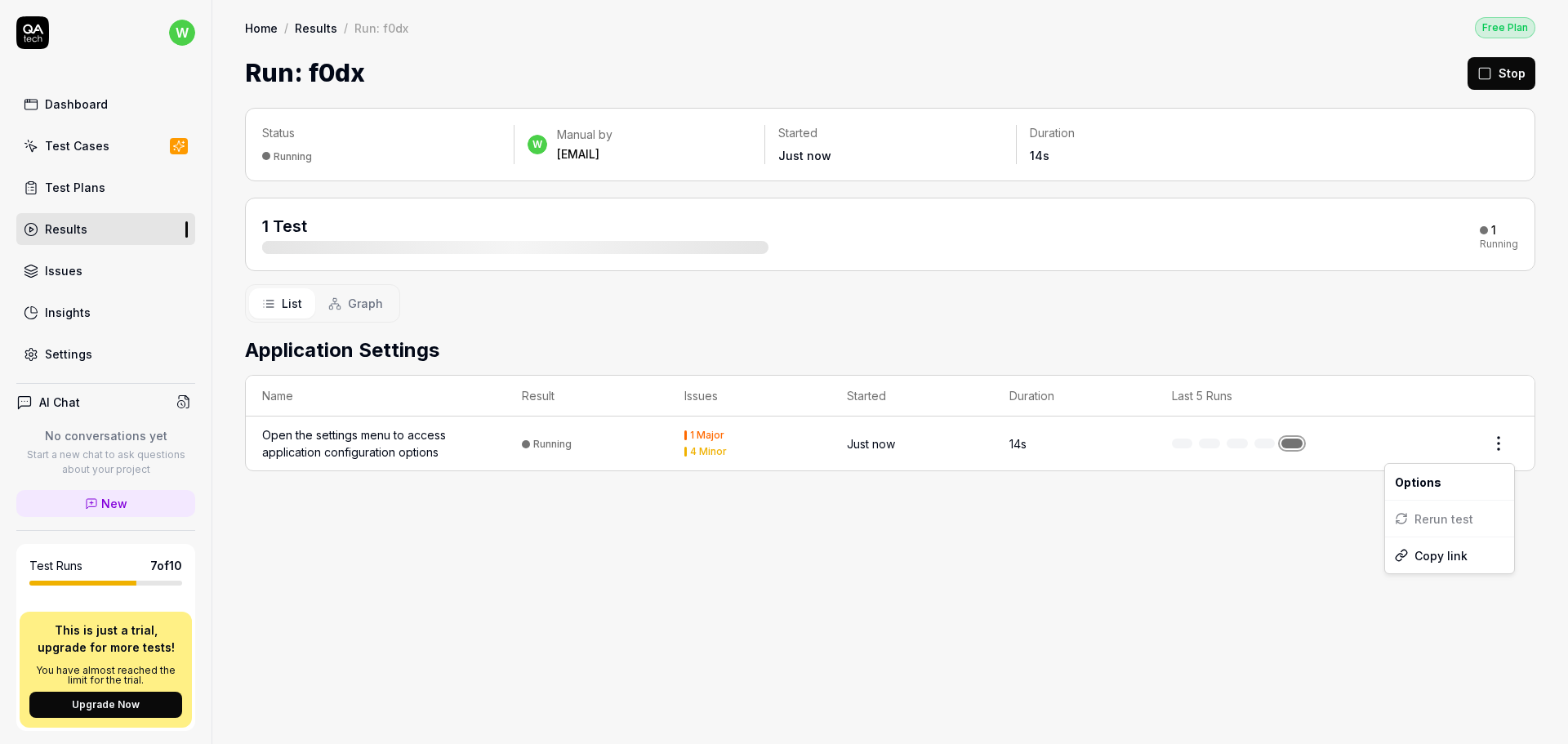 click on "w Dashboard Test Cases Test Plans Results Issues Insights AI Chat No conversations yet Start a new chat to ask questions about your project New Test Runs 7 of 10 This is just a trial, upgrade for more tests! You have almost reached the limit for the trial. Upgrade Now Book a call with us Documentation v volue gp2 Collapse Sidebar Home / Results / Run: f0dx Free Plan Home / Results / Run: f0dx Free Plan Run: f0dx Stop Status Running w Manual by [EMAIL] Started Just now Duration 14s 1 Test 1 Running List Graph Application Settings Name Result Issues Started Duration Last 5 Runs Open the settings menu to access application configuration options Running 1 Major 4 Minor Just now 14s Options Rerun test Copy link" at bounding box center [784, 372] 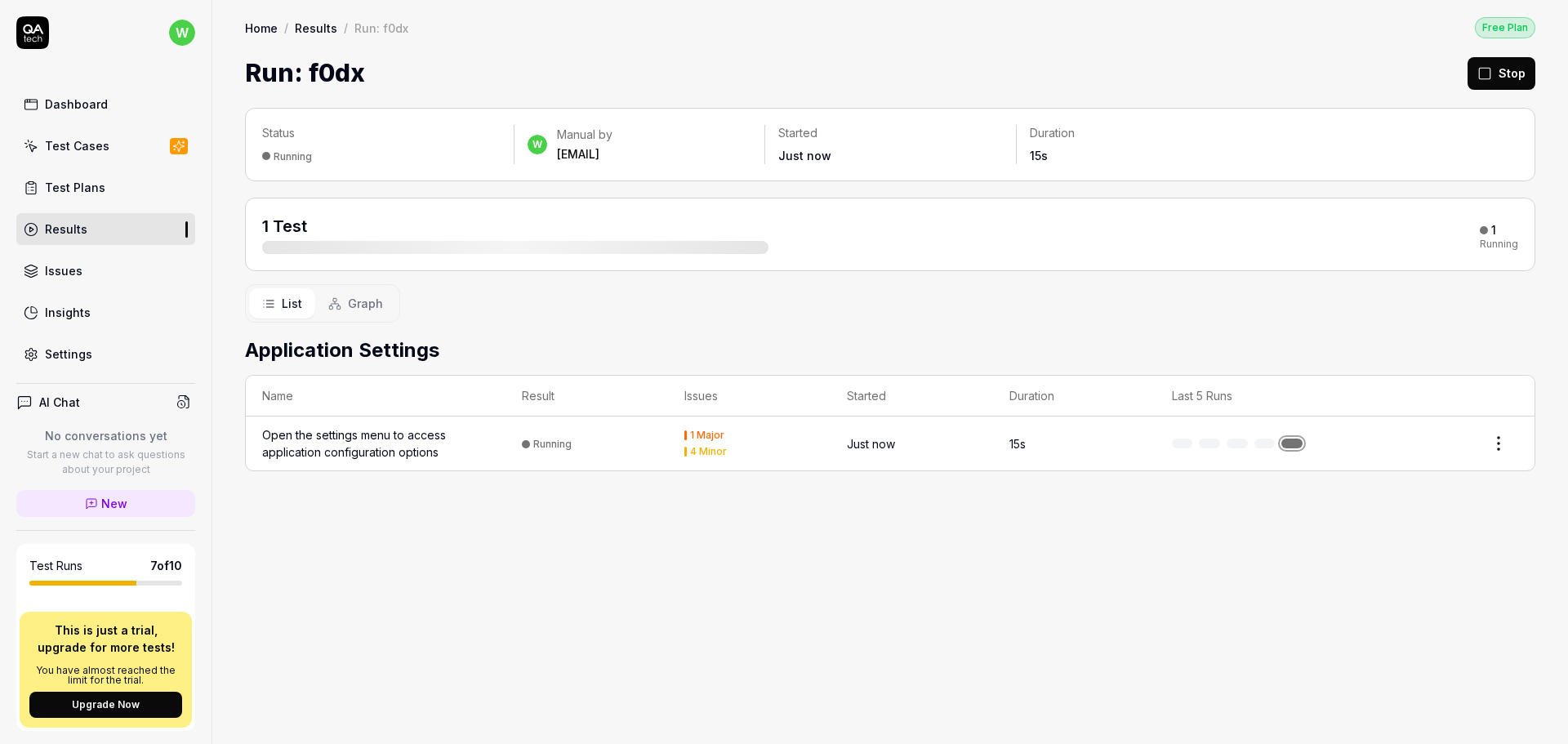 click on "Open the settings menu to access application configuration options" at bounding box center (376, 443) 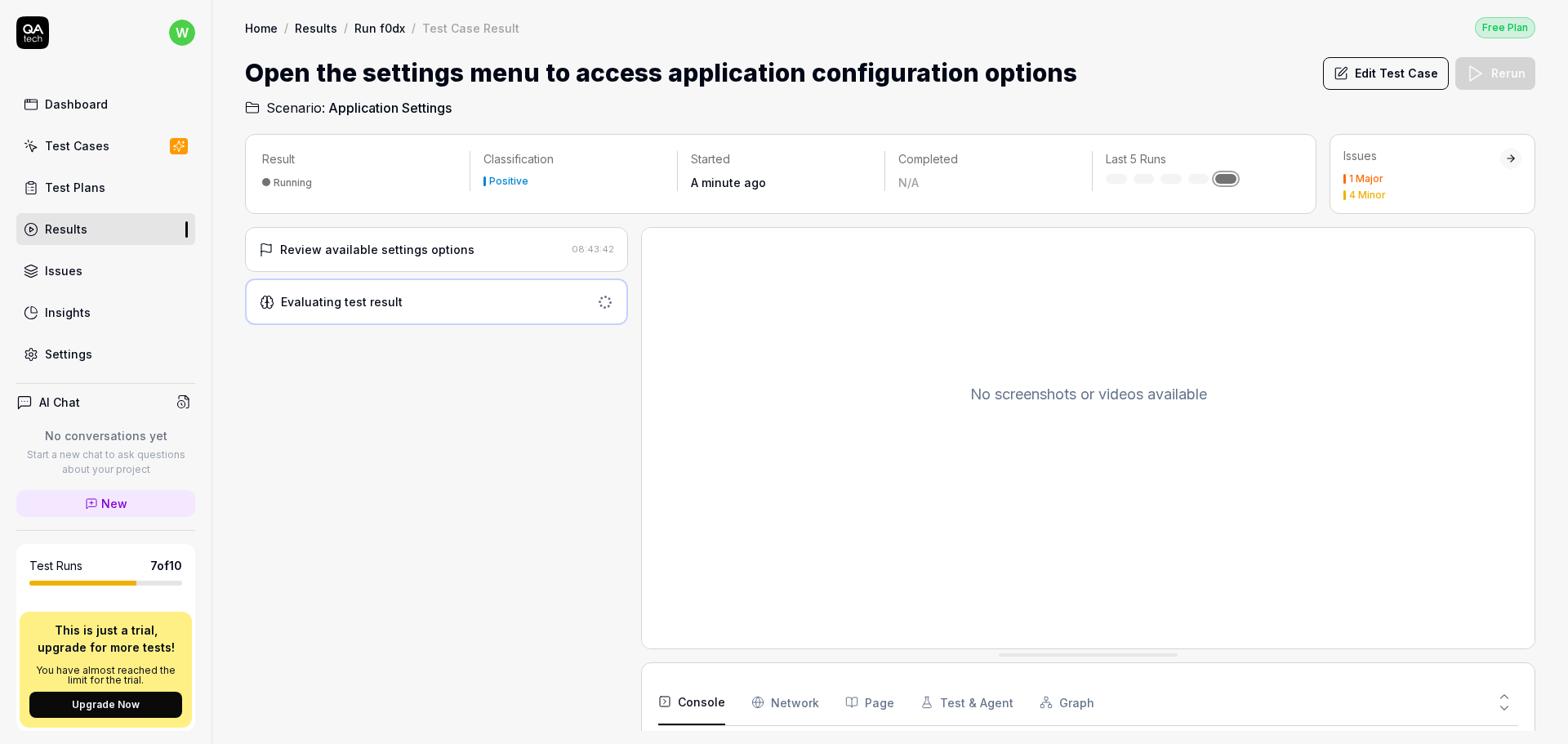 scroll, scrollTop: 130, scrollLeft: 0, axis: vertical 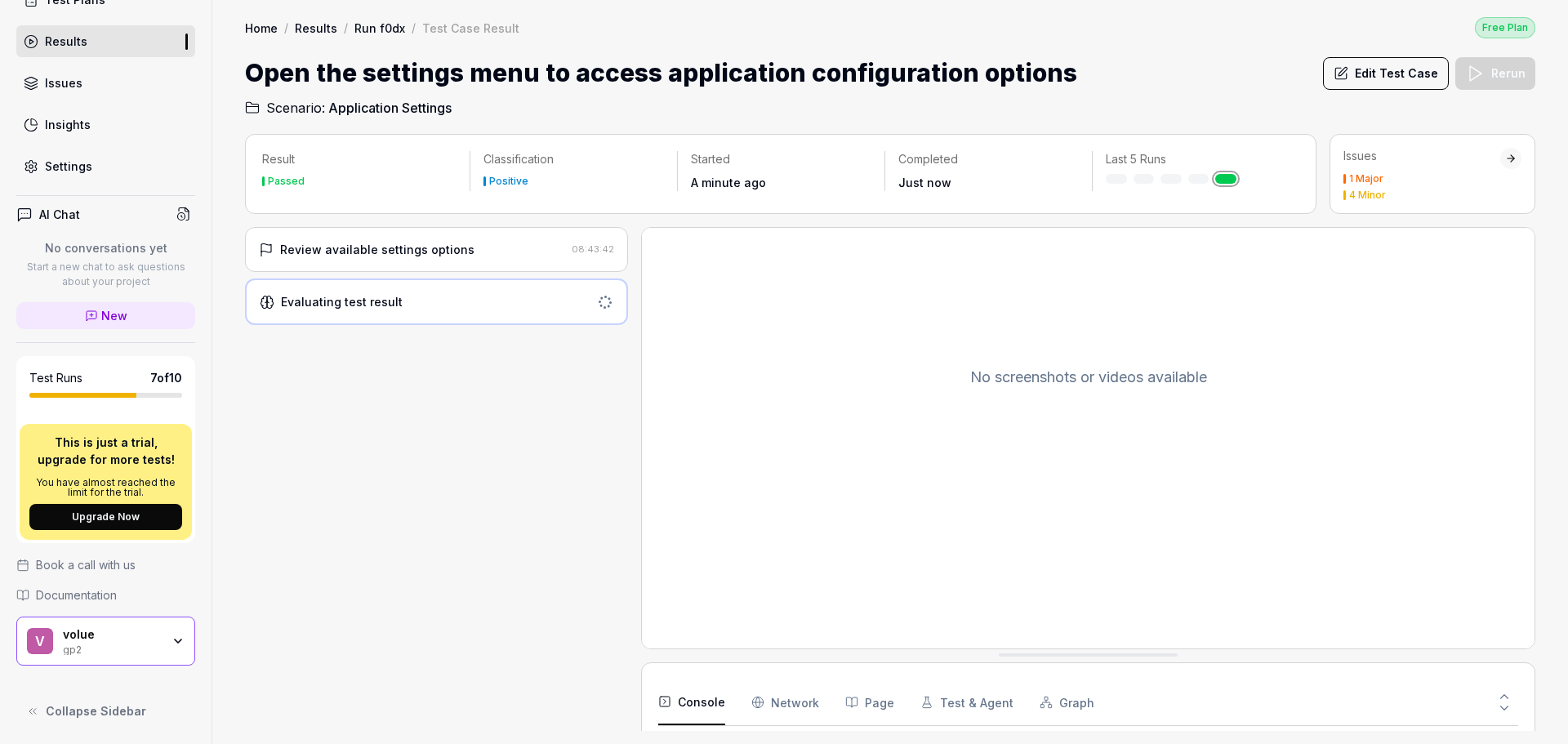 click on "gp2" at bounding box center [112, 648] 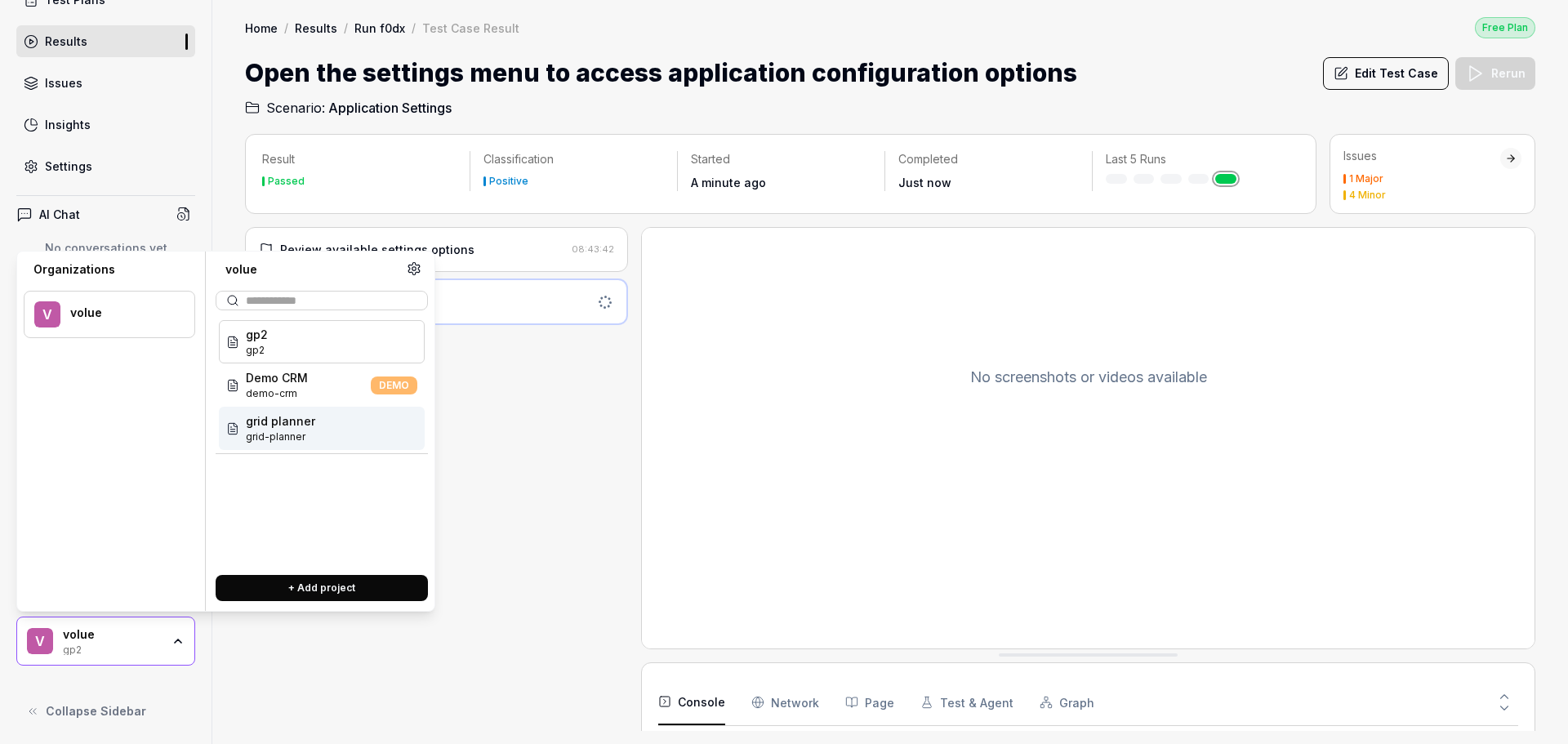 click on "grid planner" at bounding box center (280, 421) 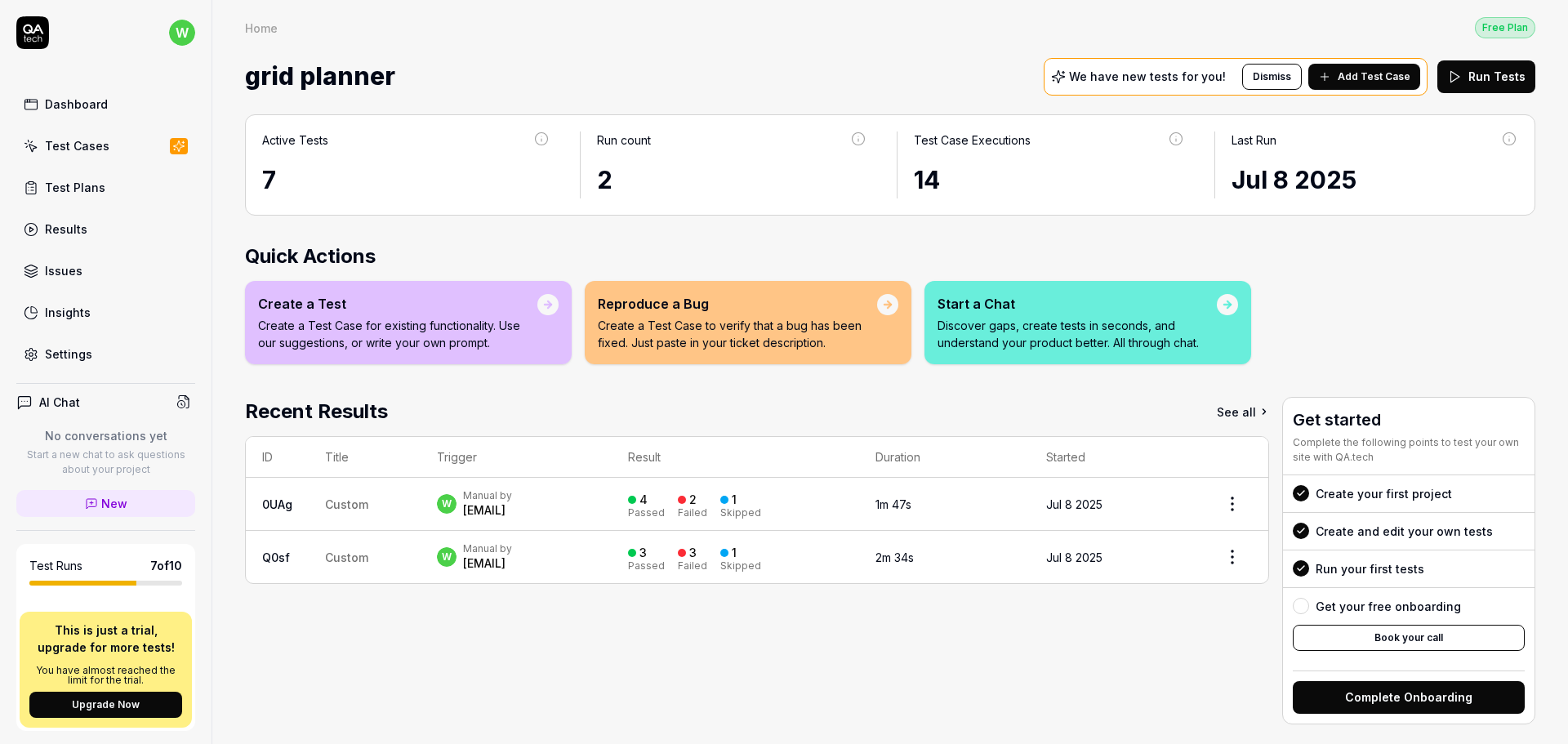 click on "0UAg" at bounding box center [277, 504] 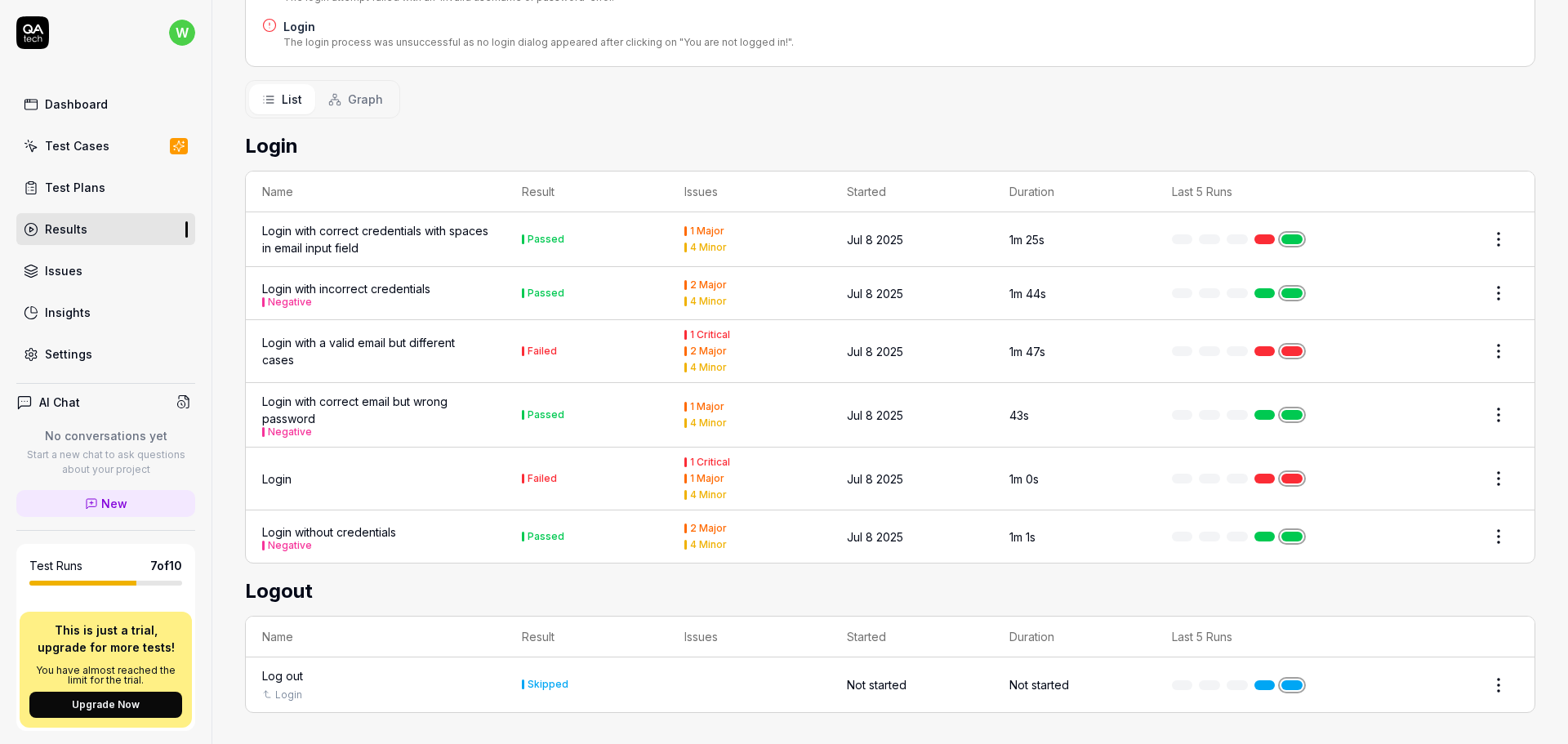 scroll, scrollTop: 341, scrollLeft: 0, axis: vertical 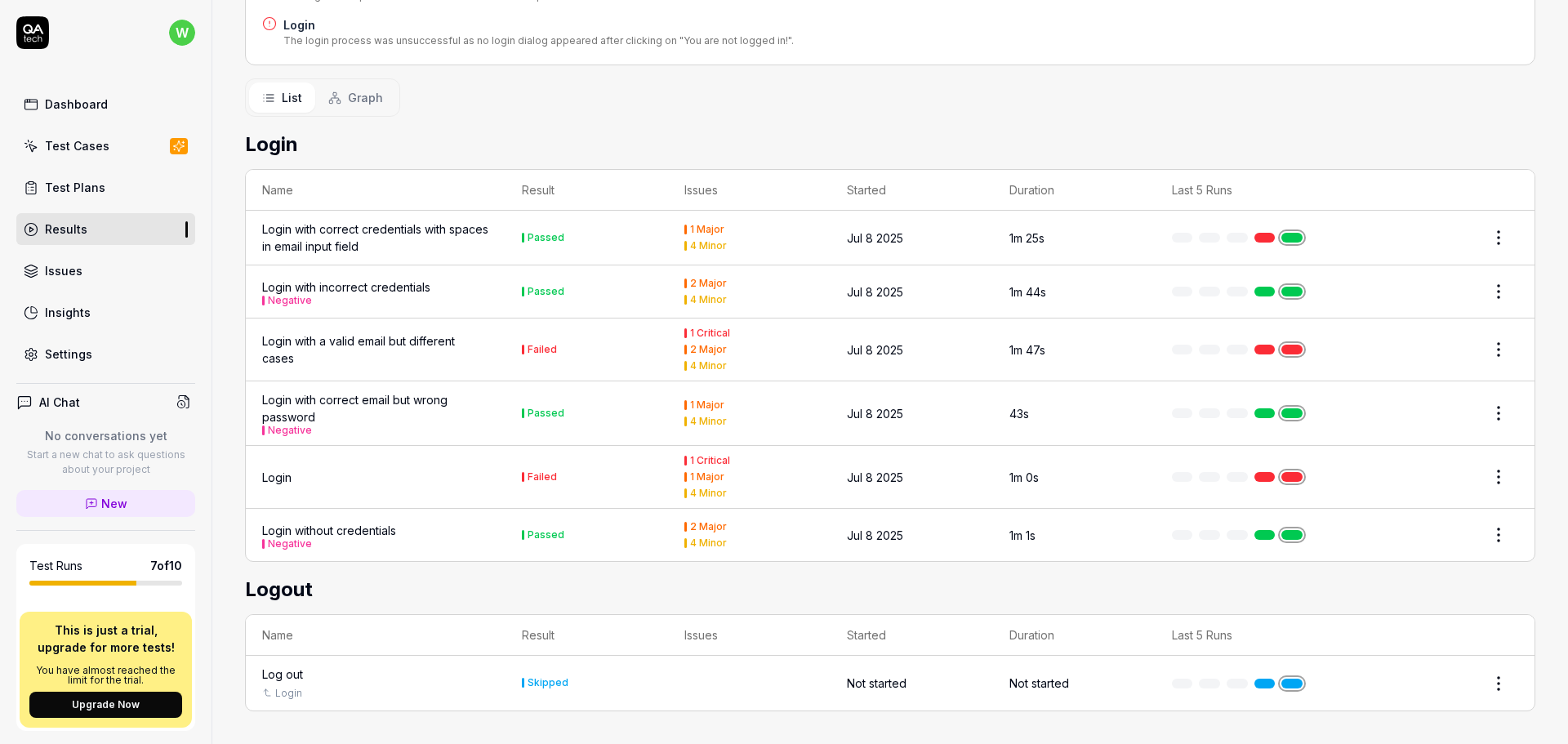 click on "Login" at bounding box center [376, 477] 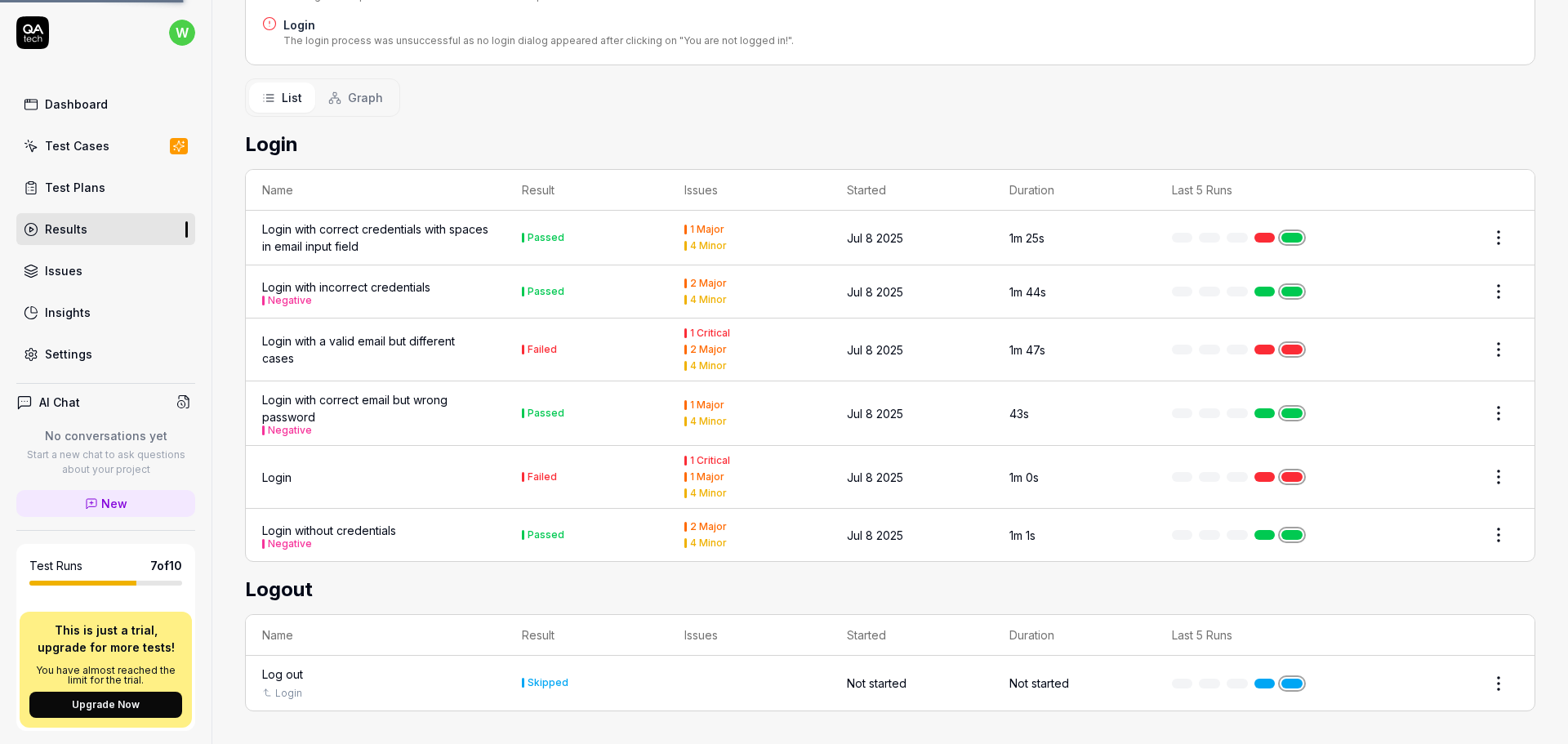 scroll, scrollTop: 0, scrollLeft: 0, axis: both 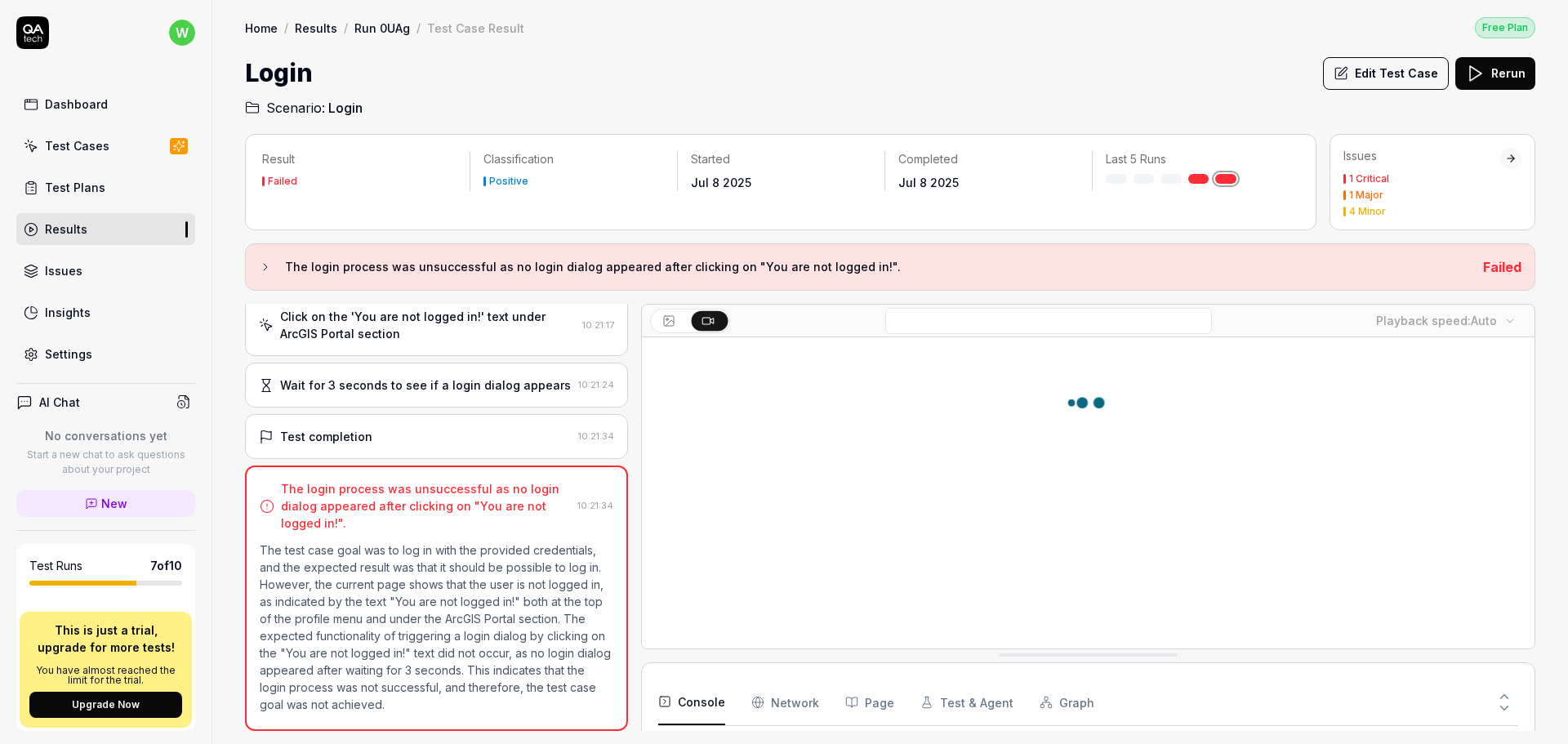 drag, startPoint x: 492, startPoint y: 488, endPoint x: 501, endPoint y: 487, distance: 9.055385 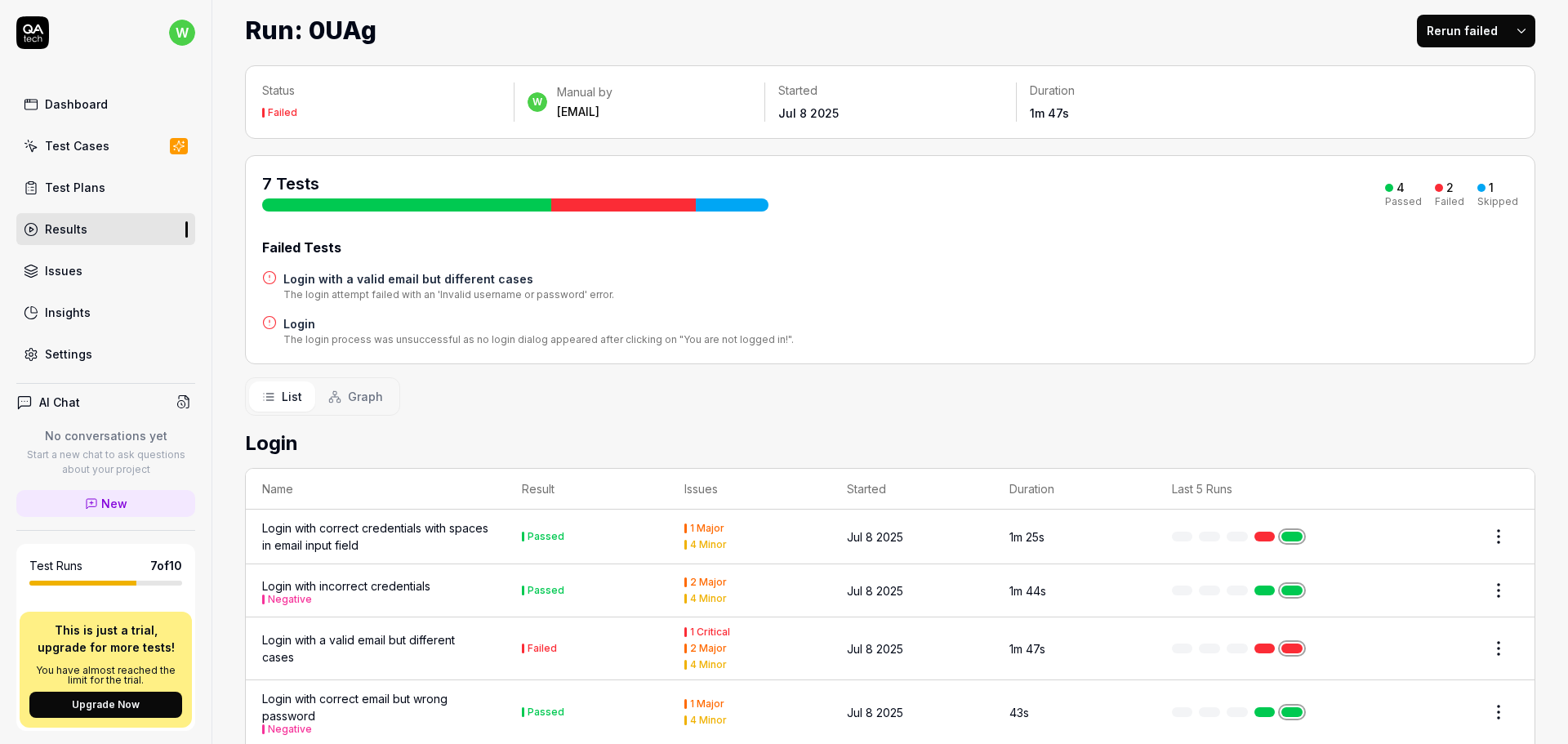 scroll, scrollTop: 82, scrollLeft: 0, axis: vertical 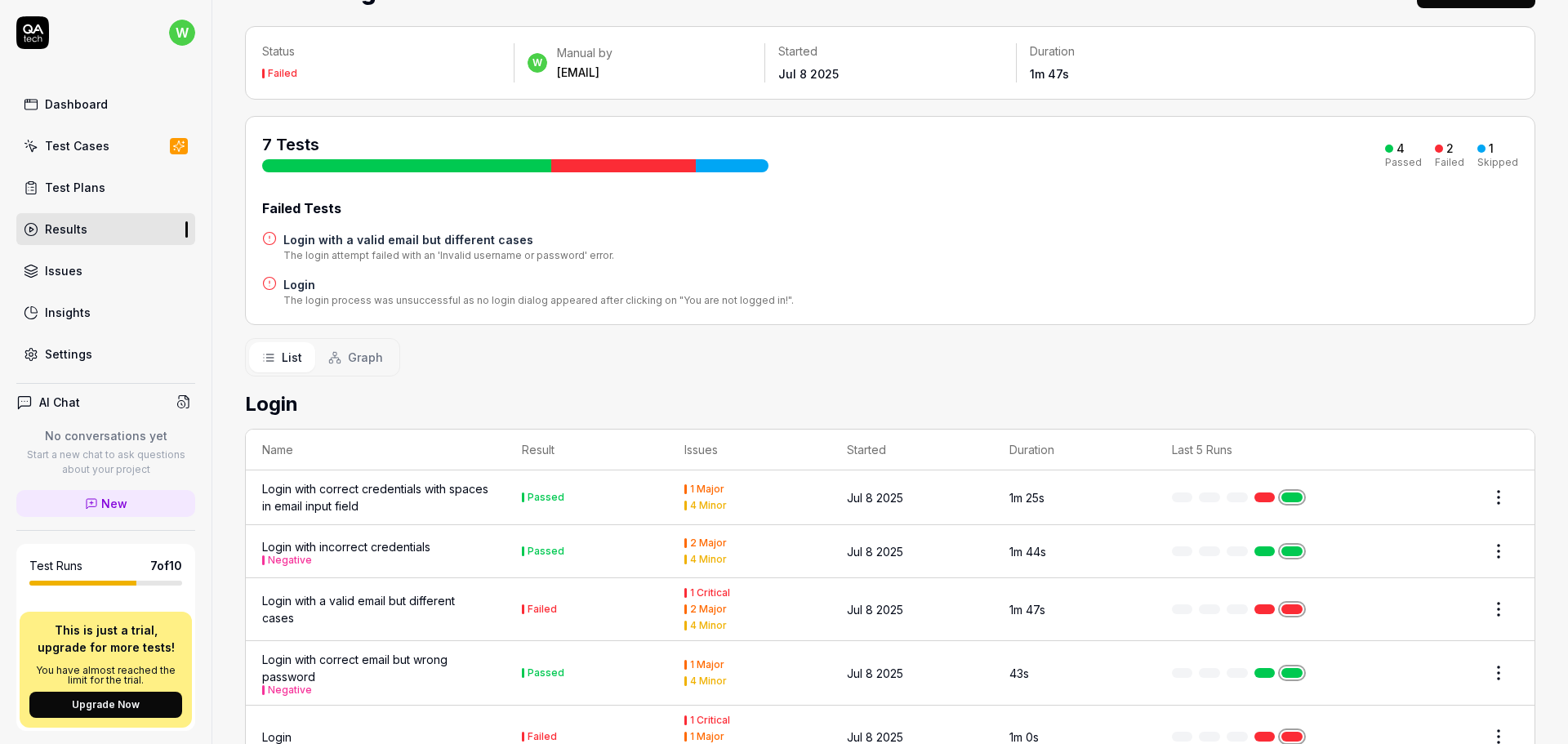 click on "Test Plans" at bounding box center (75, 187) 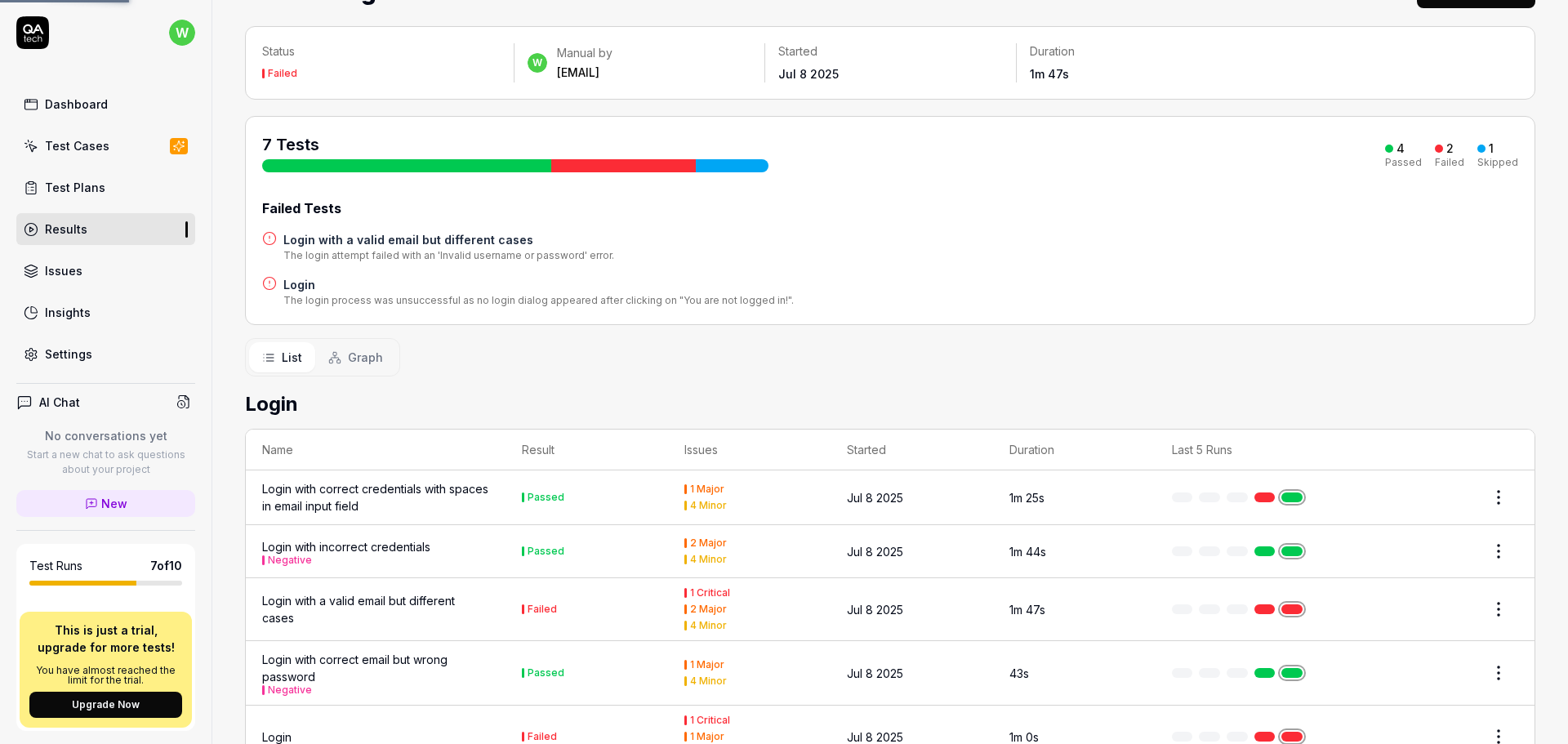 scroll, scrollTop: 0, scrollLeft: 0, axis: both 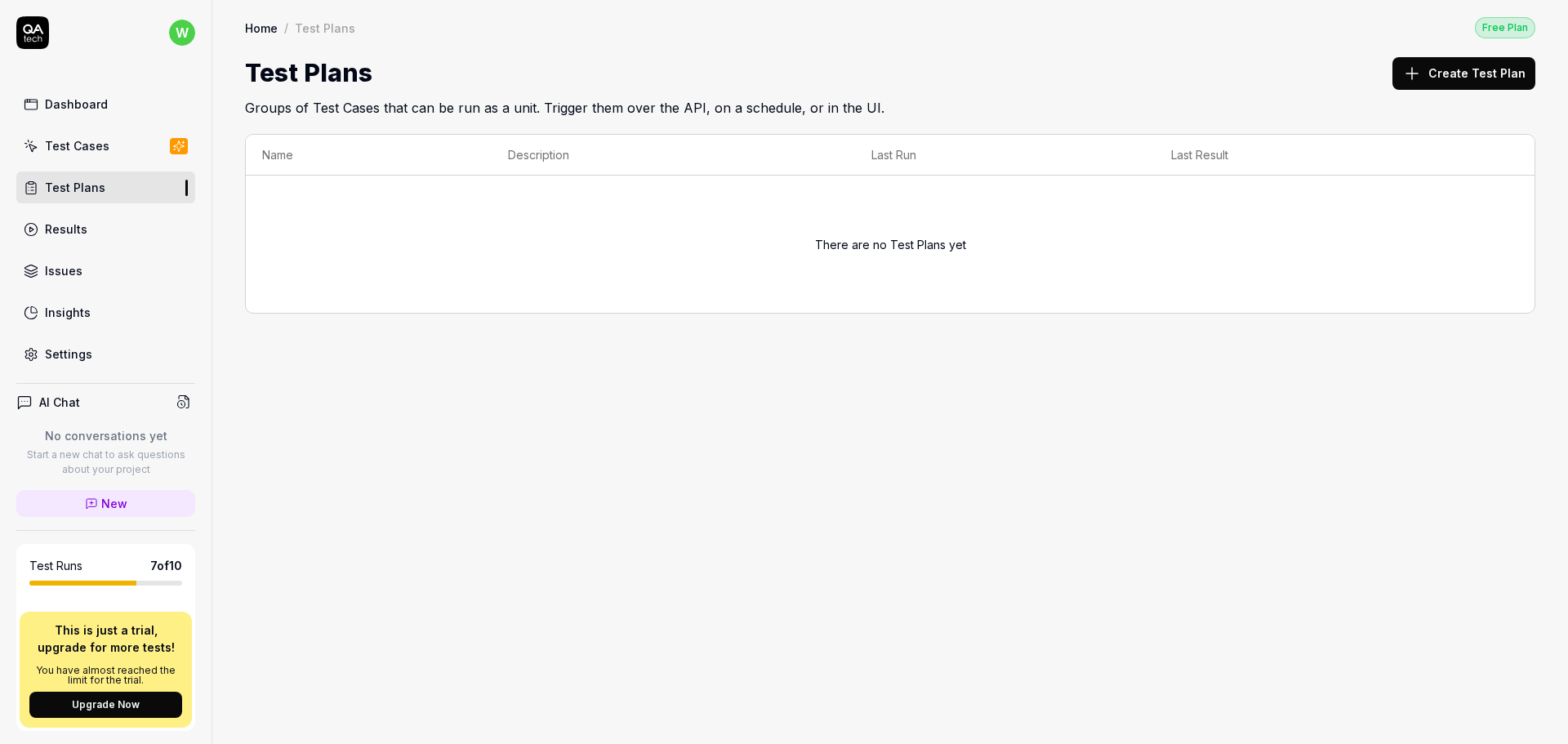 click on "Dashboard Test Cases Test Plans Results Issues Insights Settings" at bounding box center (105, 229) 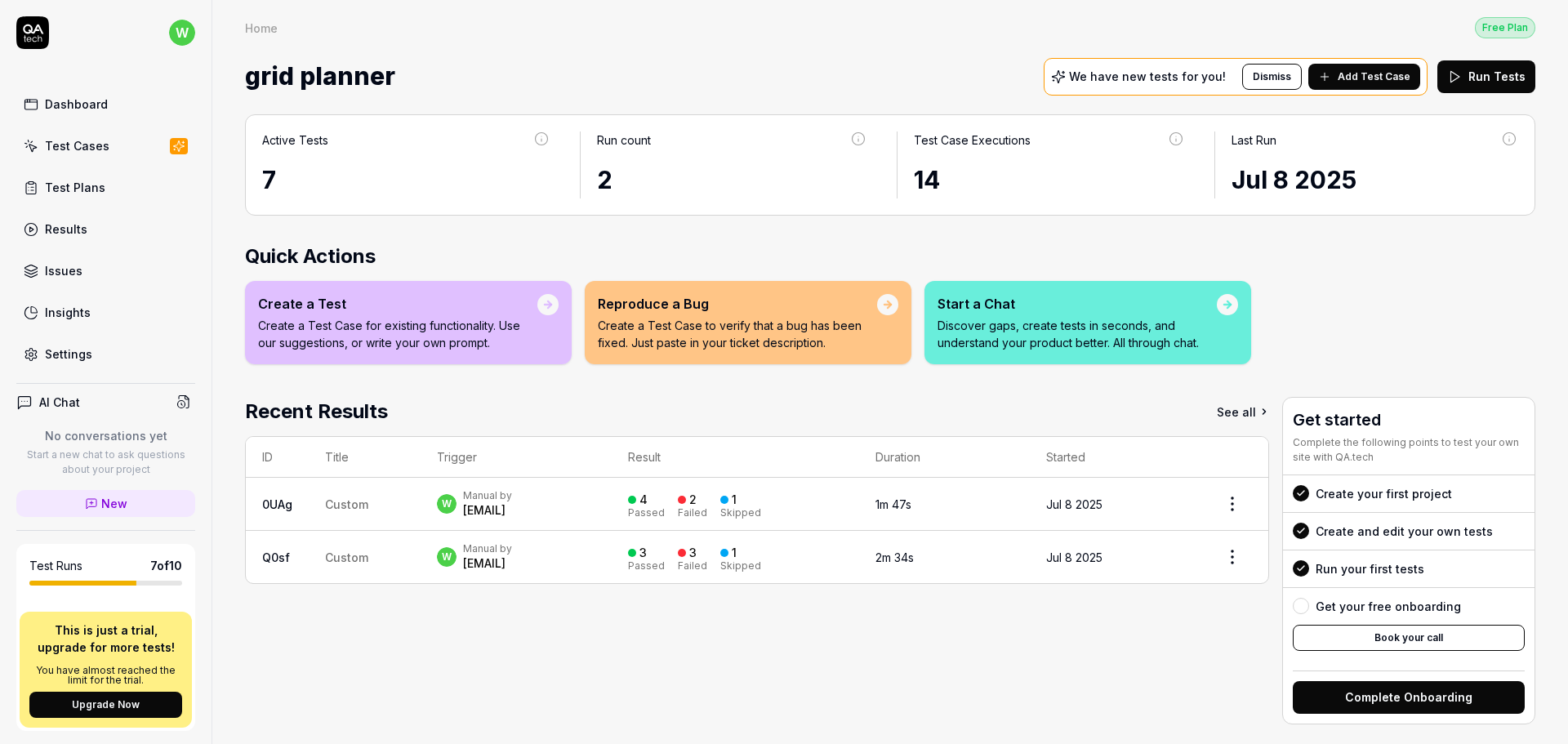 click on "Add Test Case" at bounding box center (1374, 77) 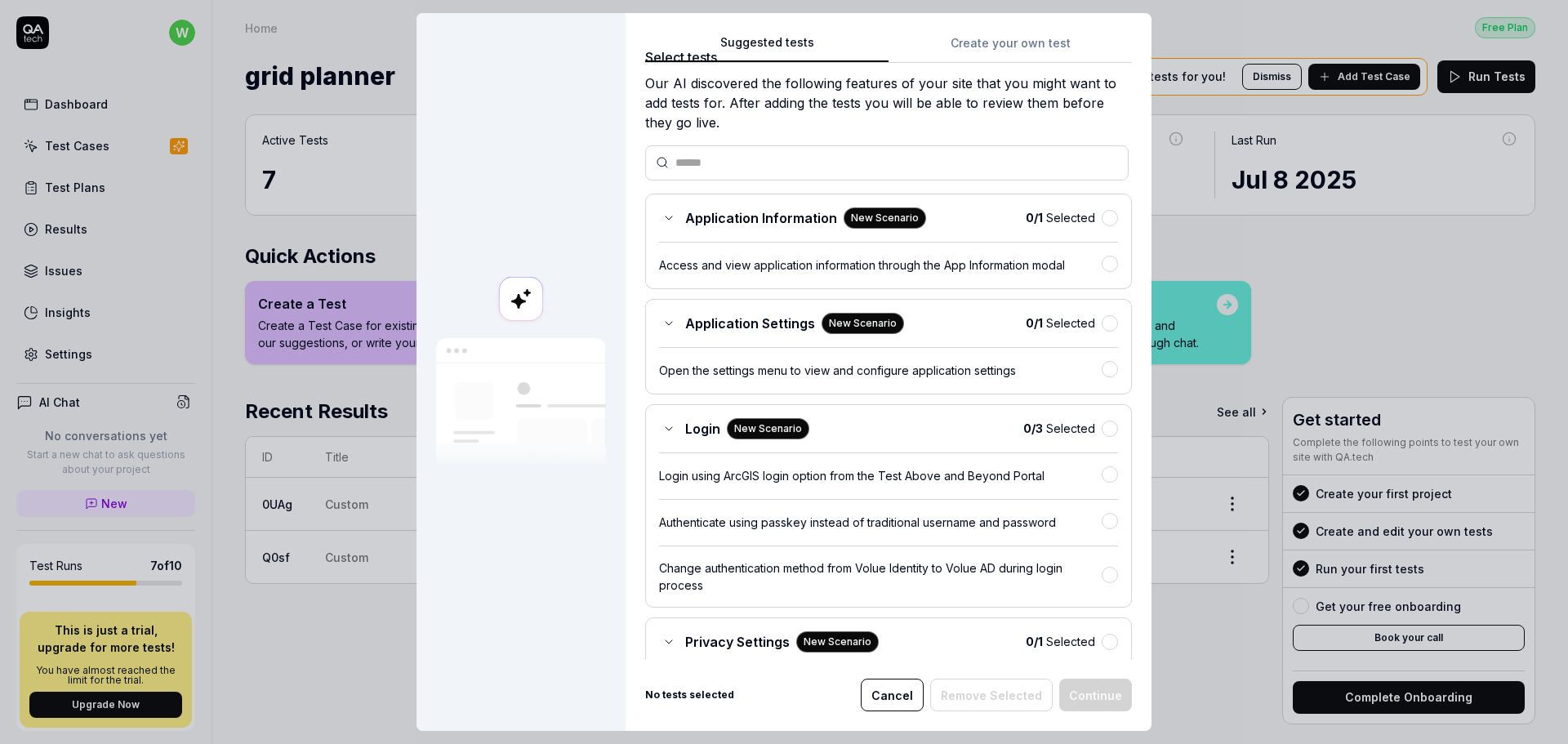 scroll, scrollTop: 0, scrollLeft: 0, axis: both 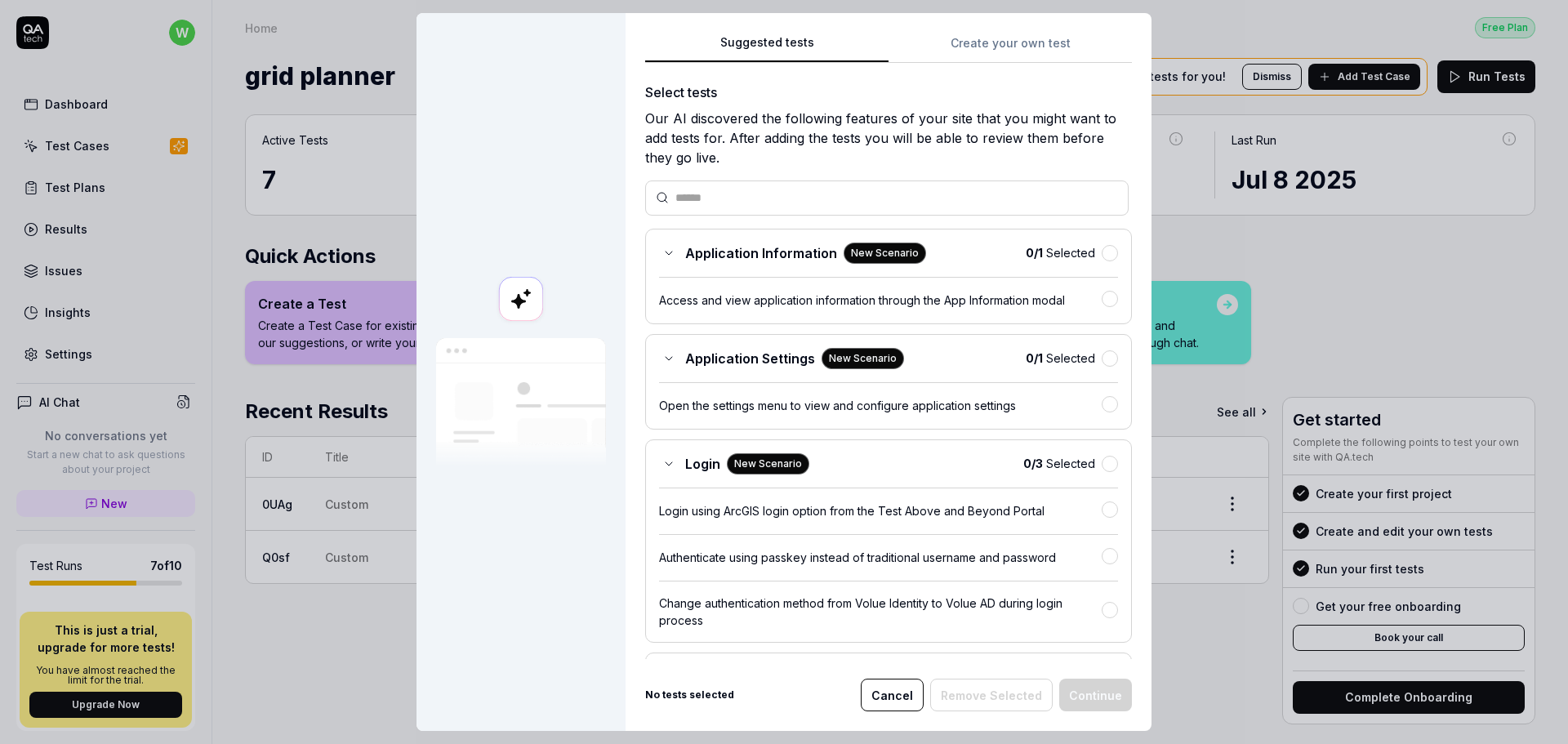 click on "Cancel" at bounding box center (892, 695) 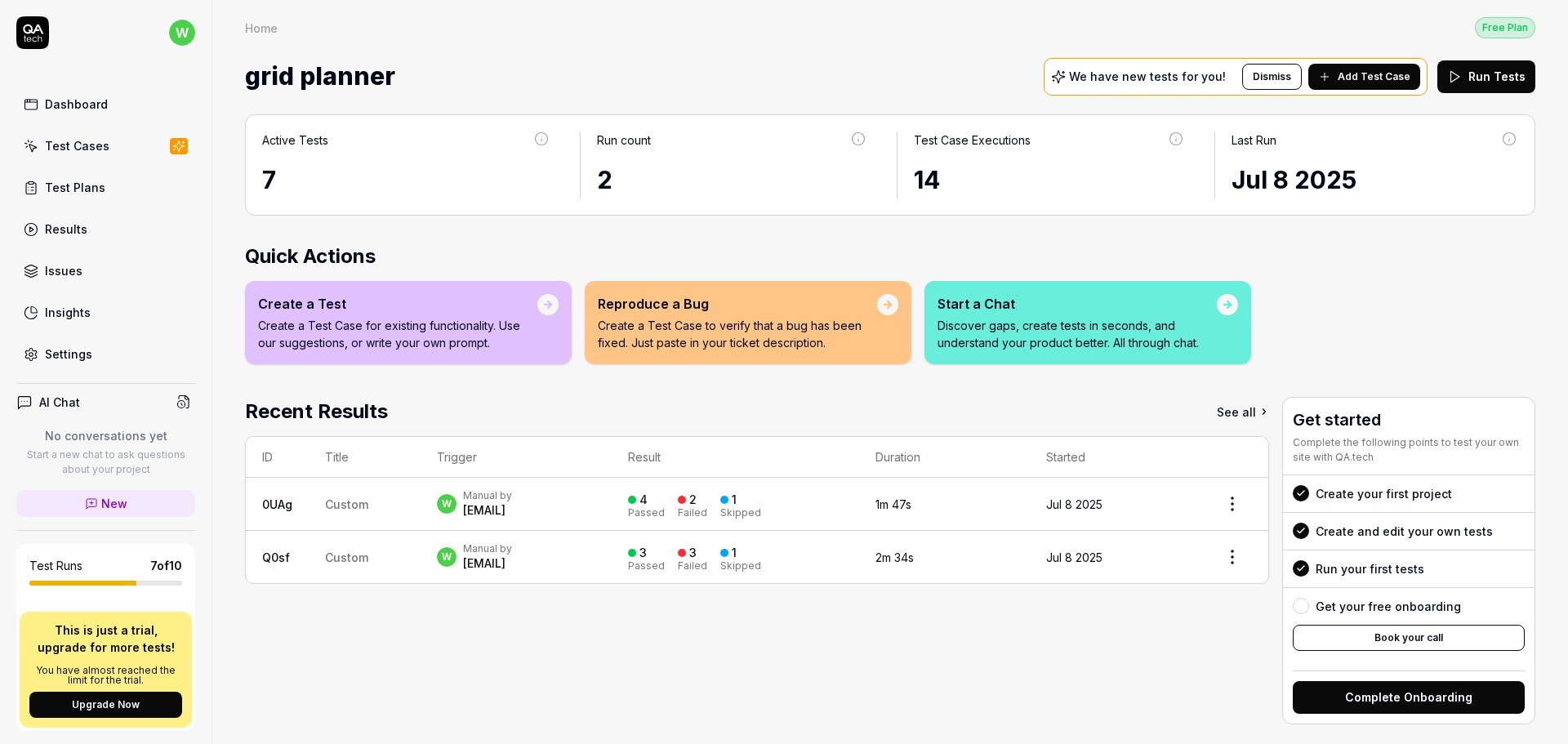 click on "Recent Results See all ID Title Trigger Result Duration Started 0UAg Custom w Manual by [EMAIL] 4 Passed 2 Failed 1 Skipped 1m 47s [MONTH] 8 2025 Q0sf Custom w Manual by [EMAIL] 3 Passed 3 Failed 1 Skipped 2m 34s [MONTH] 8 2025" at bounding box center (757, 560) 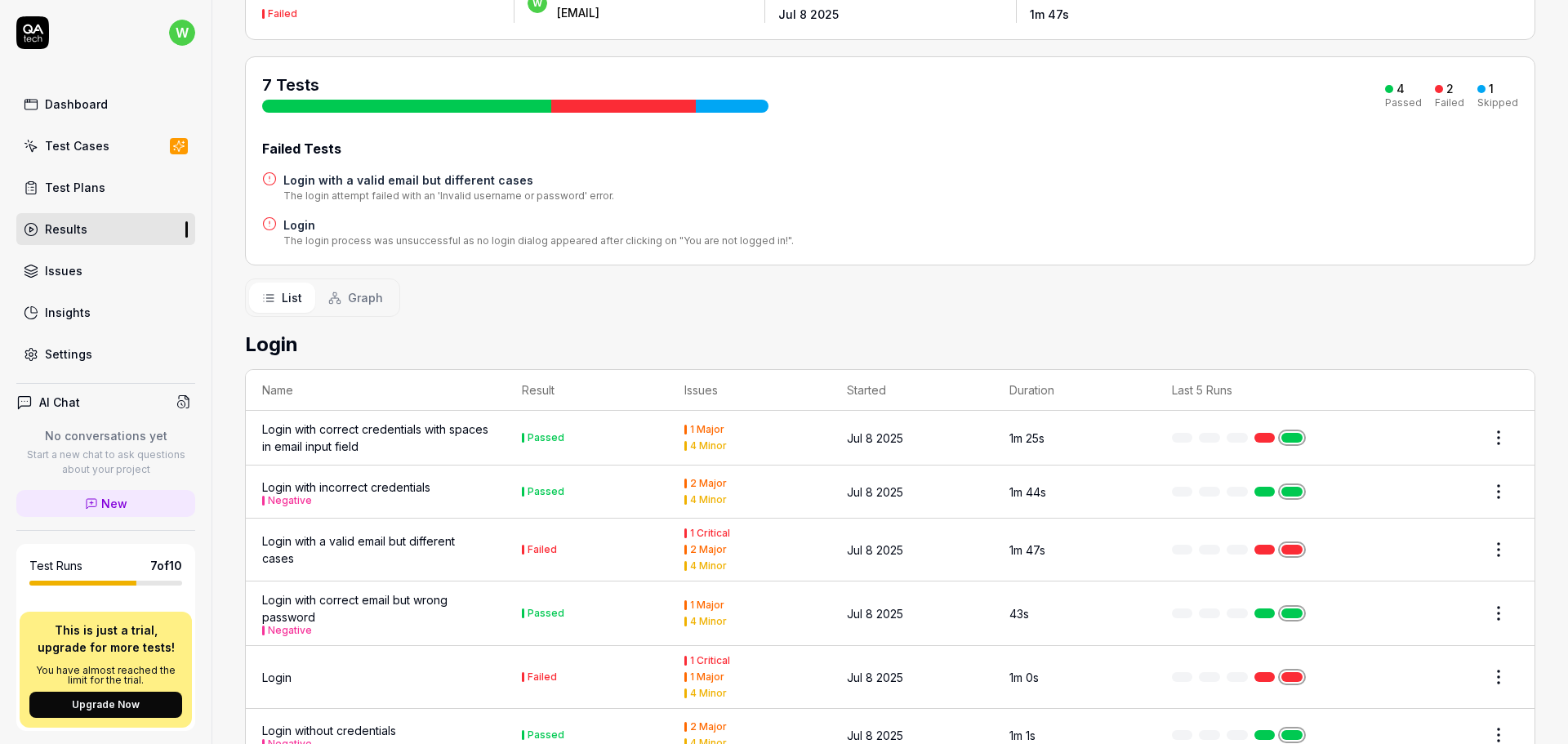 scroll, scrollTop: 163, scrollLeft: 0, axis: vertical 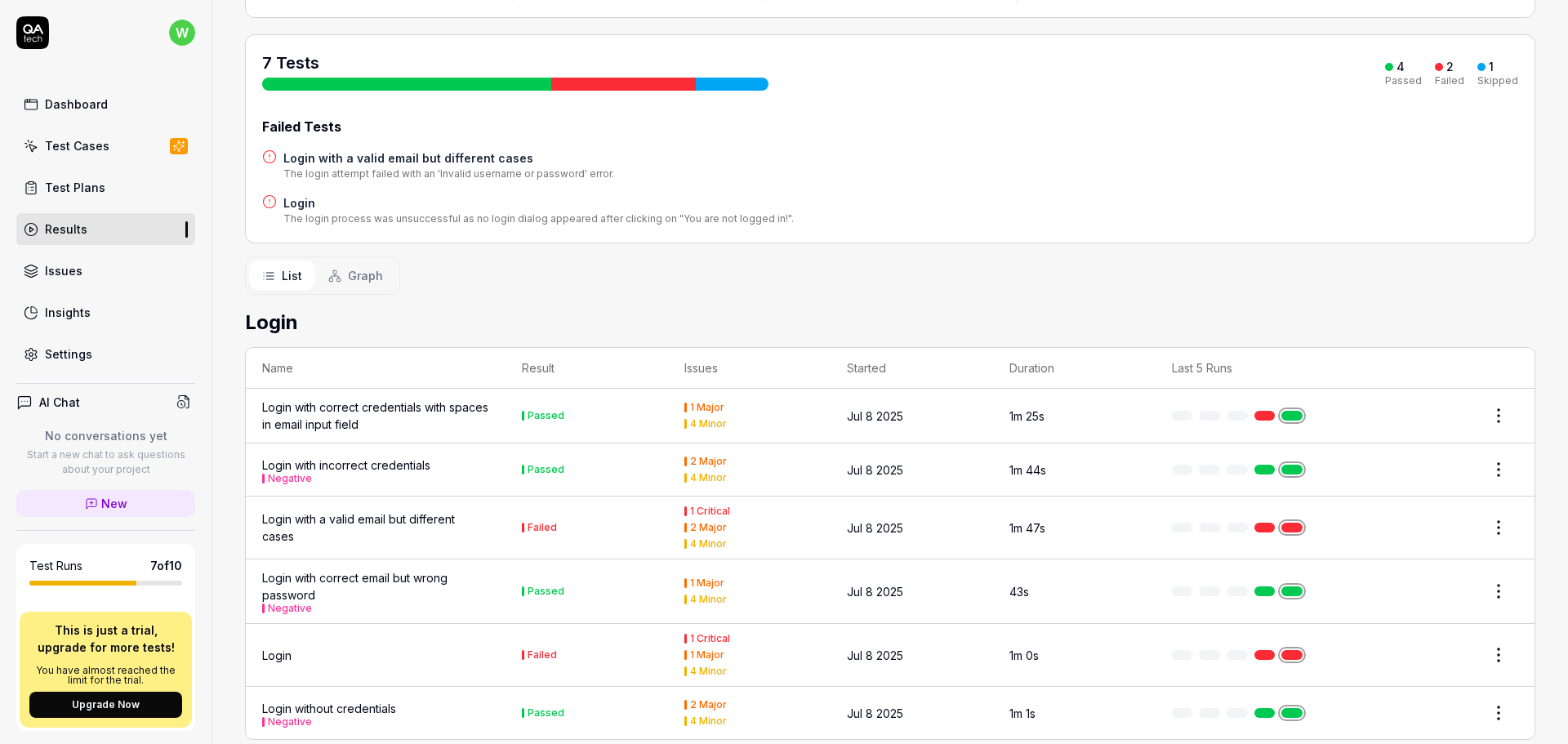 click on "Settings" at bounding box center (69, 354) 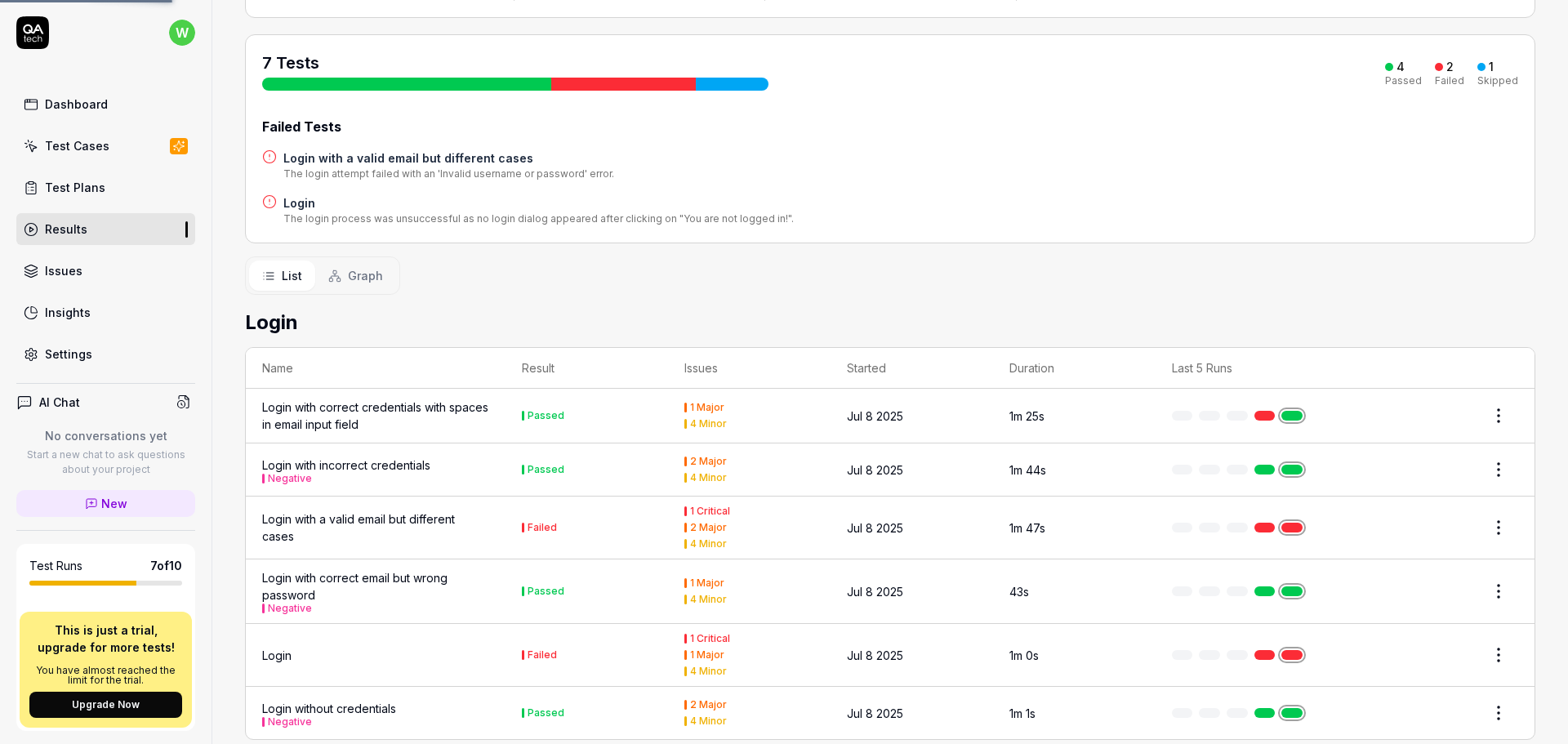 scroll, scrollTop: 124, scrollLeft: 0, axis: vertical 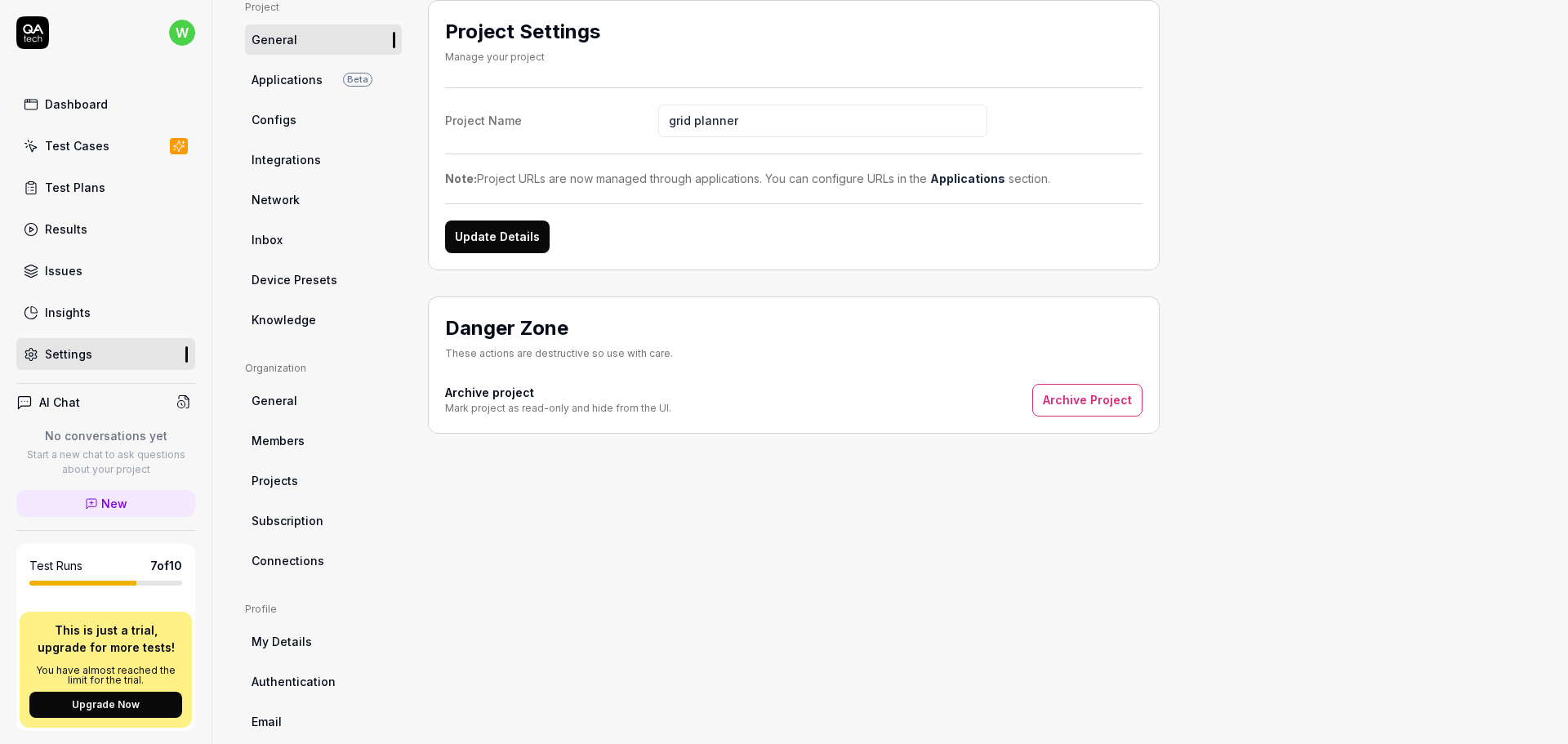 click on "Subscription" at bounding box center (287, 520) 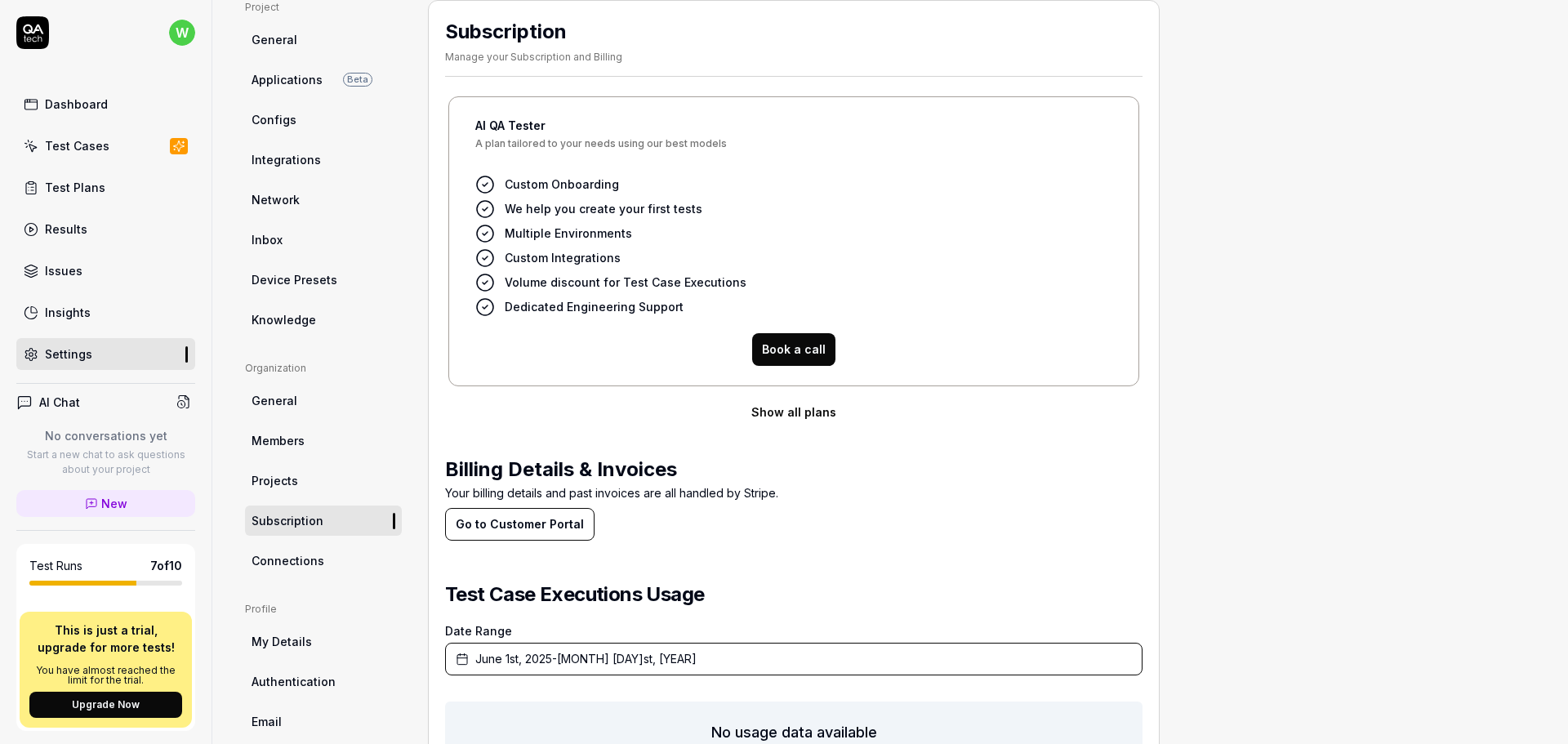 click on "Projects" at bounding box center (274, 480) 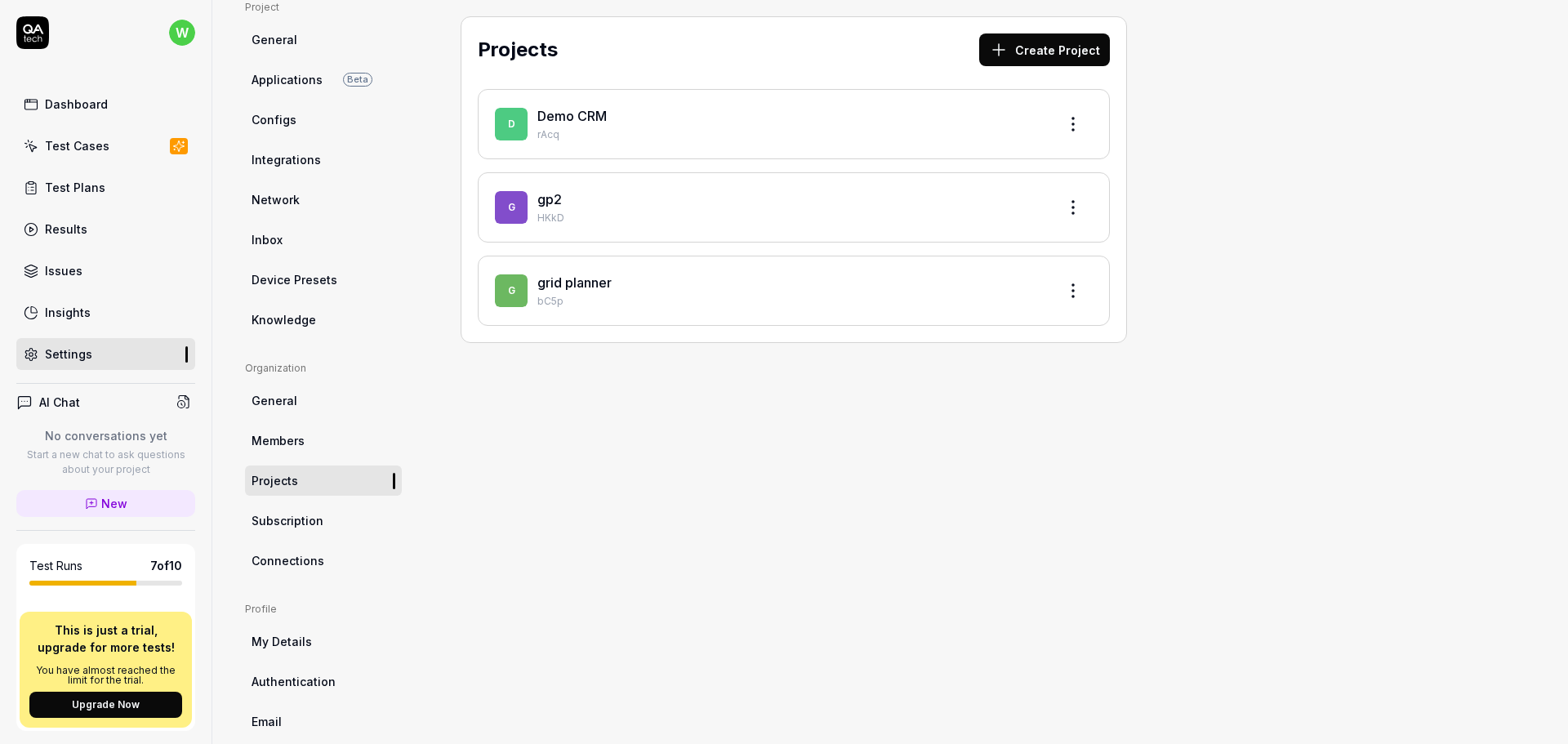 click on "Members" at bounding box center (278, 440) 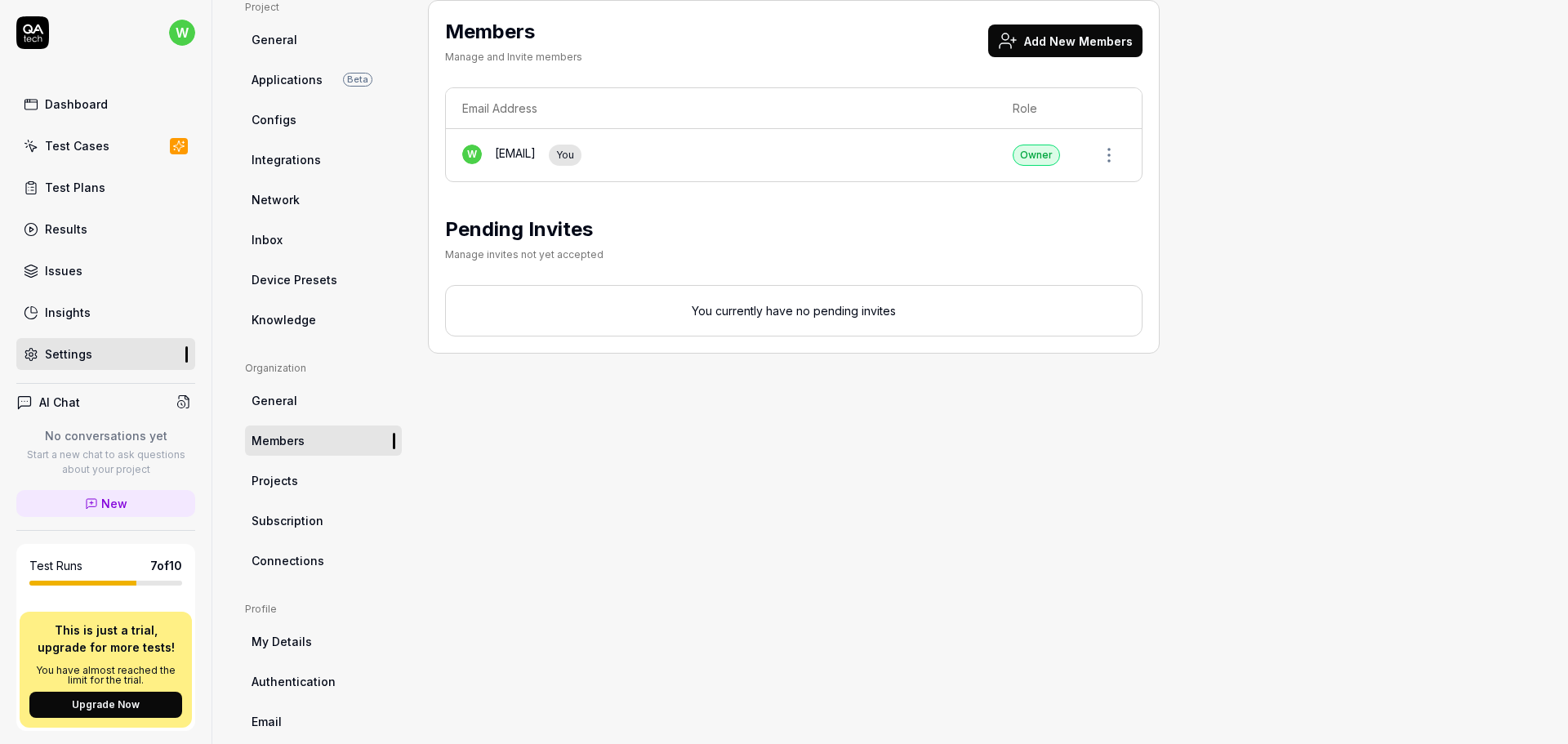 click on "Projects" at bounding box center [323, 480] 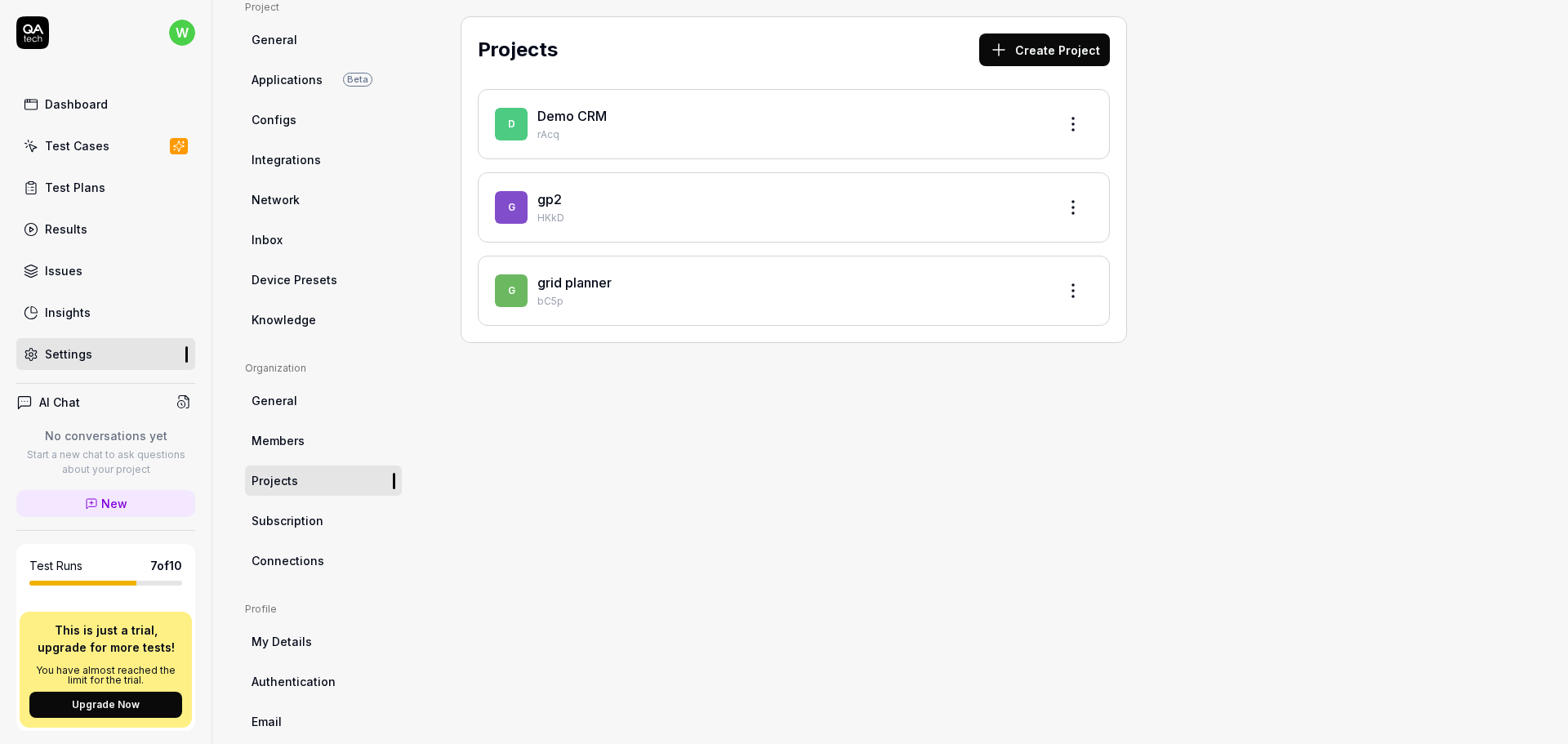 click on "grid planner" at bounding box center (574, 283) 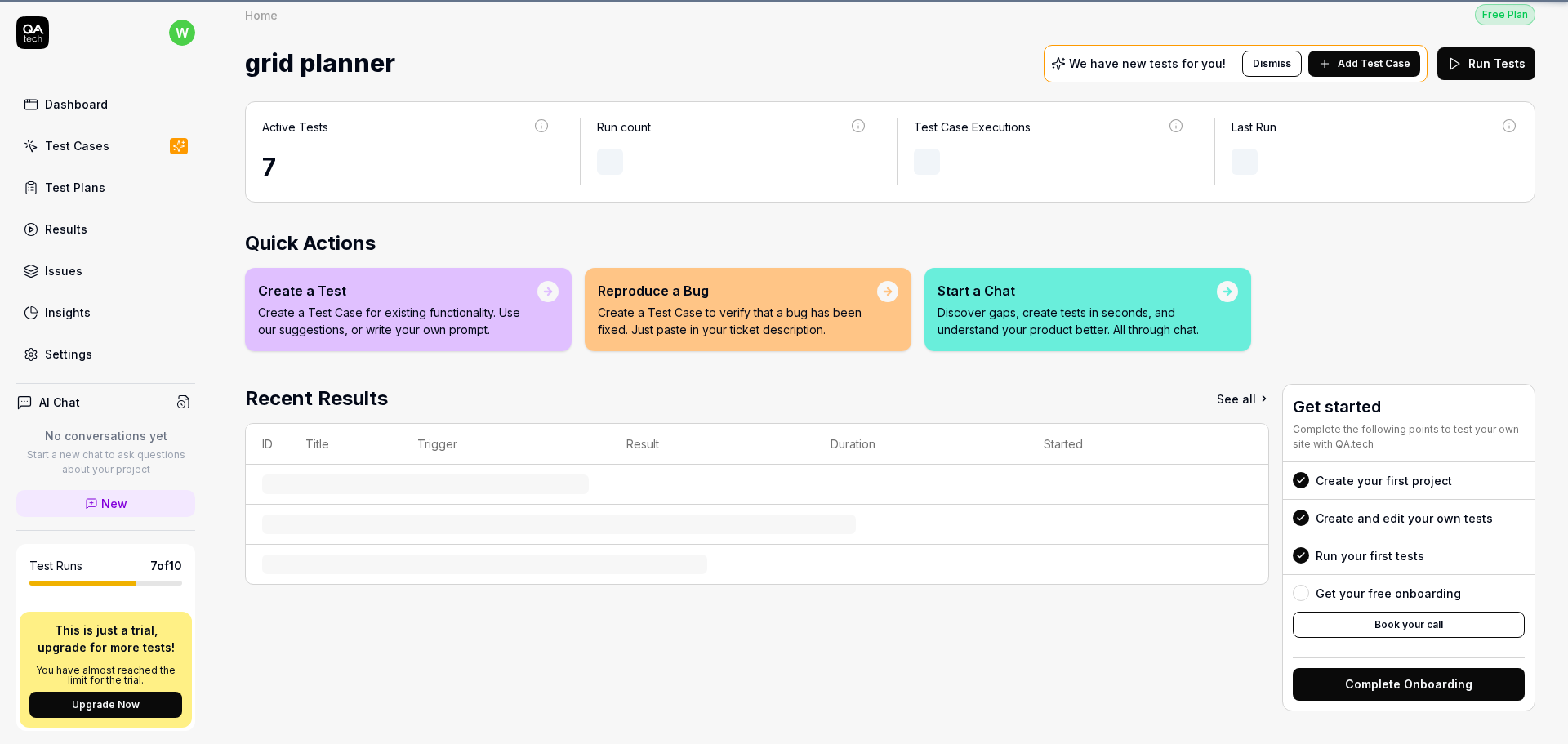 scroll, scrollTop: 0, scrollLeft: 0, axis: both 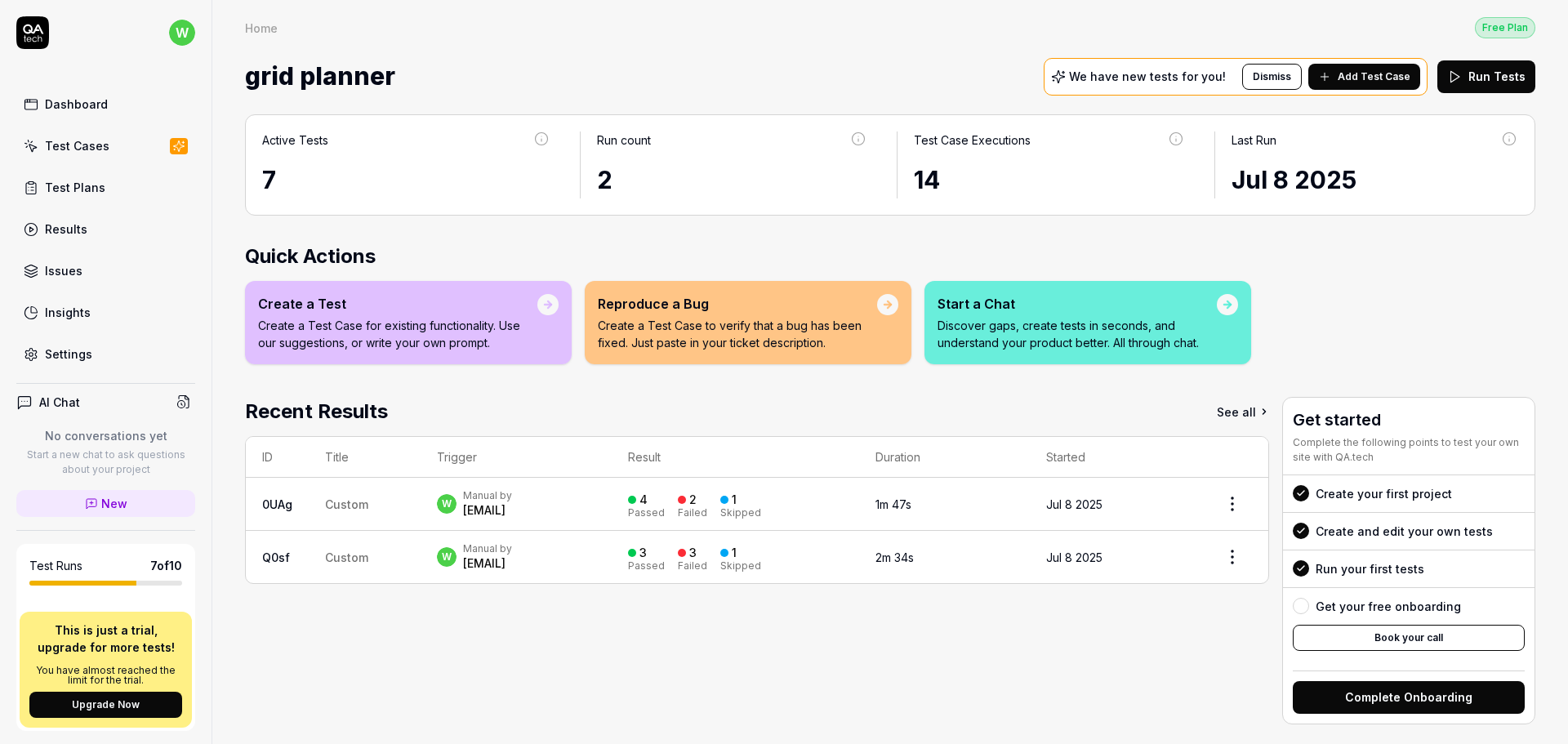 click on "[EMAIL]" at bounding box center (488, 510) 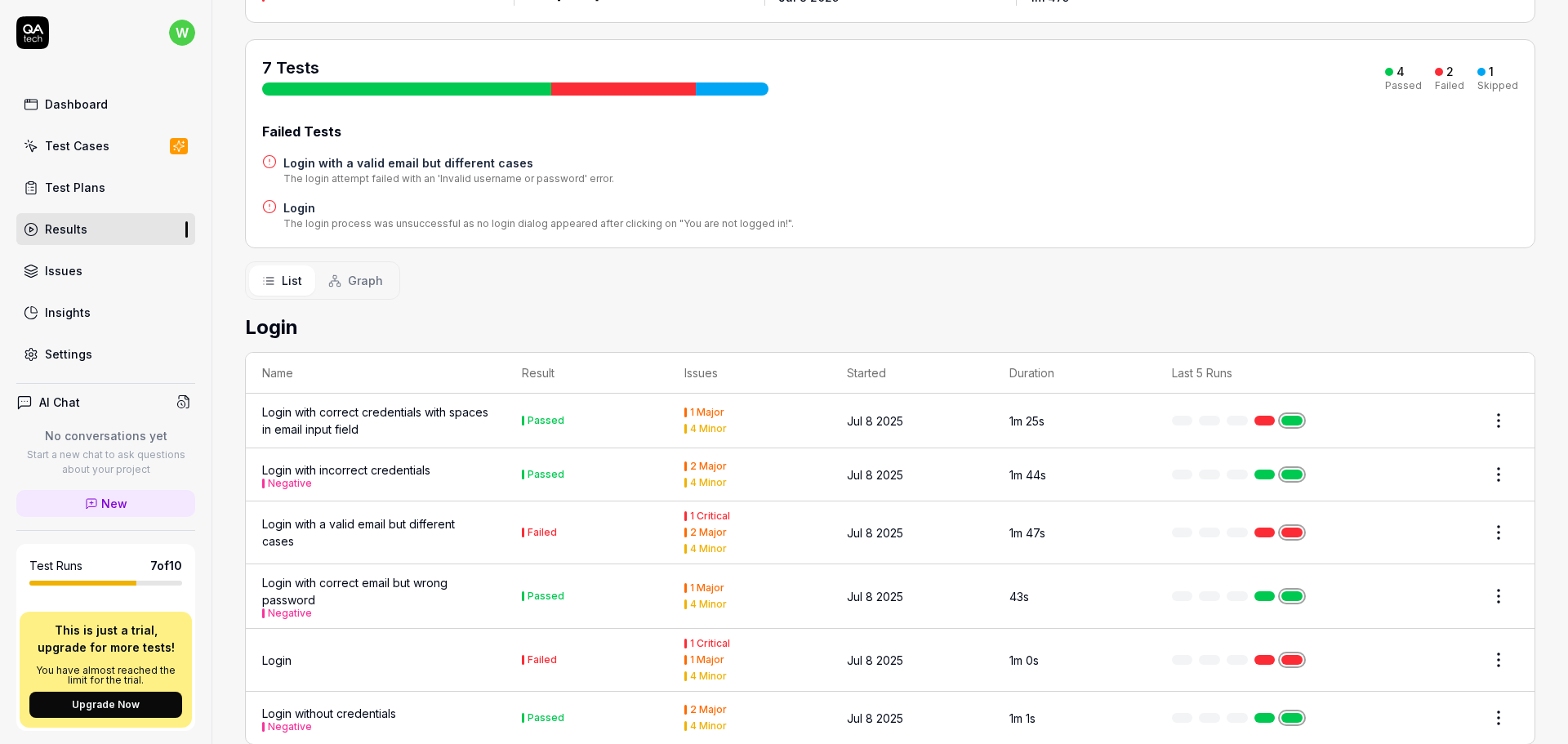 scroll, scrollTop: 163, scrollLeft: 0, axis: vertical 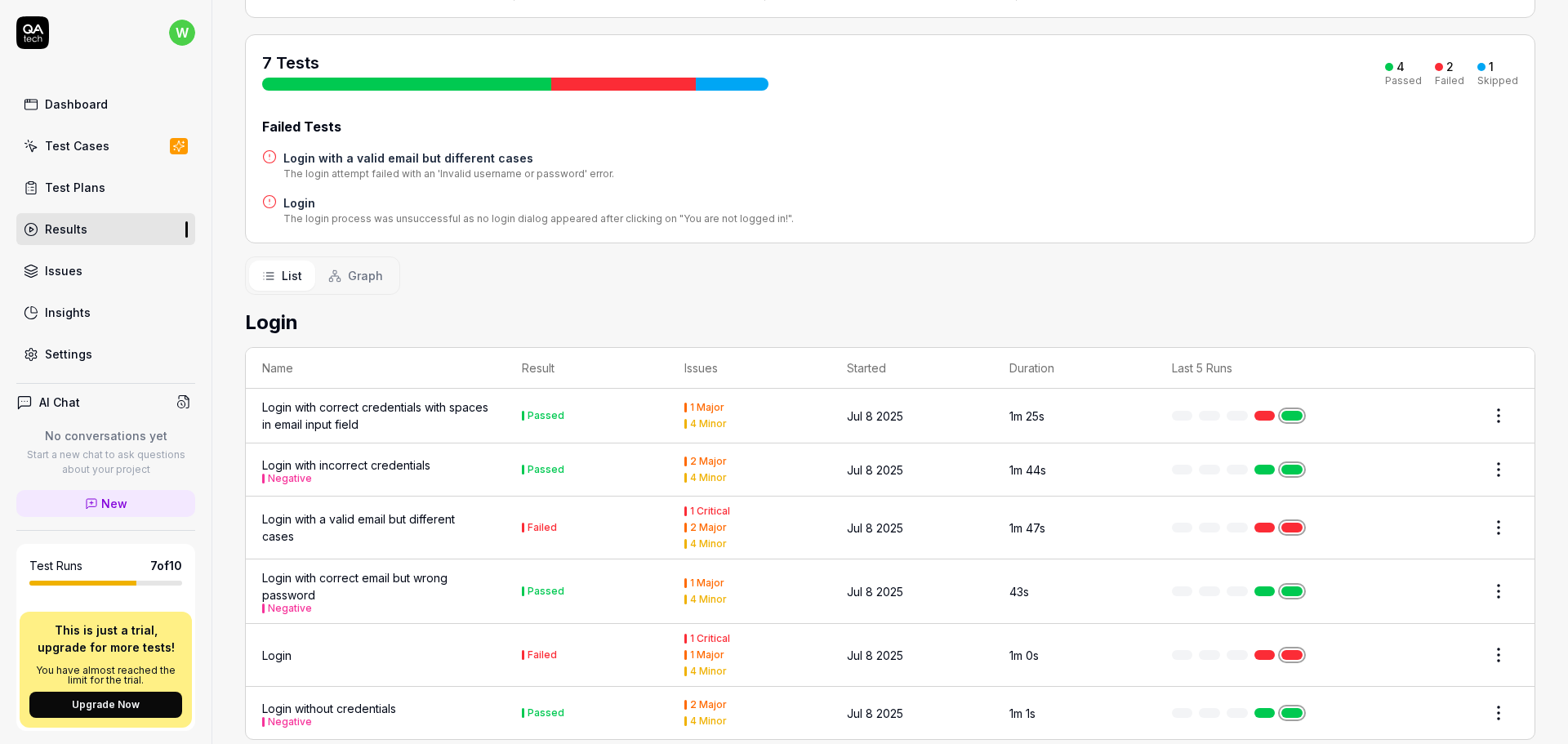 click on "Login with a valid email but different cases" at bounding box center [376, 528] 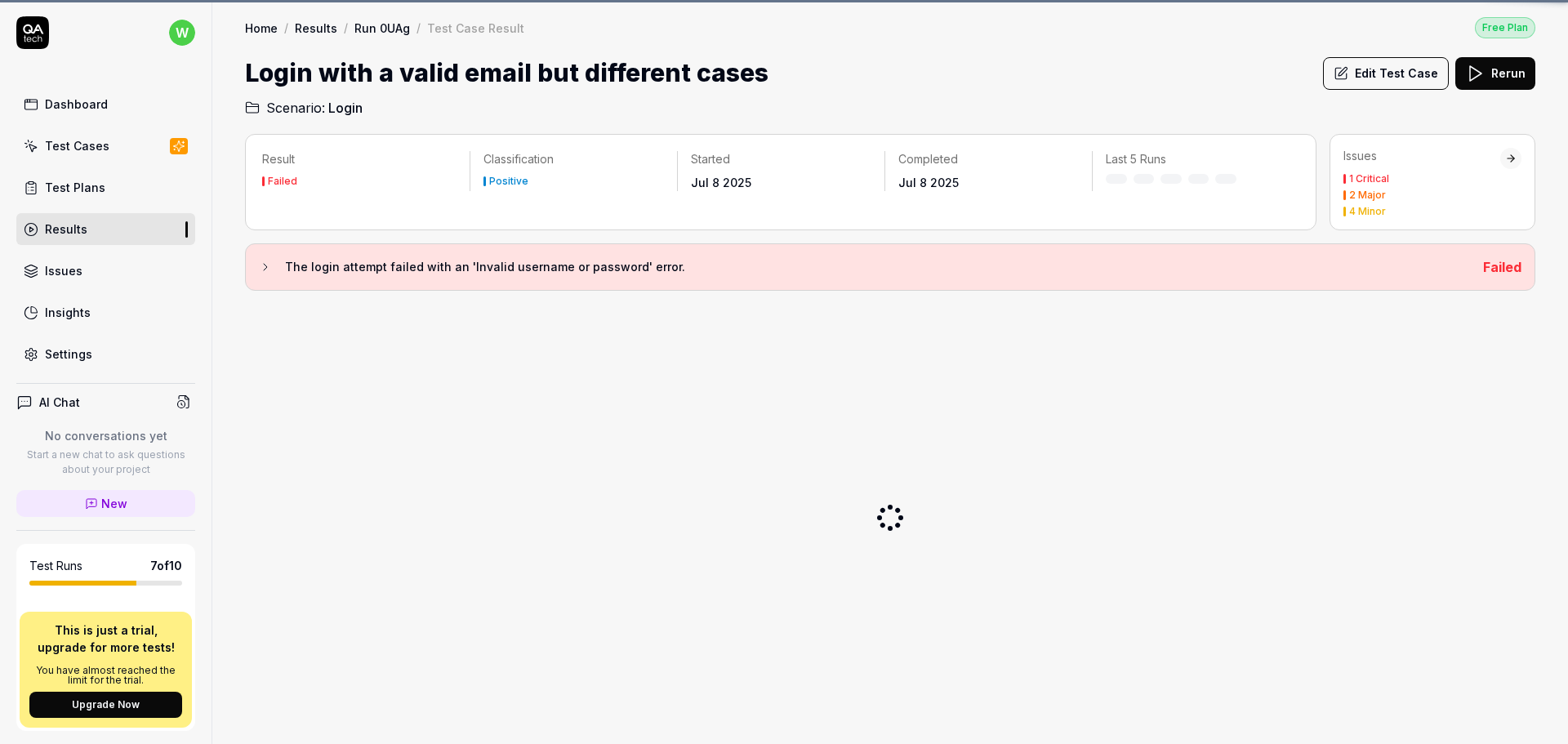 scroll, scrollTop: 0, scrollLeft: 0, axis: both 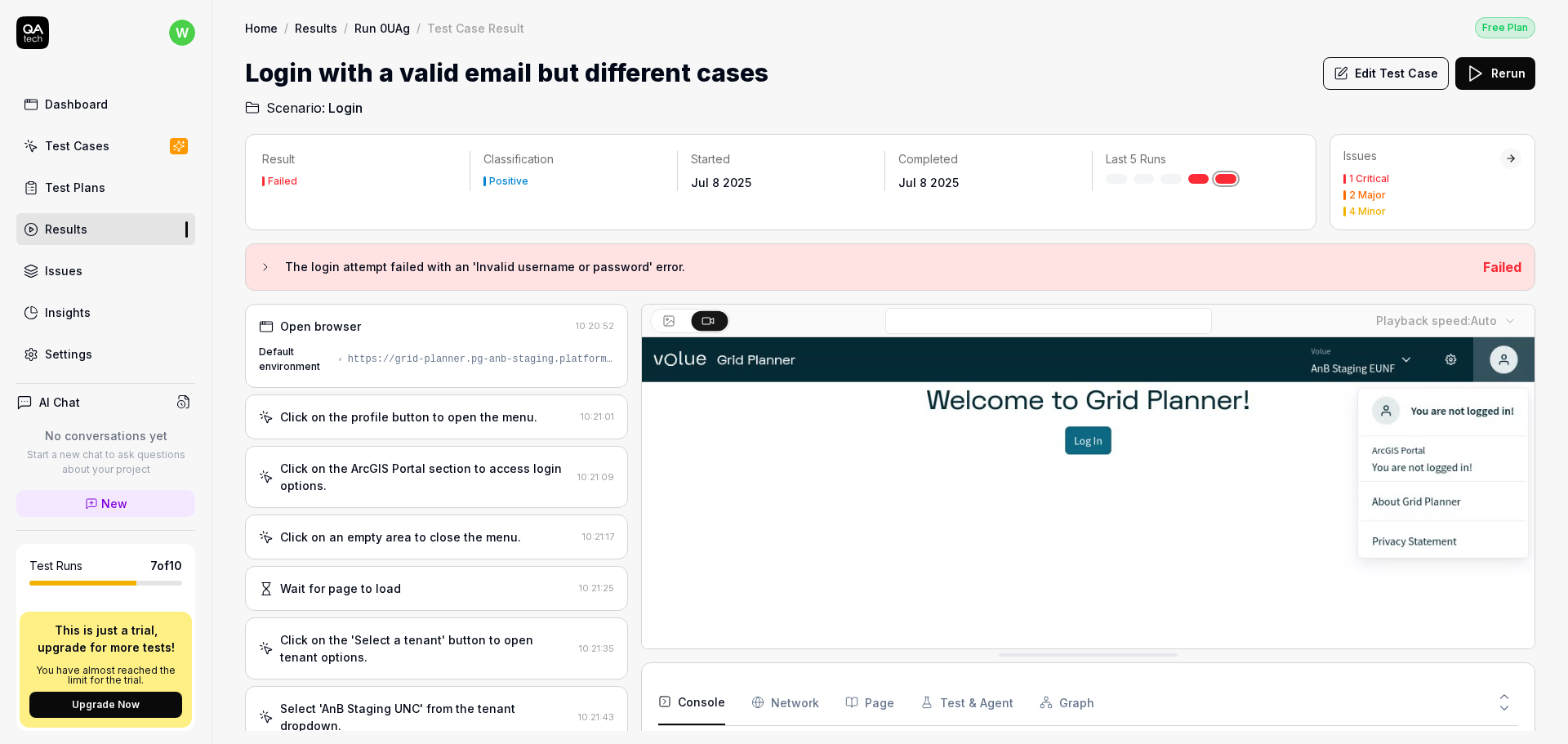 click on "Results" at bounding box center [66, 229] 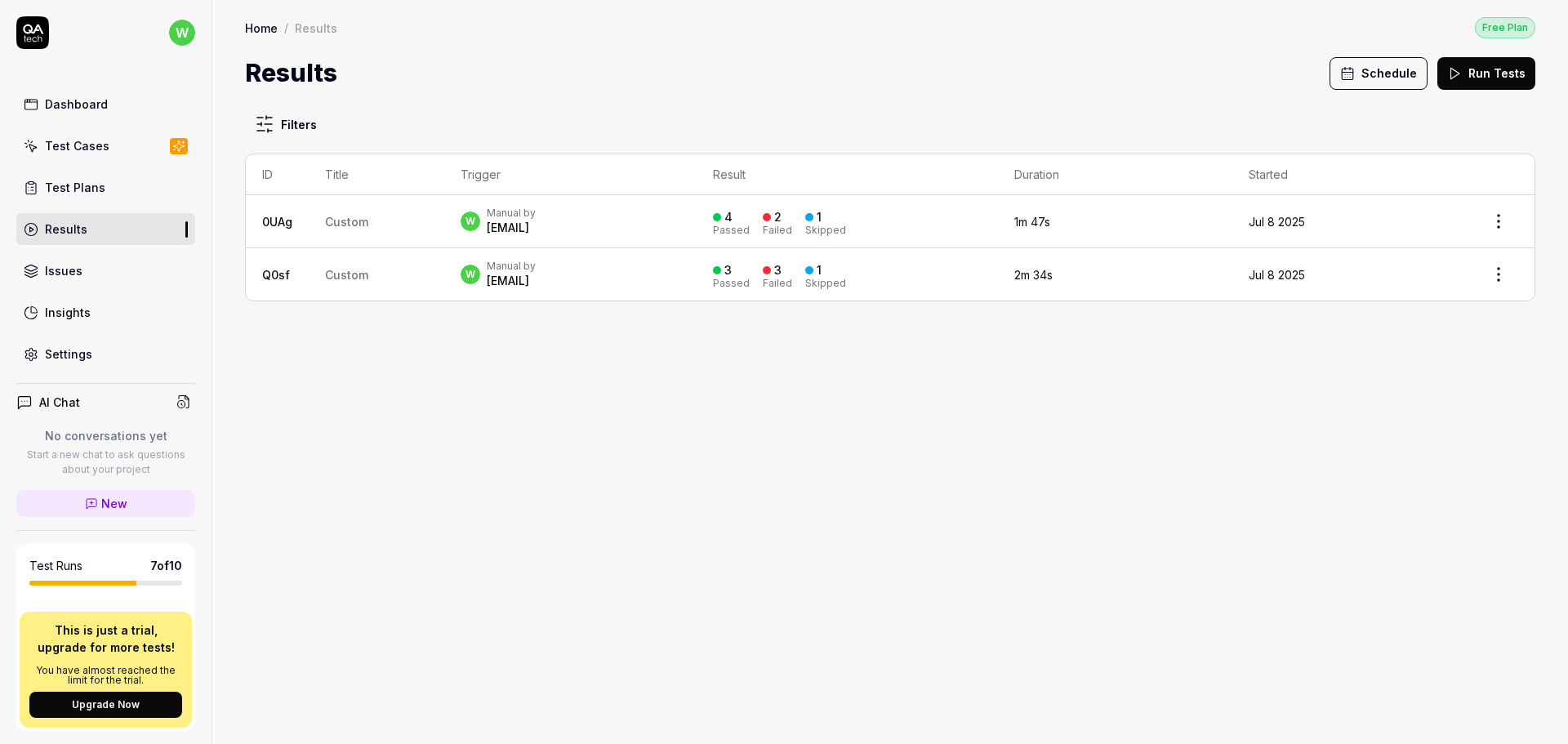 click on "[EMAIL]" at bounding box center (511, 281) 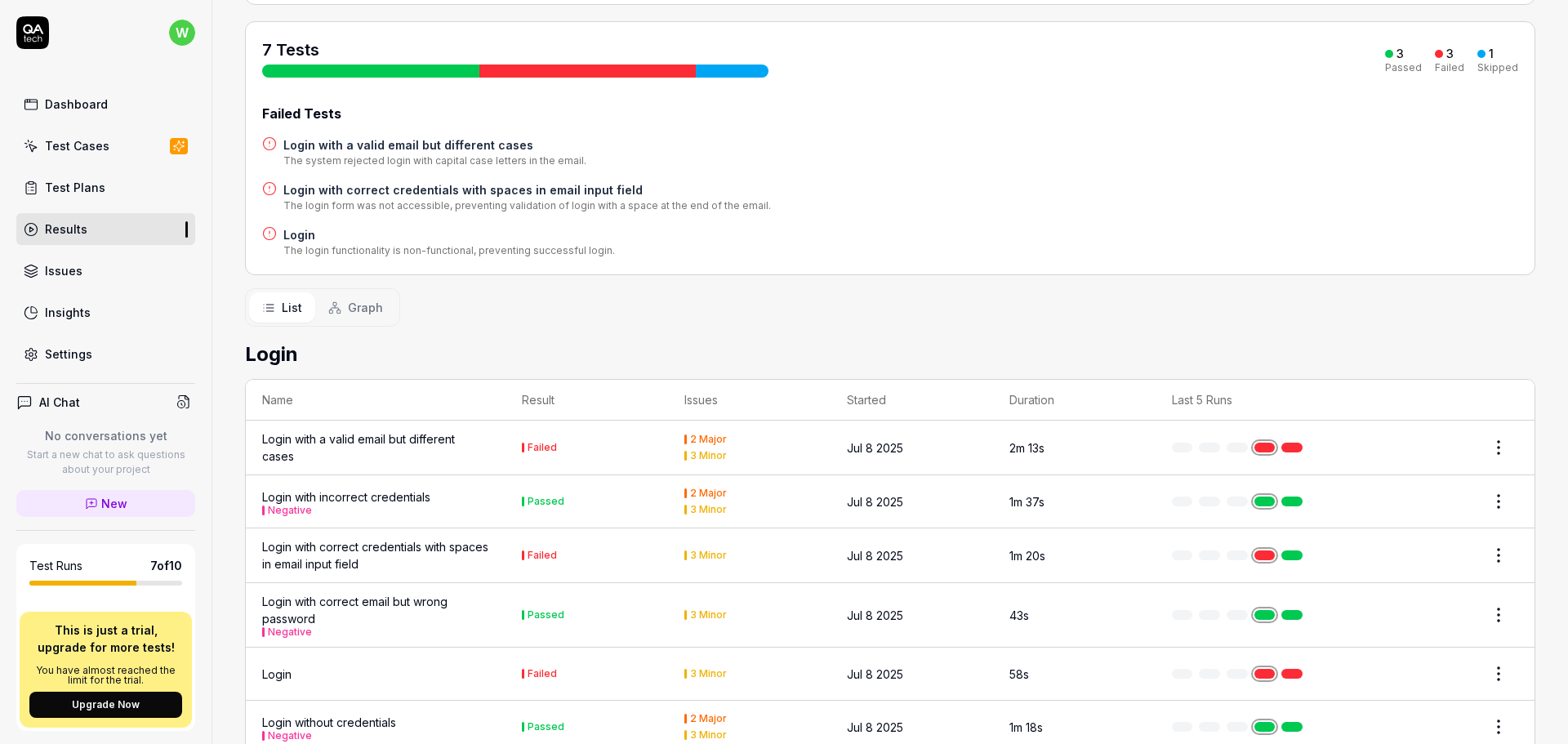 scroll, scrollTop: 245, scrollLeft: 0, axis: vertical 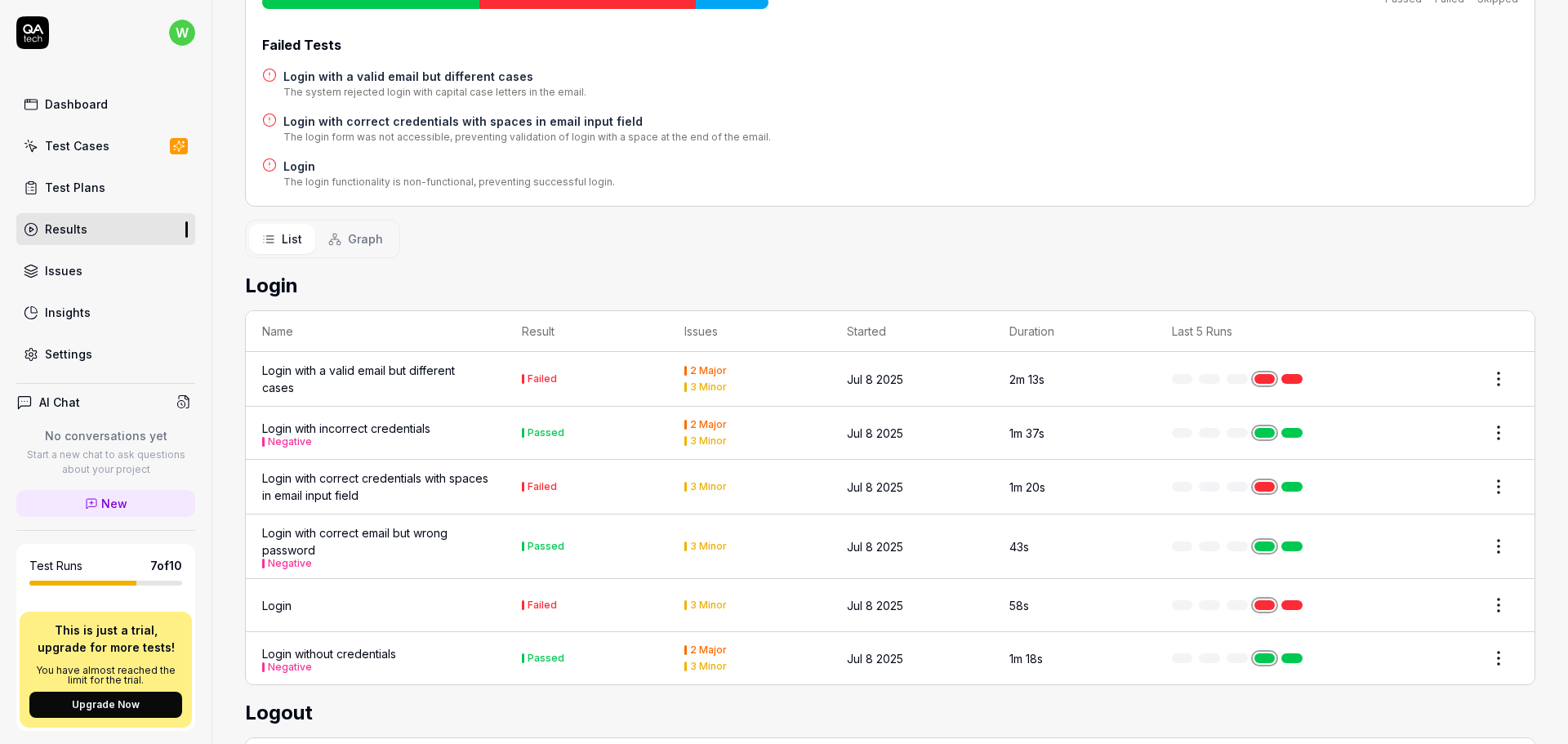 click on "Login" at bounding box center [376, 605] 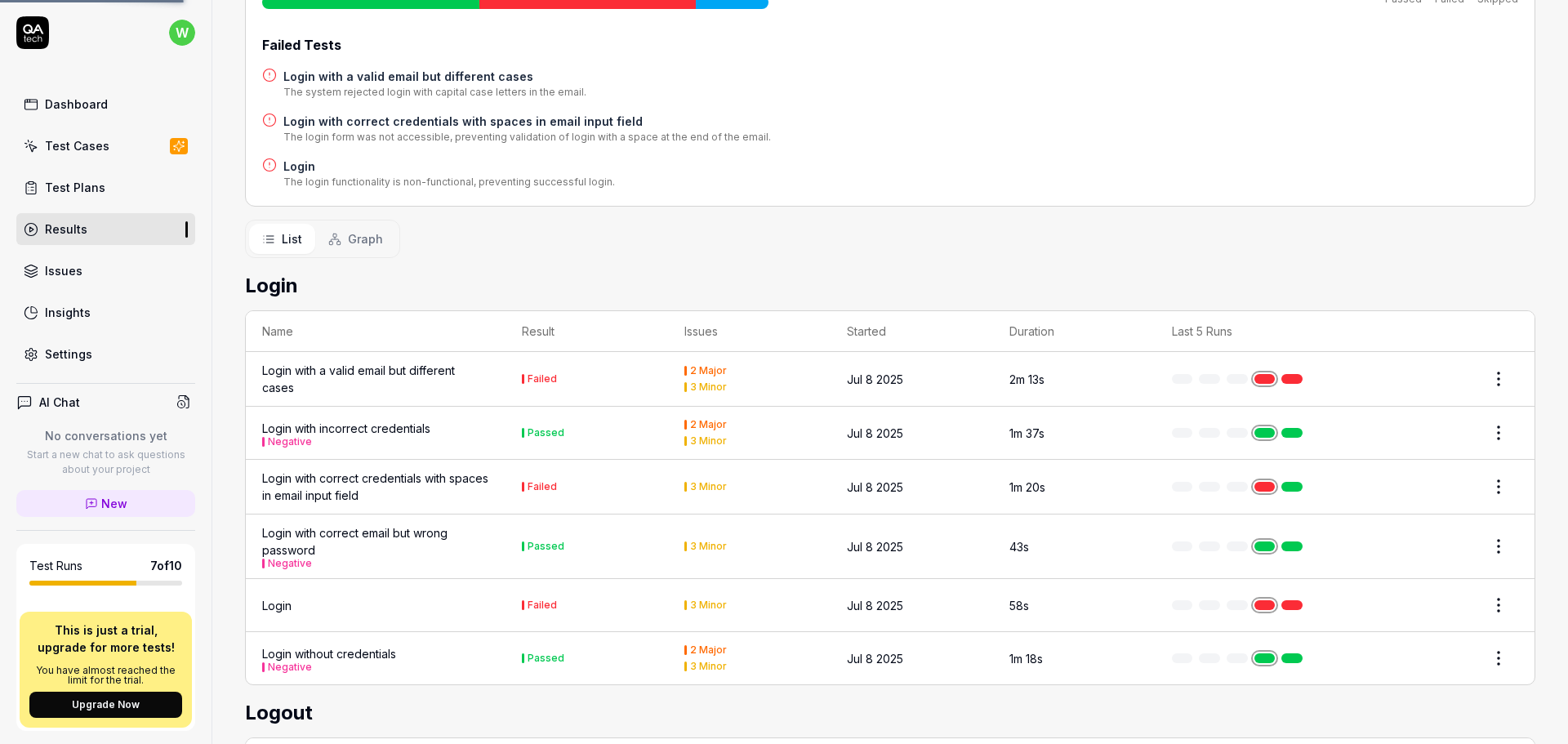 scroll, scrollTop: 0, scrollLeft: 0, axis: both 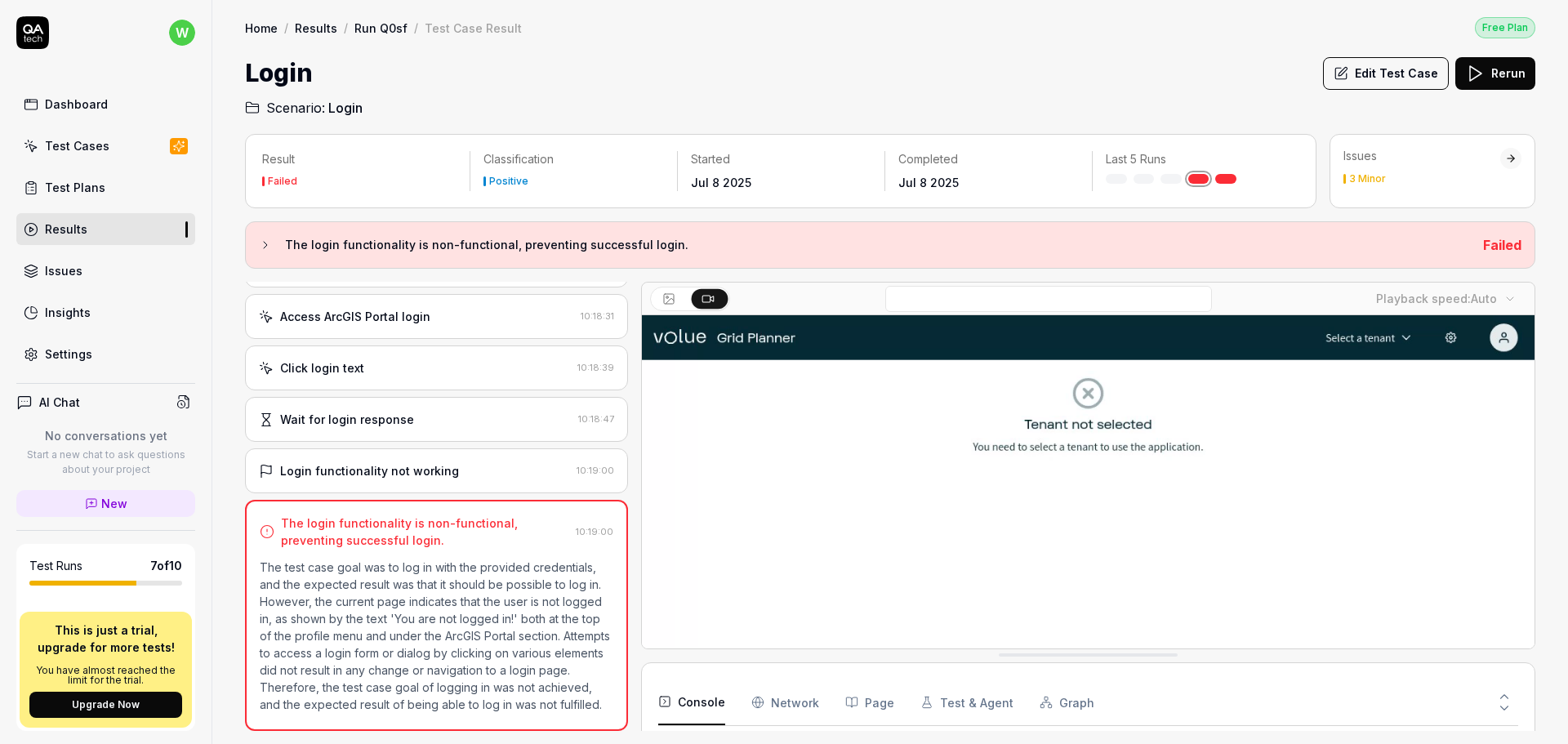 click on "Settings" at bounding box center [105, 354] 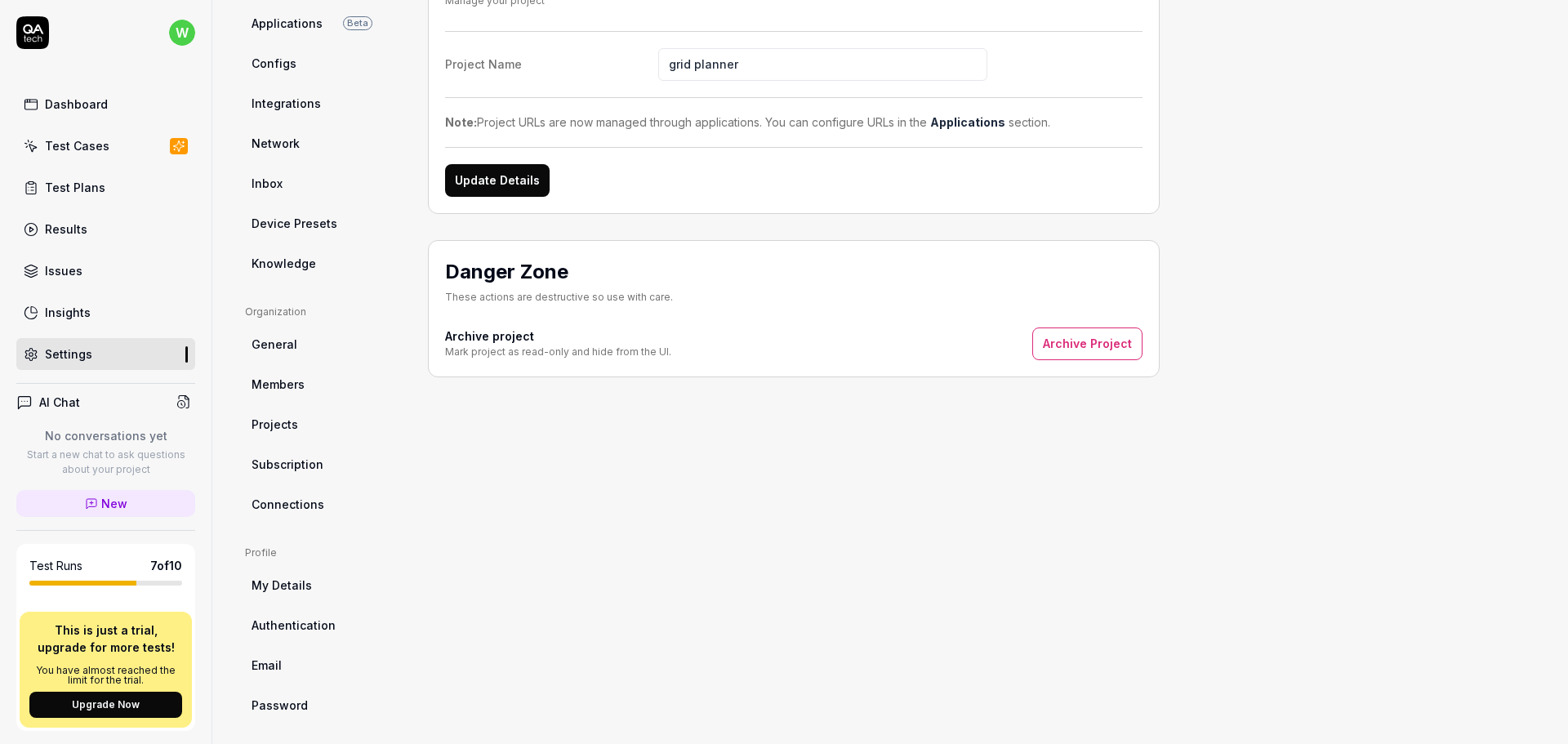 scroll, scrollTop: 189, scrollLeft: 0, axis: vertical 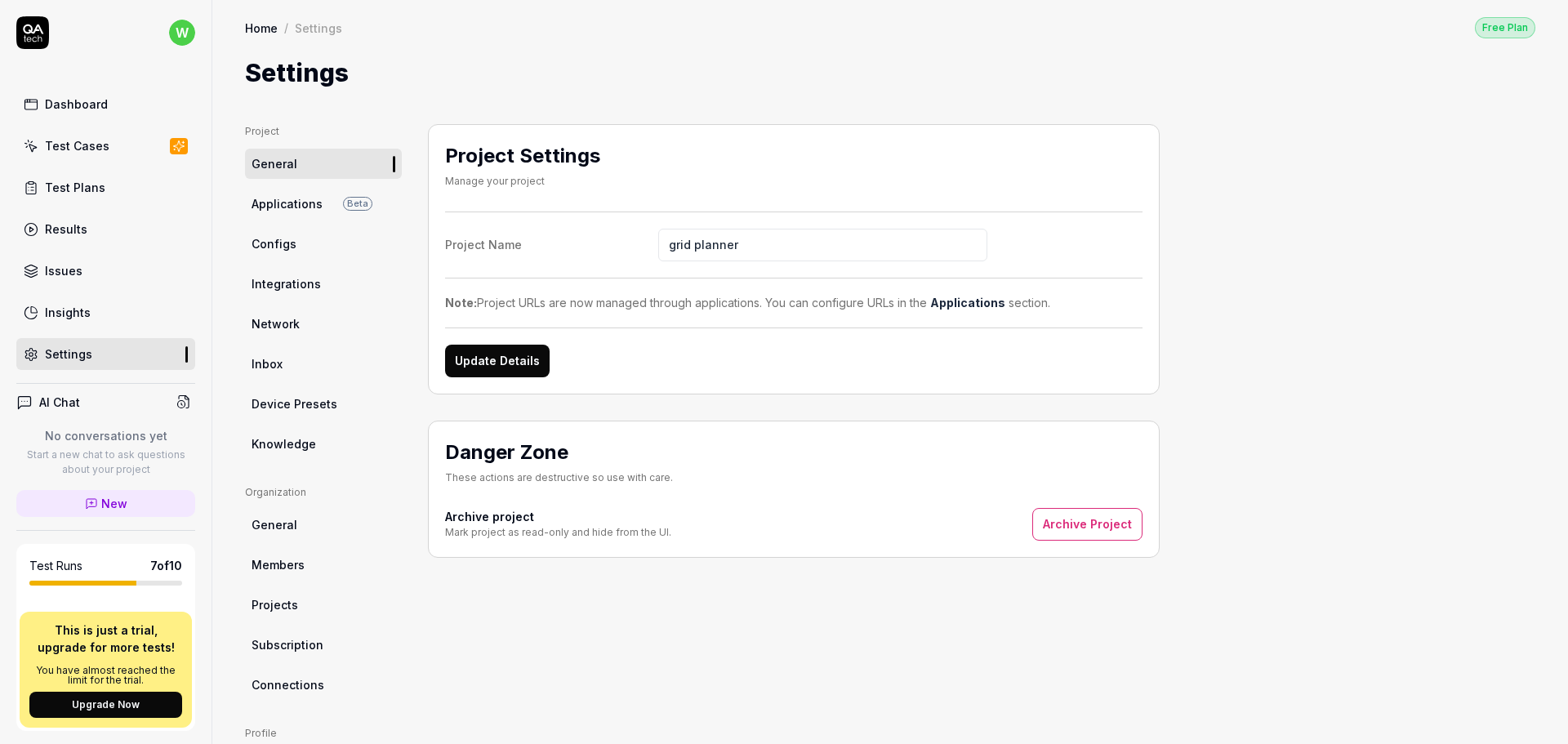 click on "Home" at bounding box center [261, 28] 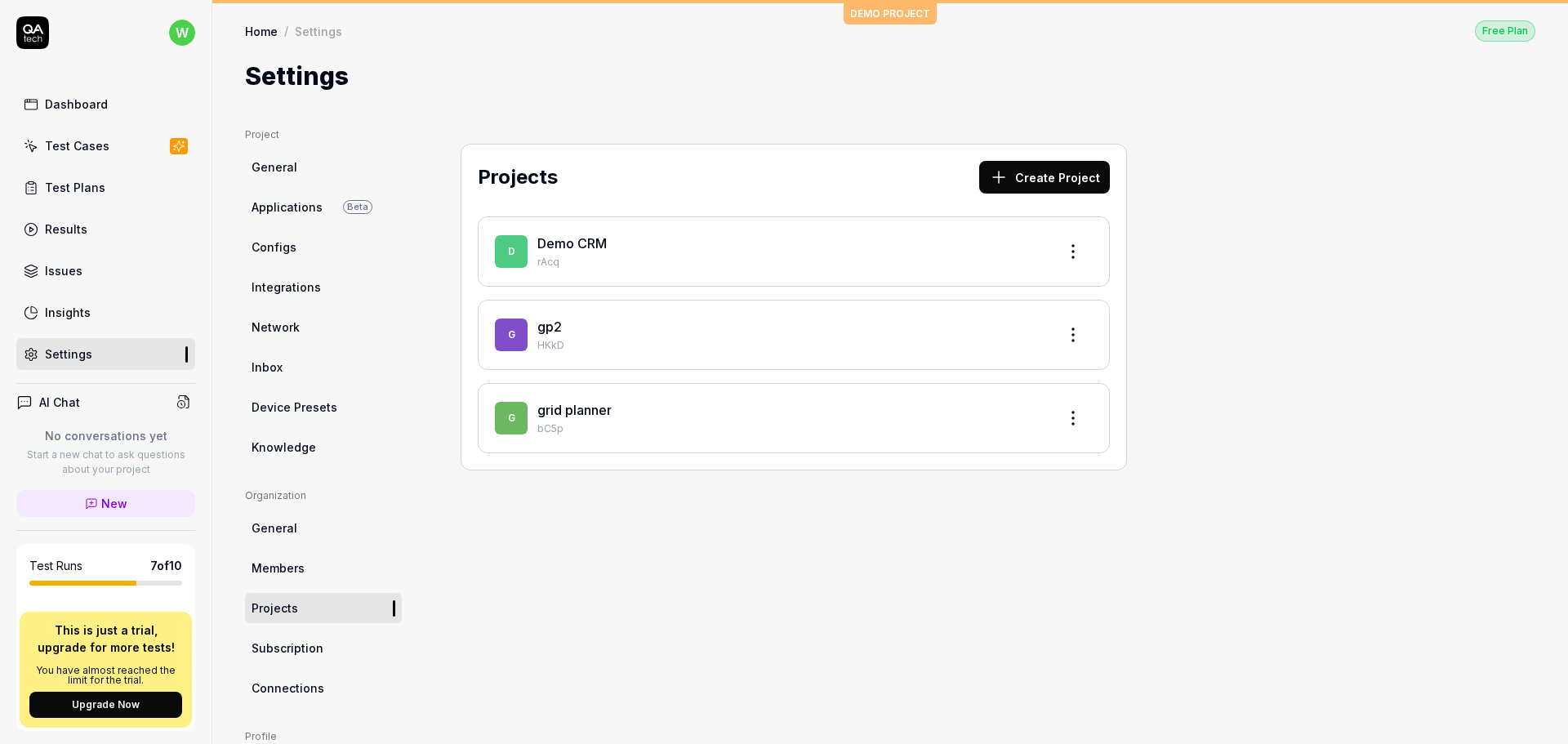 scroll, scrollTop: 0, scrollLeft: 0, axis: both 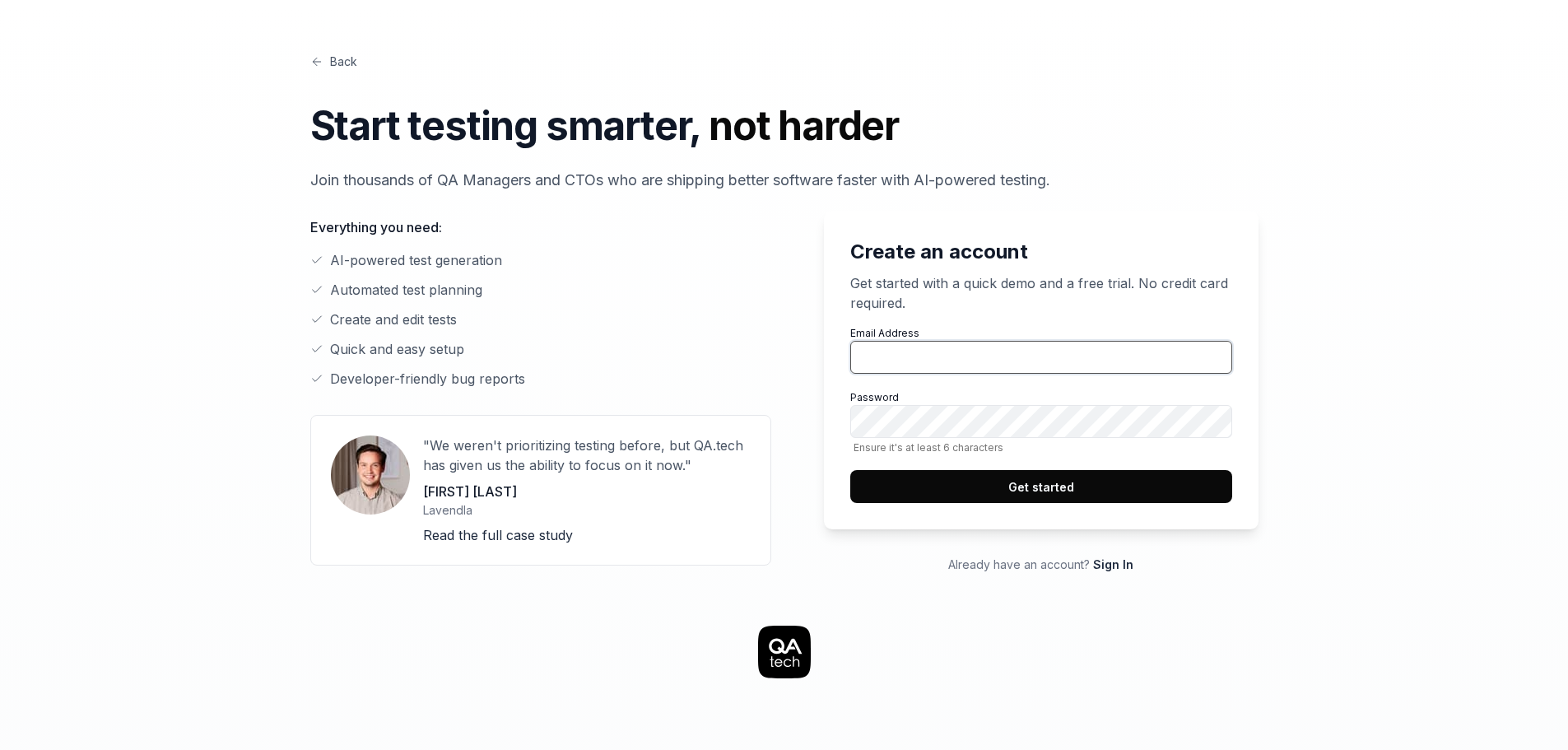 click on "Email Address" at bounding box center [1041, 357] 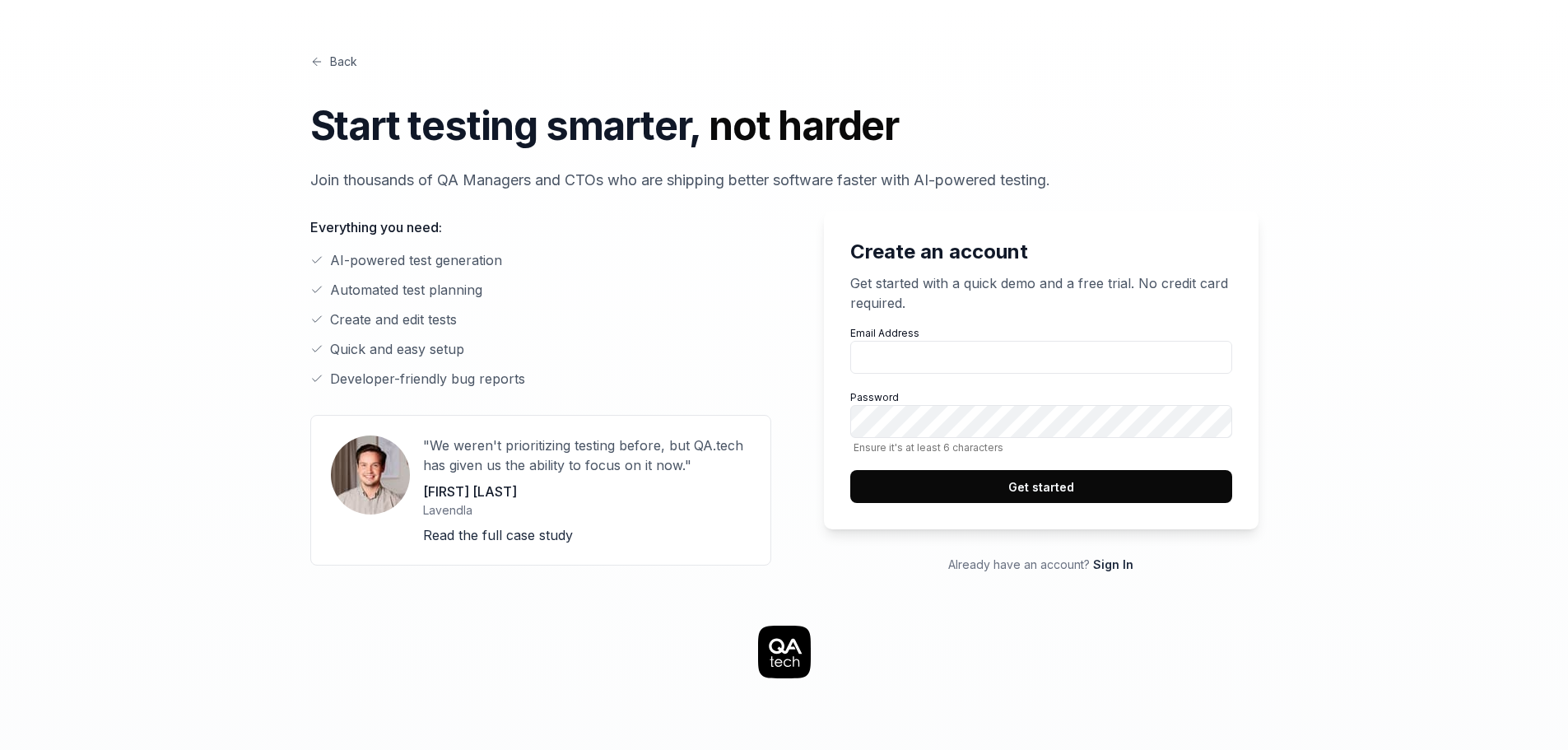 click on "Back Start testing smarter,   not harder Join thousands of QA Managers and CTOs who are shipping better software faster with AI-powered testing. Create an account Get started with a quick demo and a free trial. No credit card required. Email Address Password Ensure it's at least 6 characters Get started Already have an account? Sign In Everything you need: AI-powered test generation Automated test planning Create and edit tests Quick and easy setup Developer-friendly bug reports "We weren't prioritizing testing before, but QA.tech has given us the ability to focus on it now." Charlie Lindberg Lavendla Read the full case study" at bounding box center [784, 714] 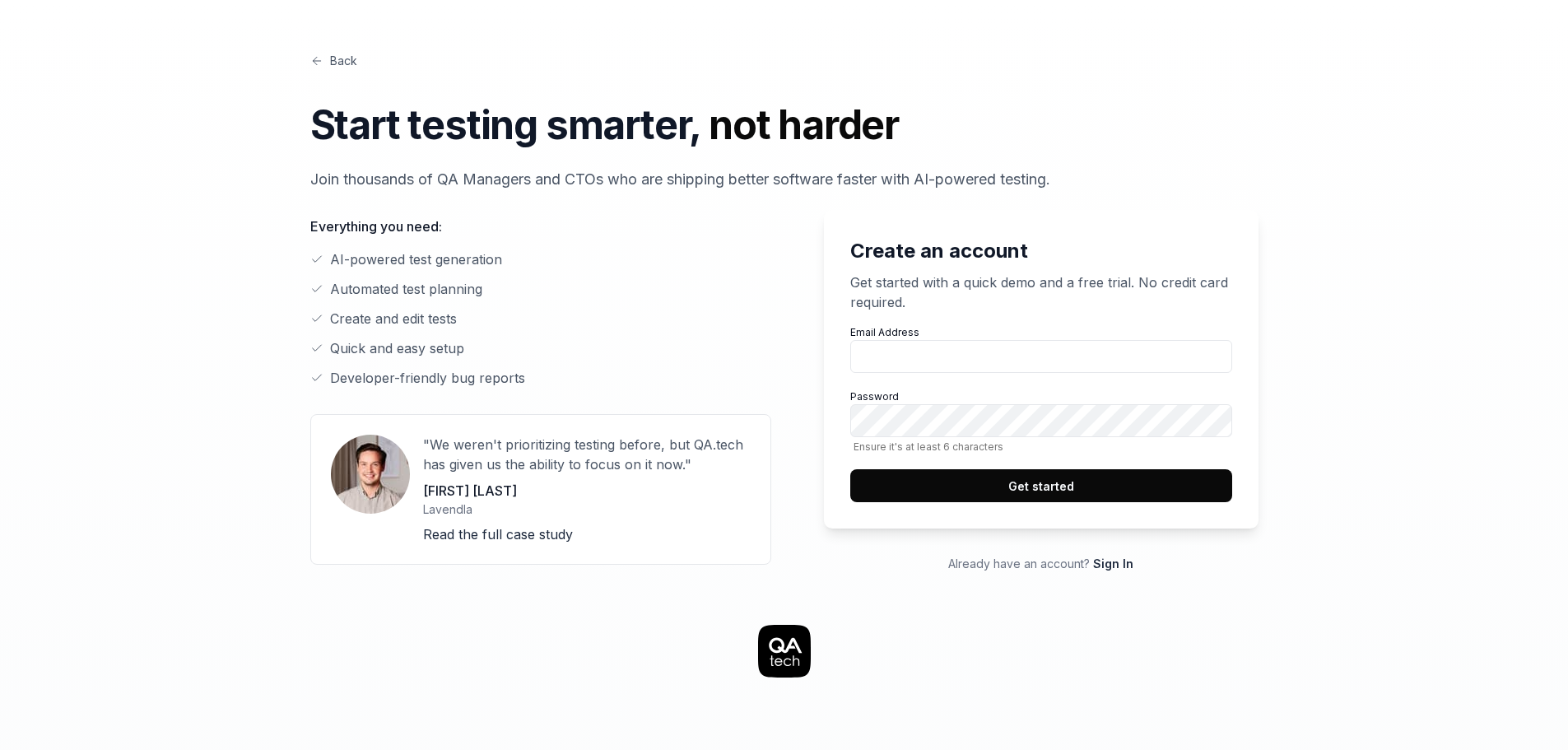 scroll, scrollTop: 0, scrollLeft: 0, axis: both 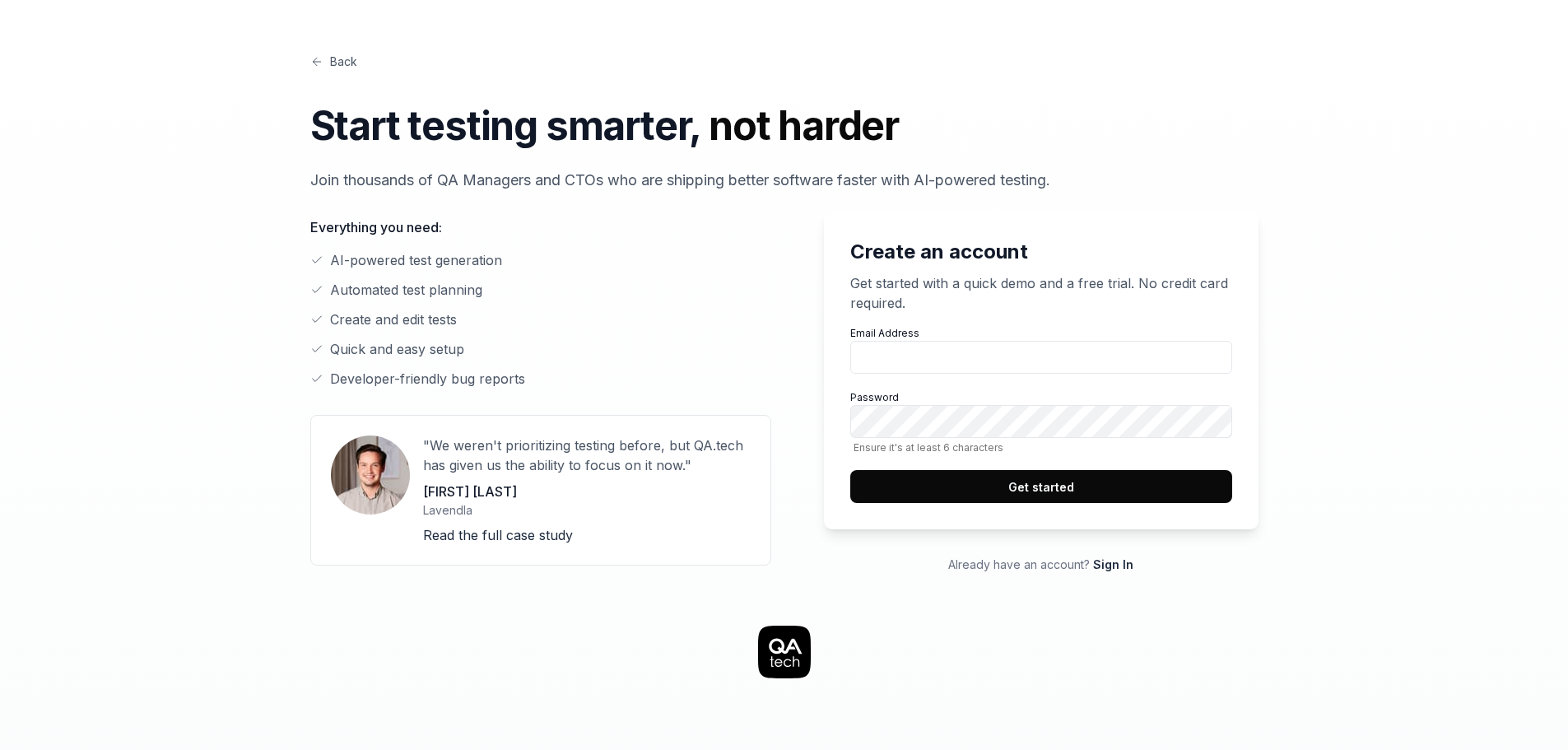 click on "Back" at bounding box center [333, 61] 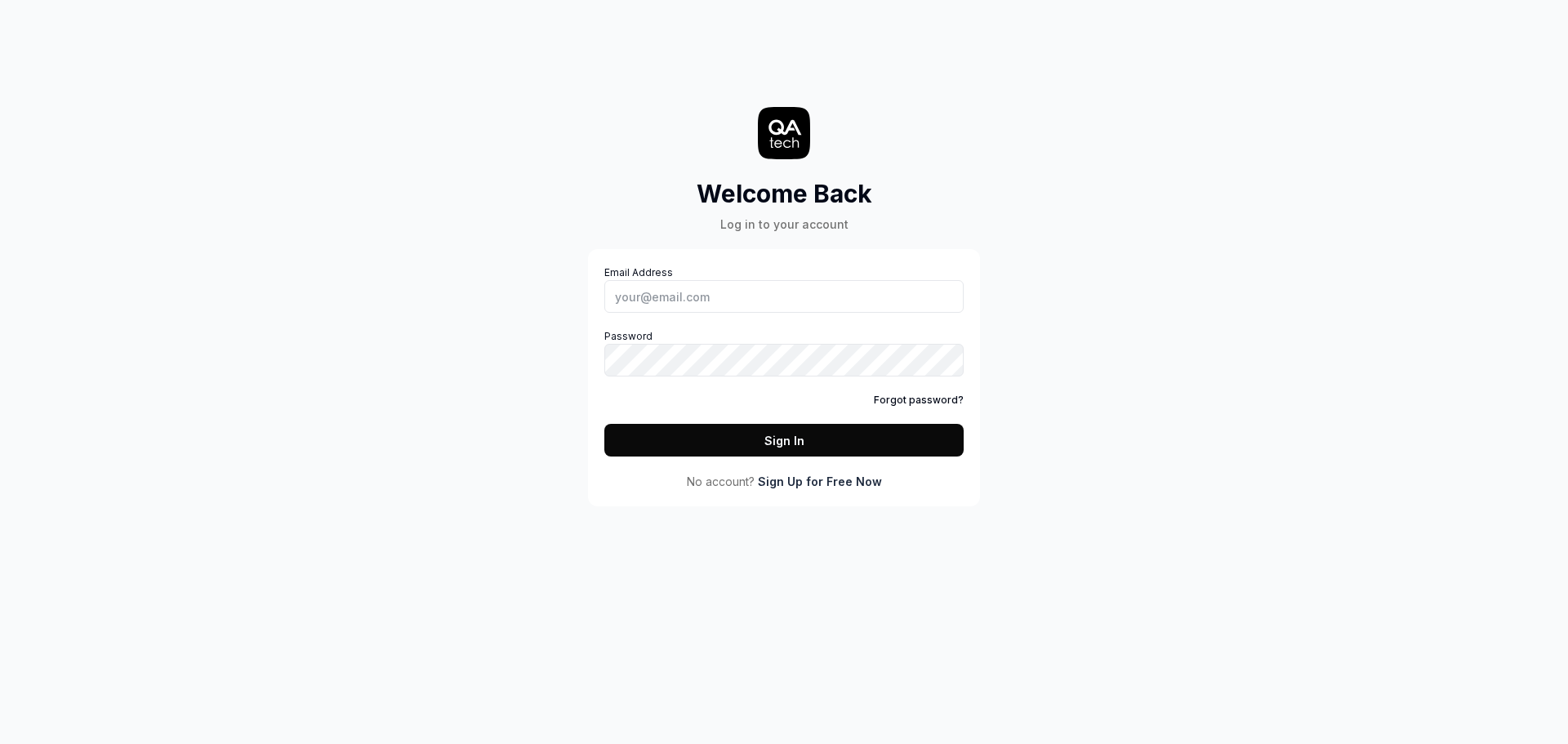 scroll, scrollTop: 0, scrollLeft: 0, axis: both 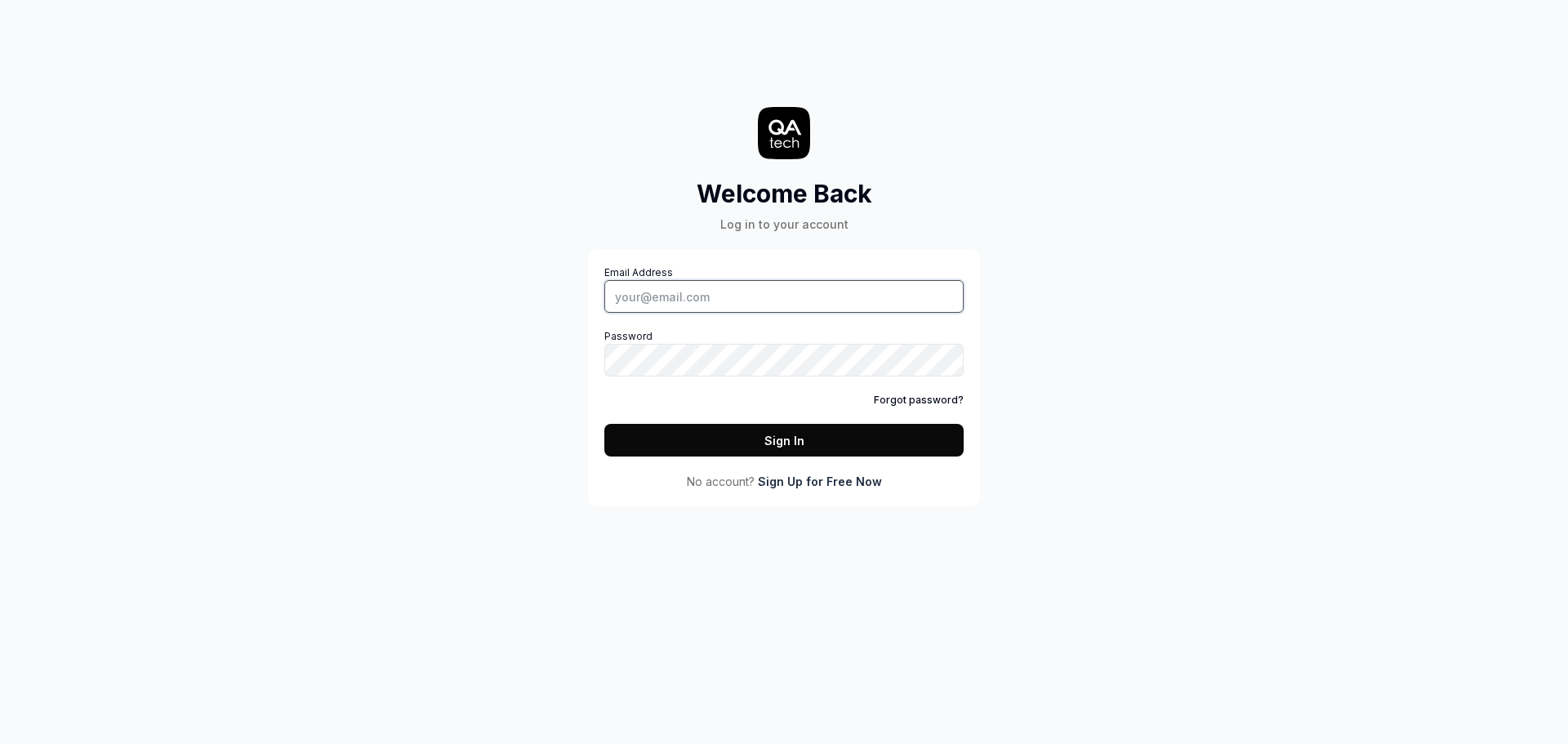 type on "[USERNAME]@[DOMAIN]" 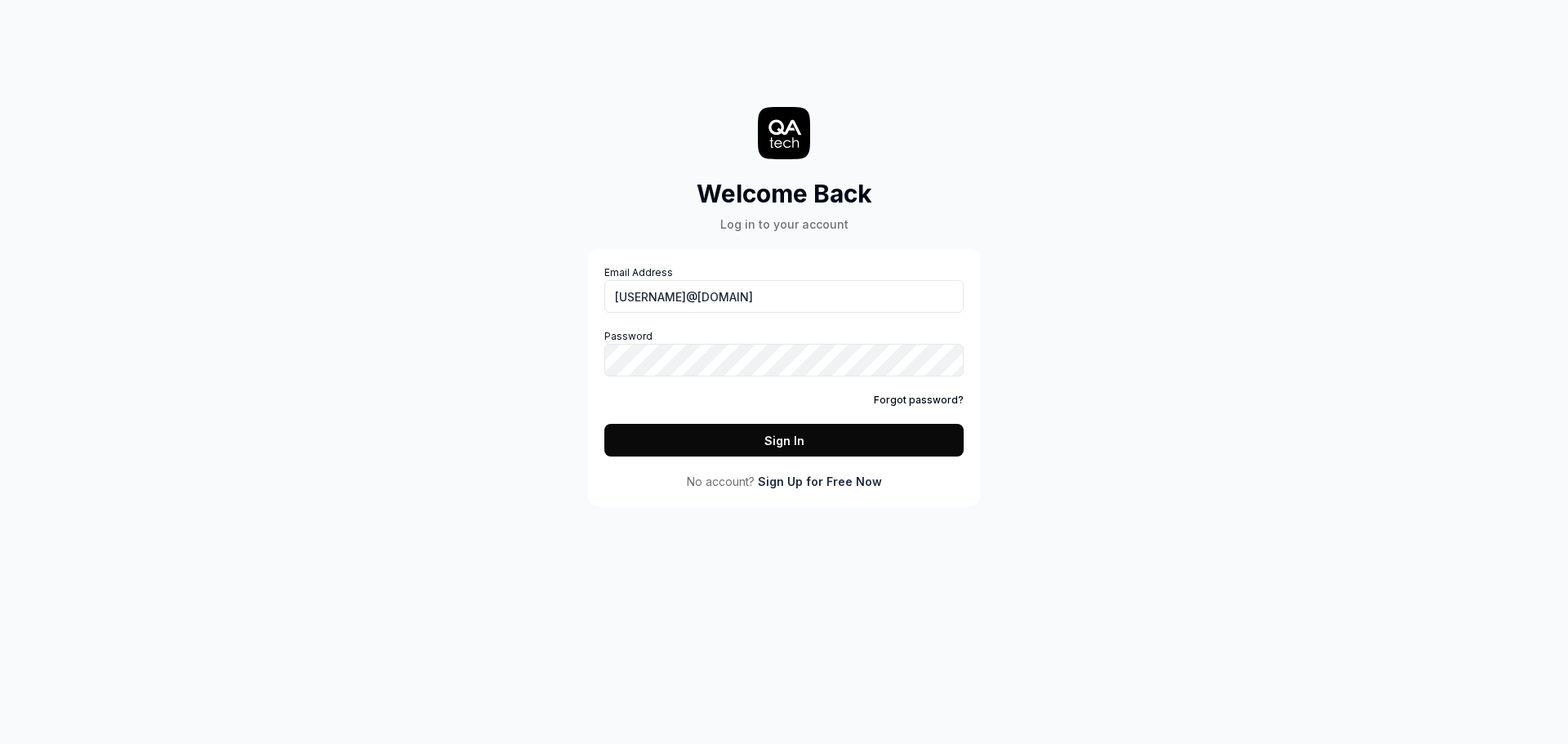 click on "Sign In" at bounding box center [784, 440] 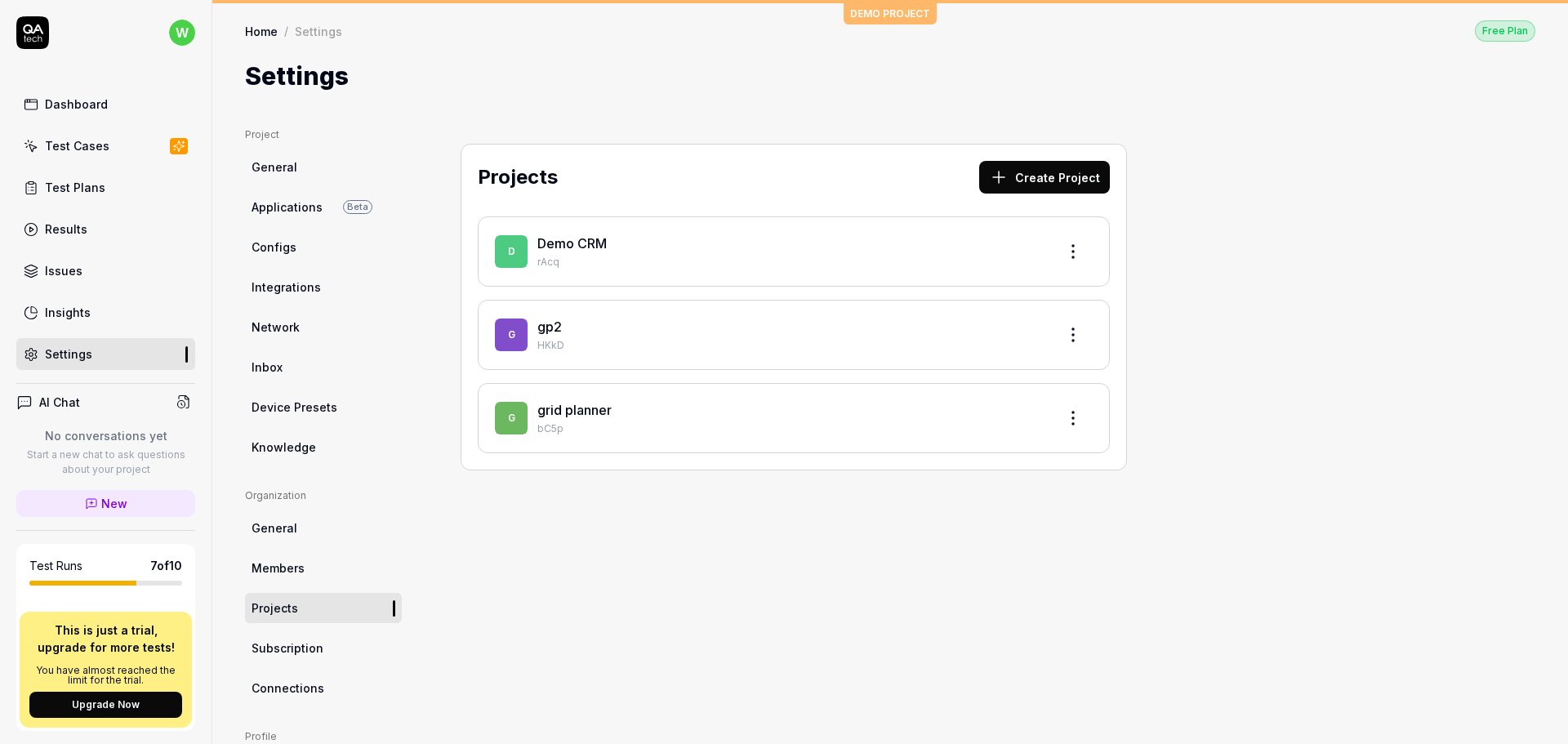 click on "Dashboard" at bounding box center (76, 104) 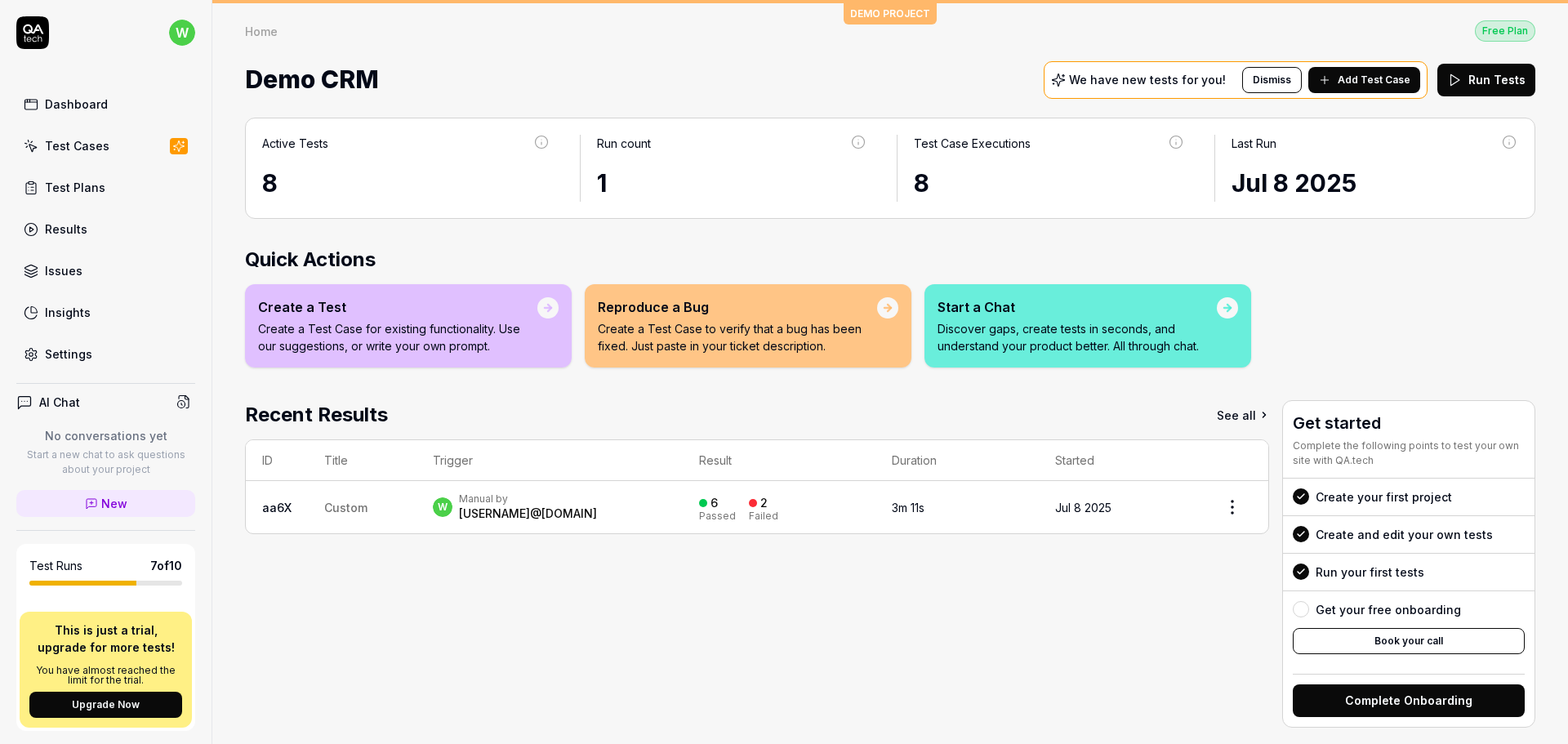 click on "Add Test Case" at bounding box center [1374, 80] 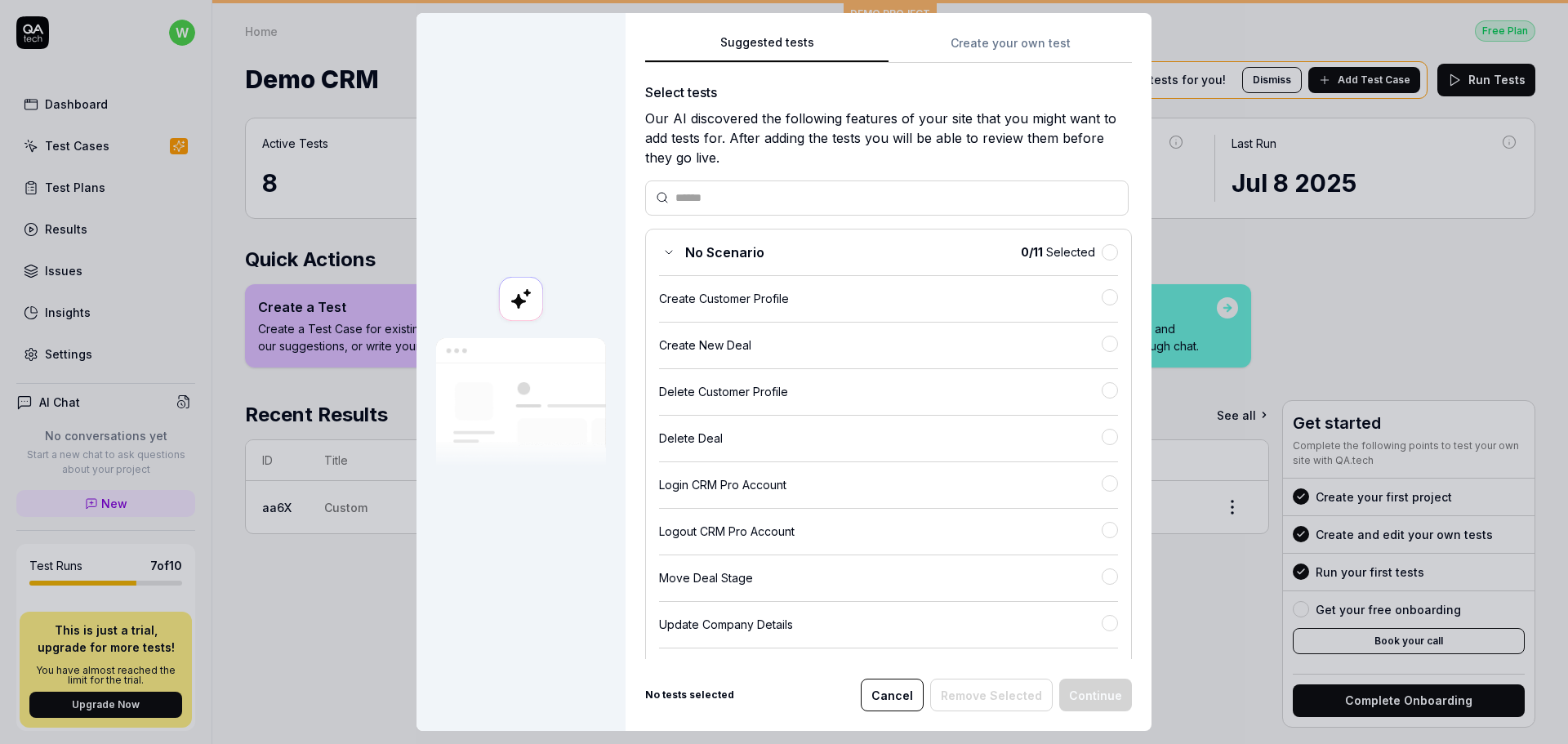 drag, startPoint x: 986, startPoint y: 45, endPoint x: 824, endPoint y: 38, distance: 162.15116 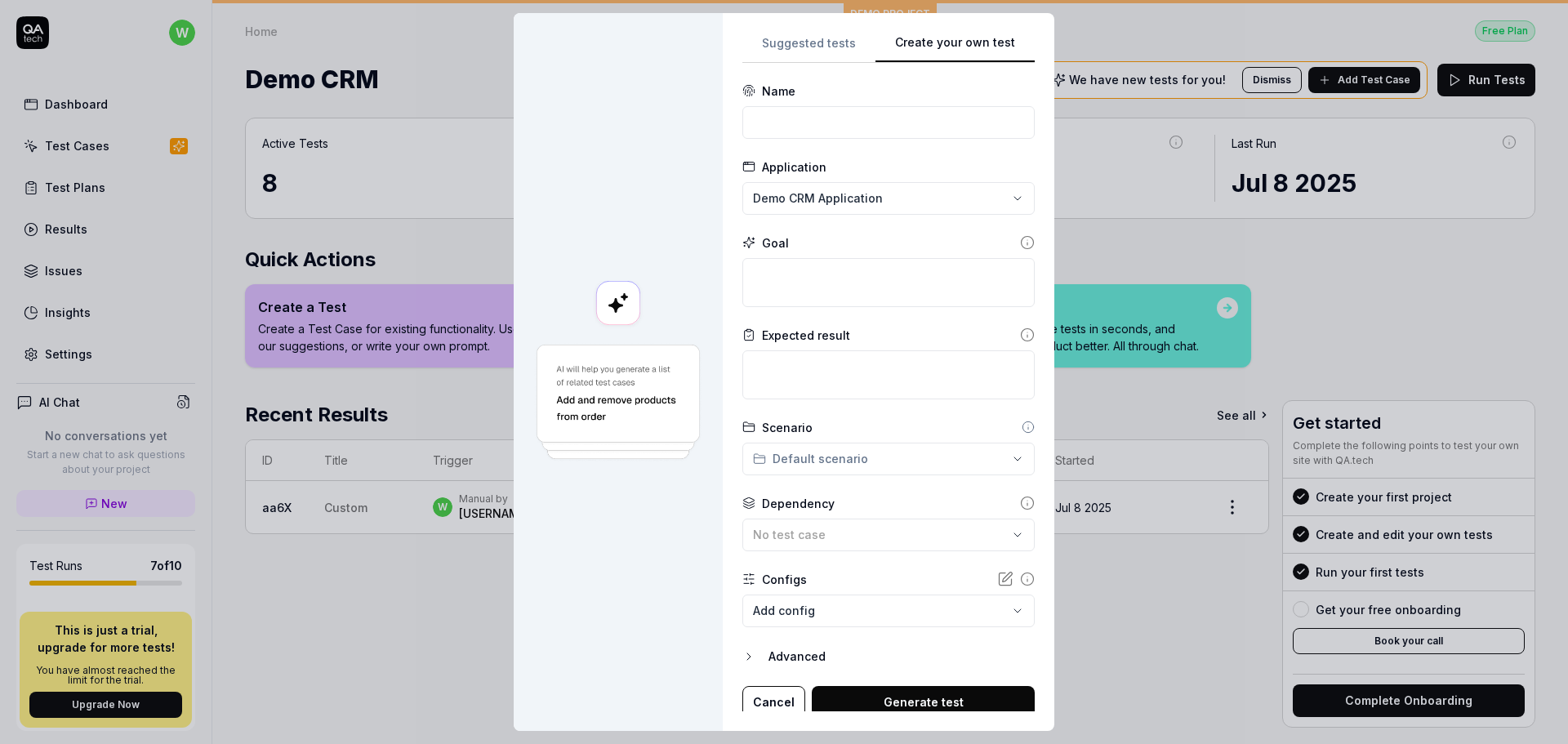 click on "Suggested tests" at bounding box center [808, 48] 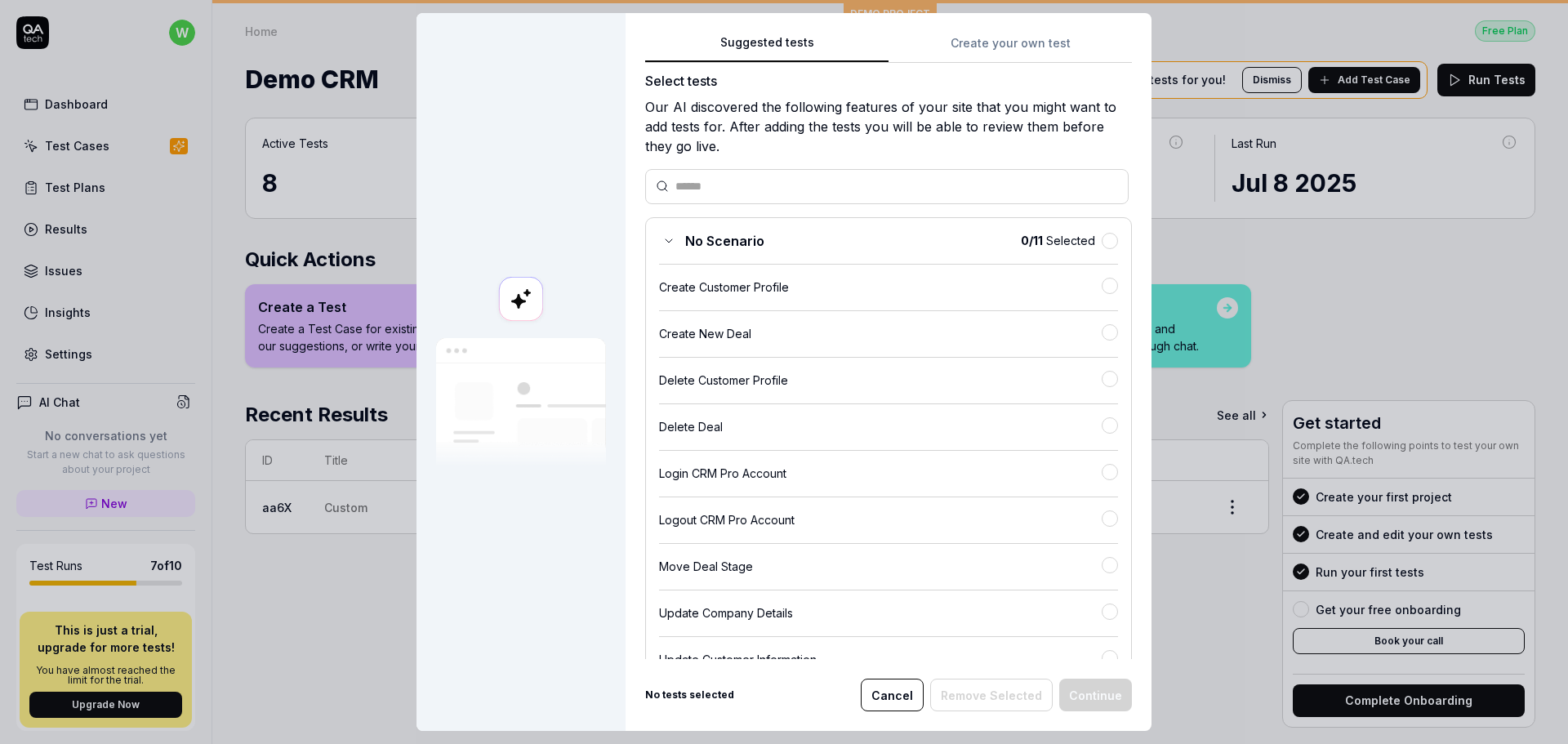 scroll, scrollTop: 0, scrollLeft: 0, axis: both 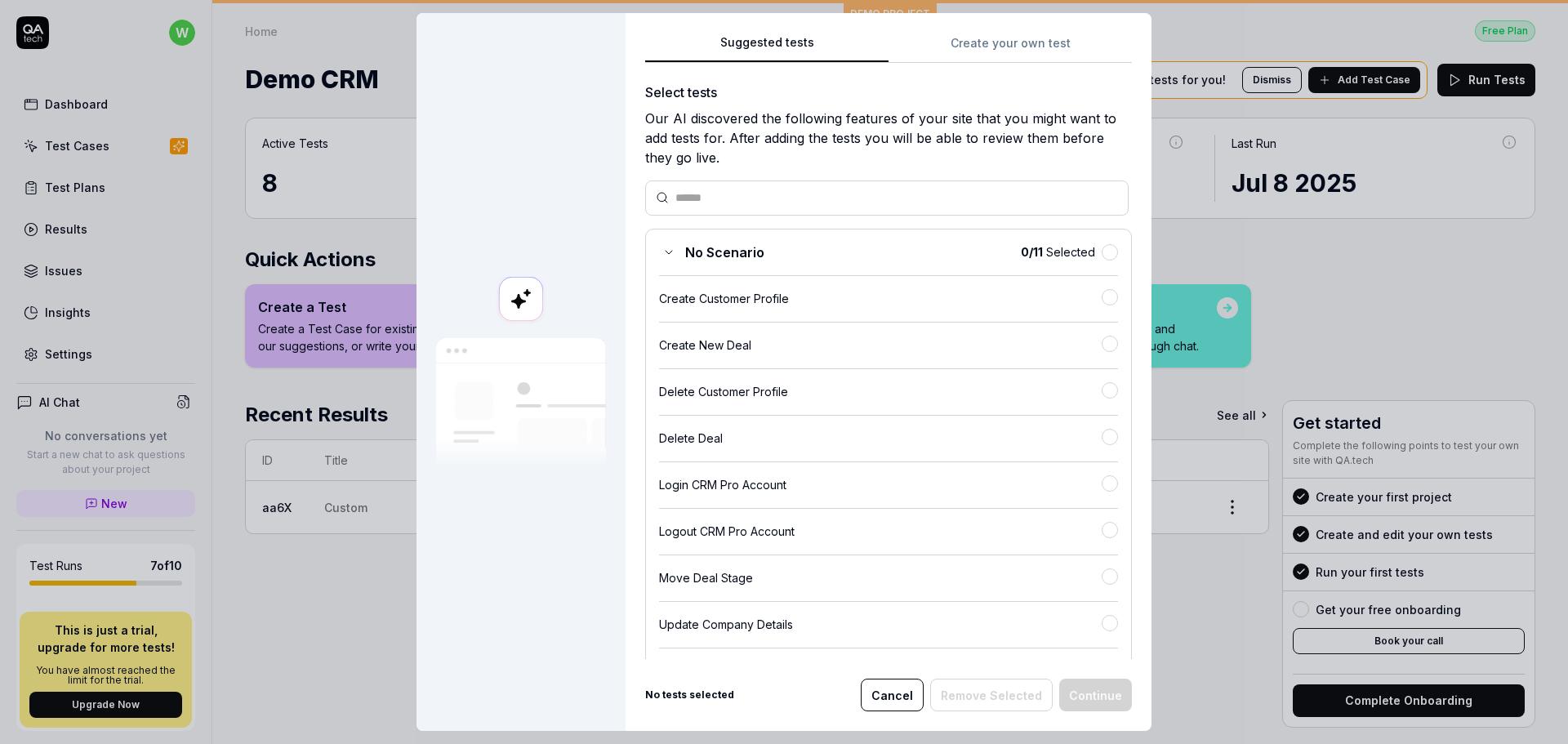click on "Create your own test" at bounding box center (1010, 48) 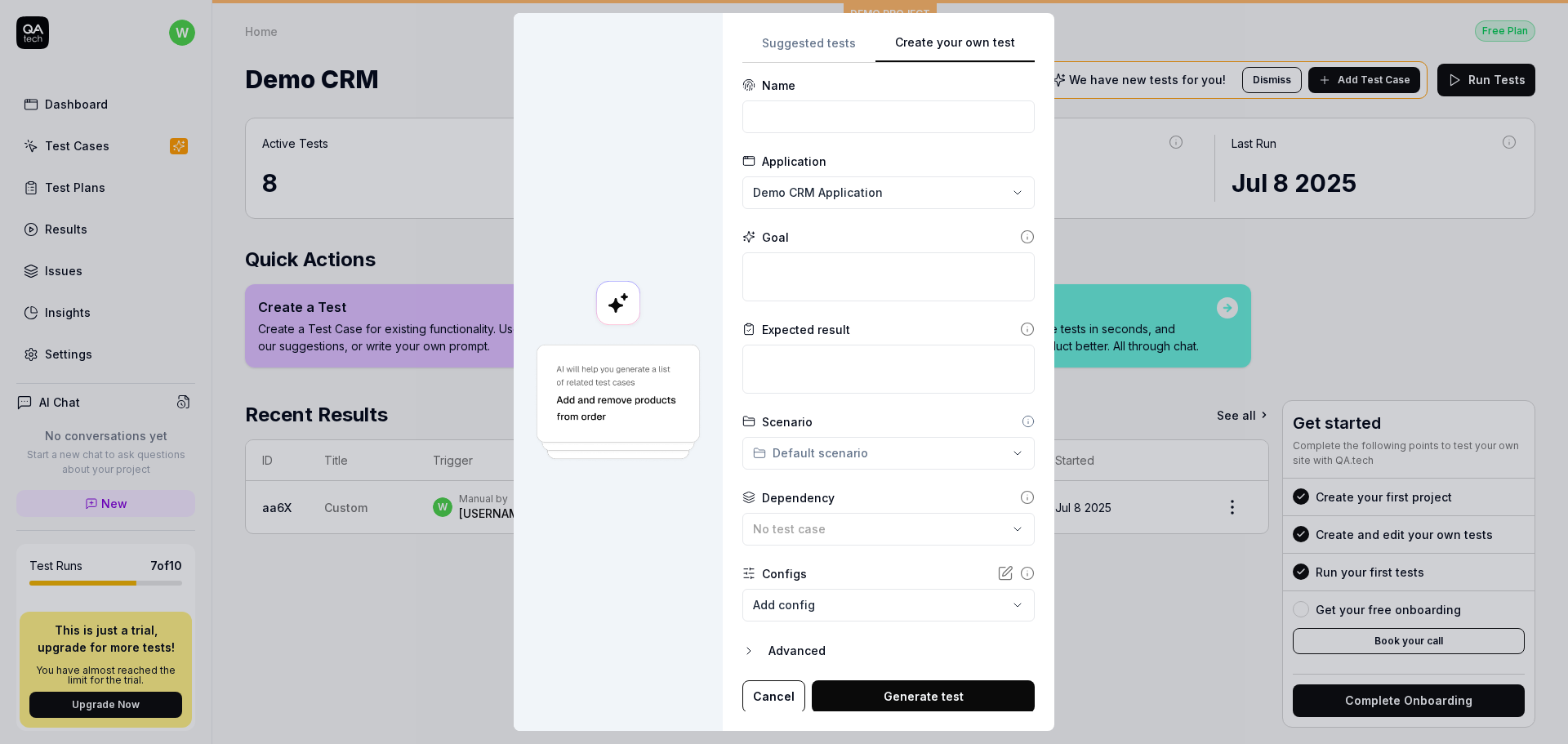 scroll, scrollTop: 7, scrollLeft: 0, axis: vertical 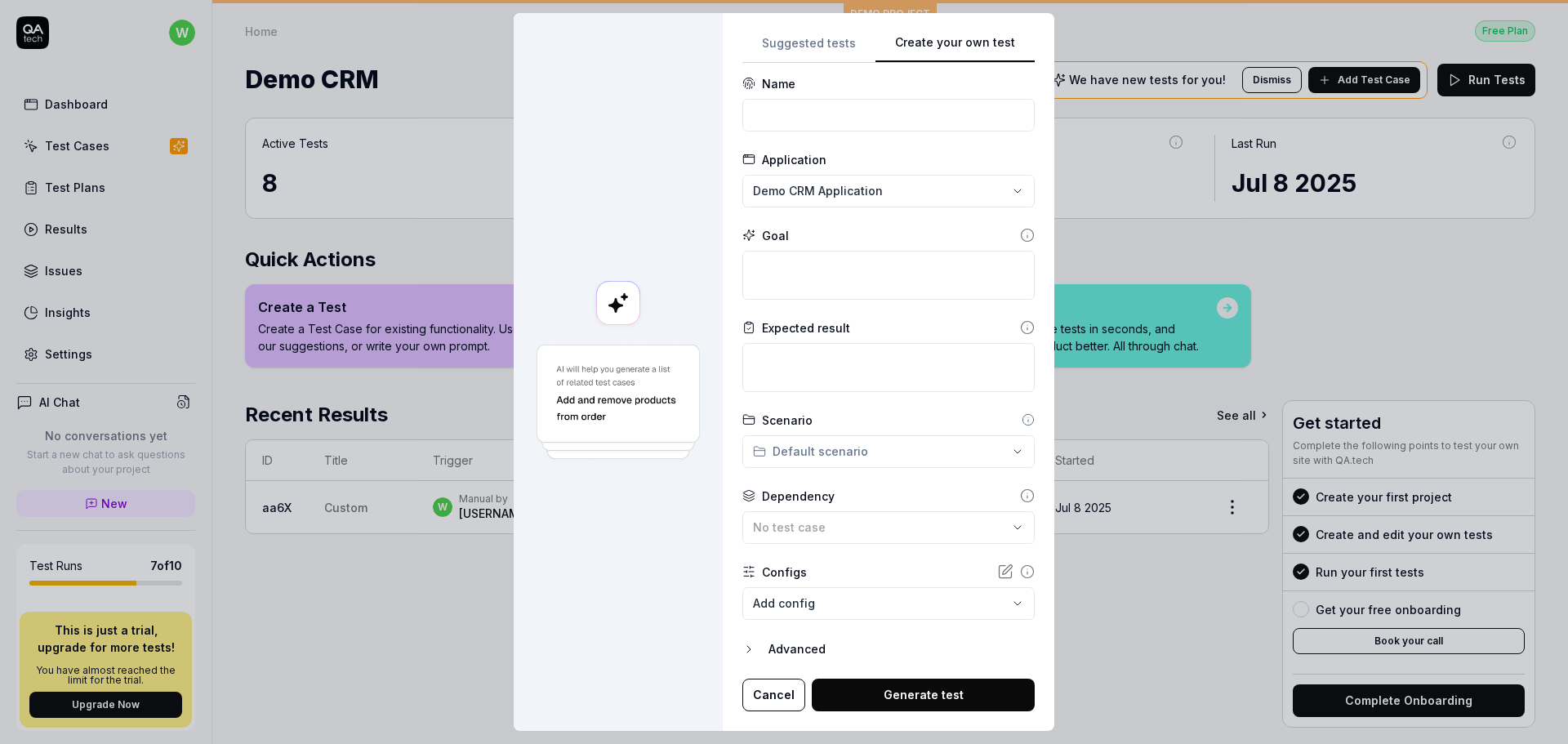 drag, startPoint x: 788, startPoint y: 648, endPoint x: 799, endPoint y: 653, distance: 12.083046 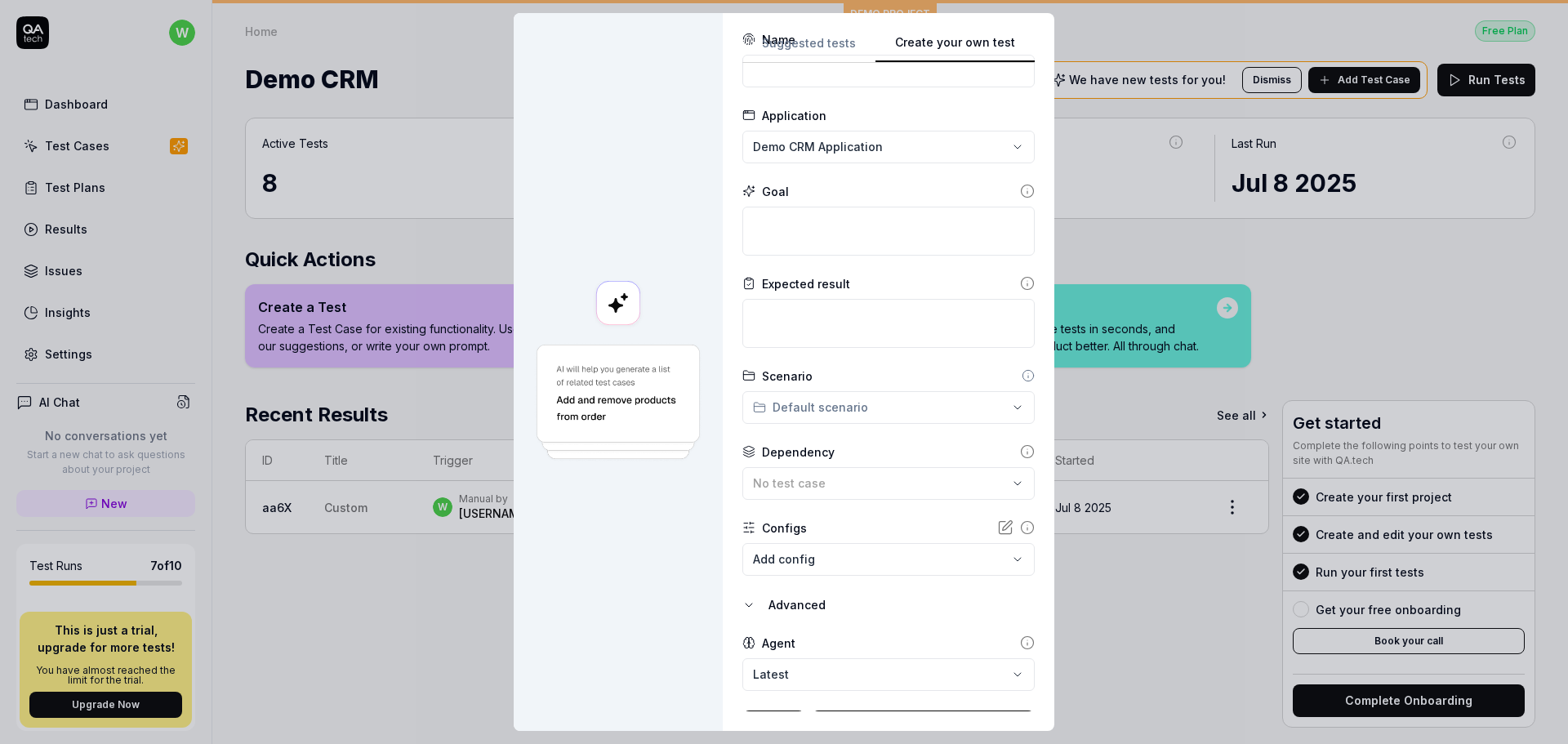 scroll, scrollTop: 83, scrollLeft: 0, axis: vertical 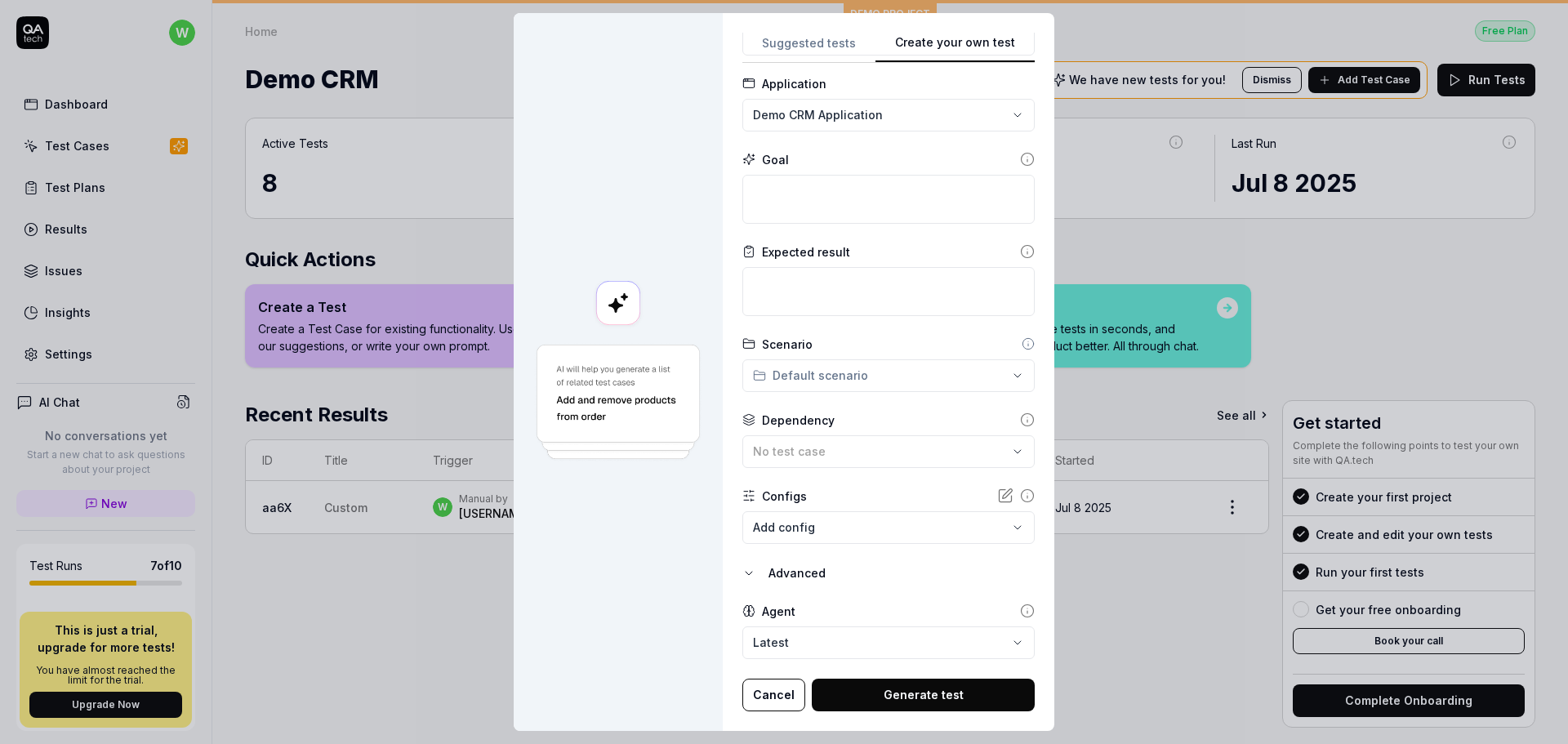 click on "w Dashboard Test Cases Test Plans Results Issues Insights Settings AI Chat No conversations yet Start a new chat to ask questions about your project New Test Runs 7  of  10 This is just a trial, upgrade for more tests! You have almost reached the limit for the trial. Upgrade Now Book a call with us Documentation v volue Demo CRM Collapse Sidebar DEMO PROJECT Home Free Plan Home Free Plan Demo CRM We have new tests for you! Dismiss Add Test Case Run Tests Active Tests 8 Run count 1 Test Case Executions 8 Last Run Jul 8 2025 Quick Actions Create a Test Create a Test Case for existing functionality. Use our suggestions, or write your own prompt. Reproduce a Bug Create a Test Case to verify that a bug has been fixed. Just paste in your ticket description. Start a Chat Discover gaps, create tests in seconds, and understand your product better. All through chat. Recent Results See all ID Title Trigger Result Duration Started aa6X Custom w Manual by wiktor.skorczewski@volue.com 6 Passed 2 Failed 3m 11s Jul 8 2025" at bounding box center [784, 372] 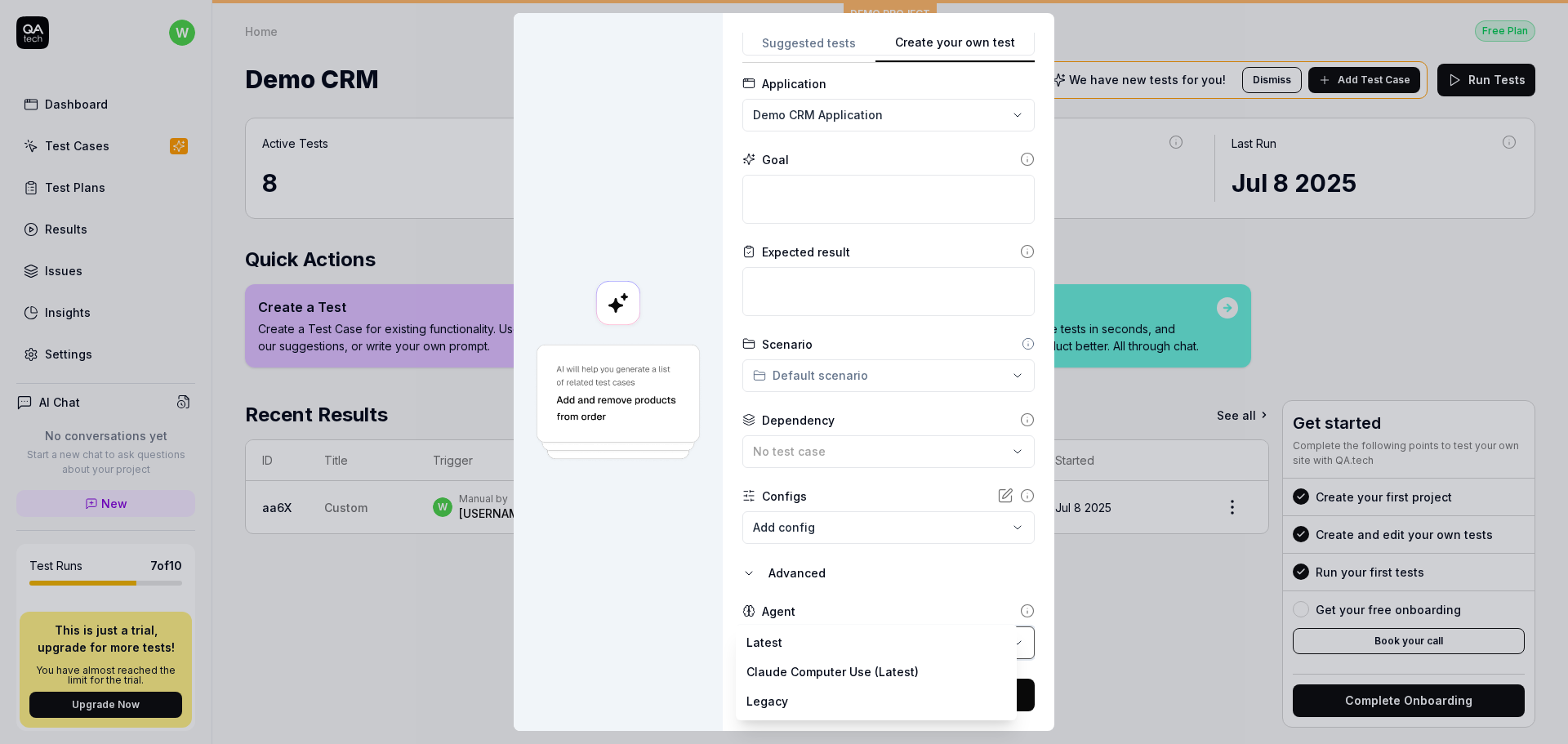 click on "**********" at bounding box center [784, 372] 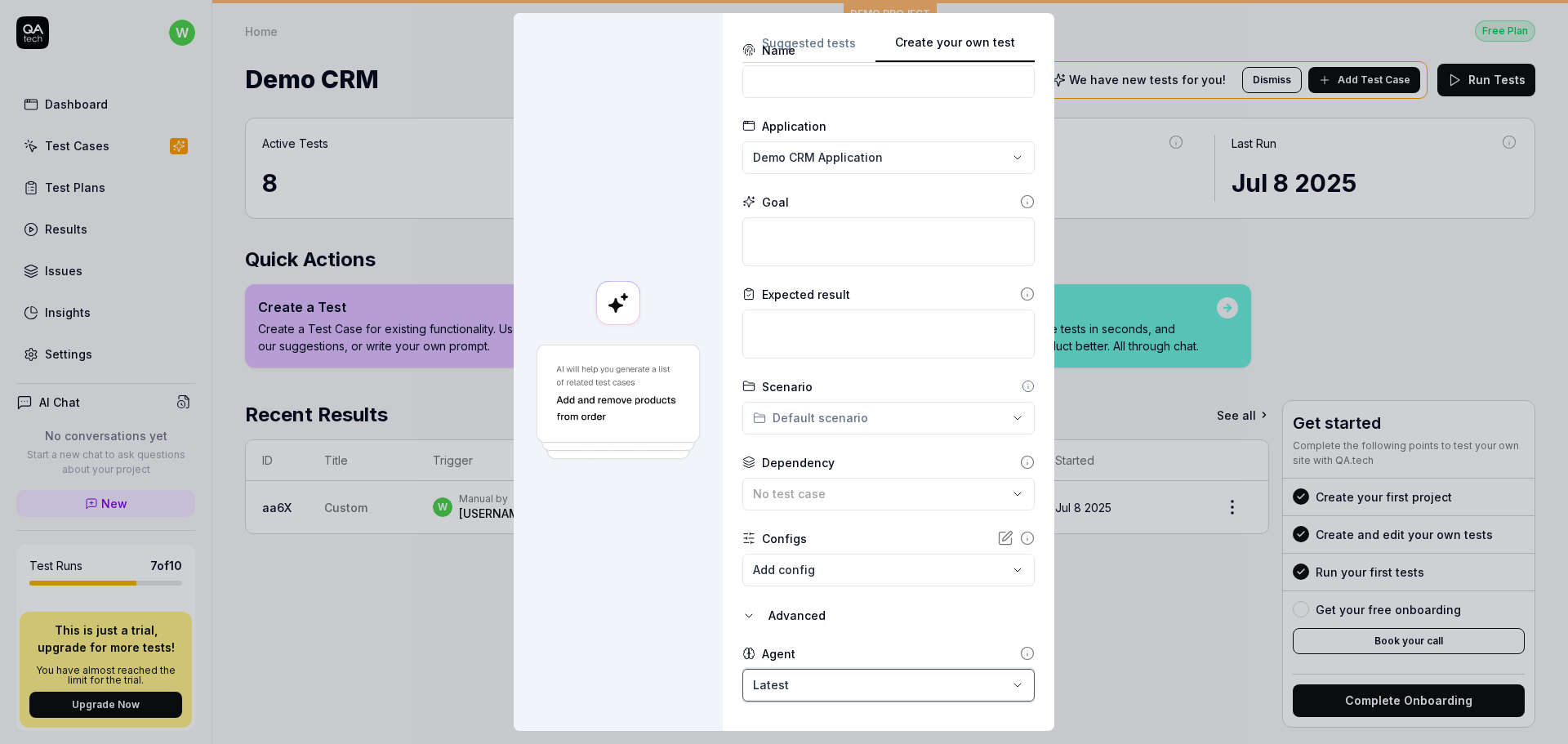 scroll, scrollTop: 0, scrollLeft: 0, axis: both 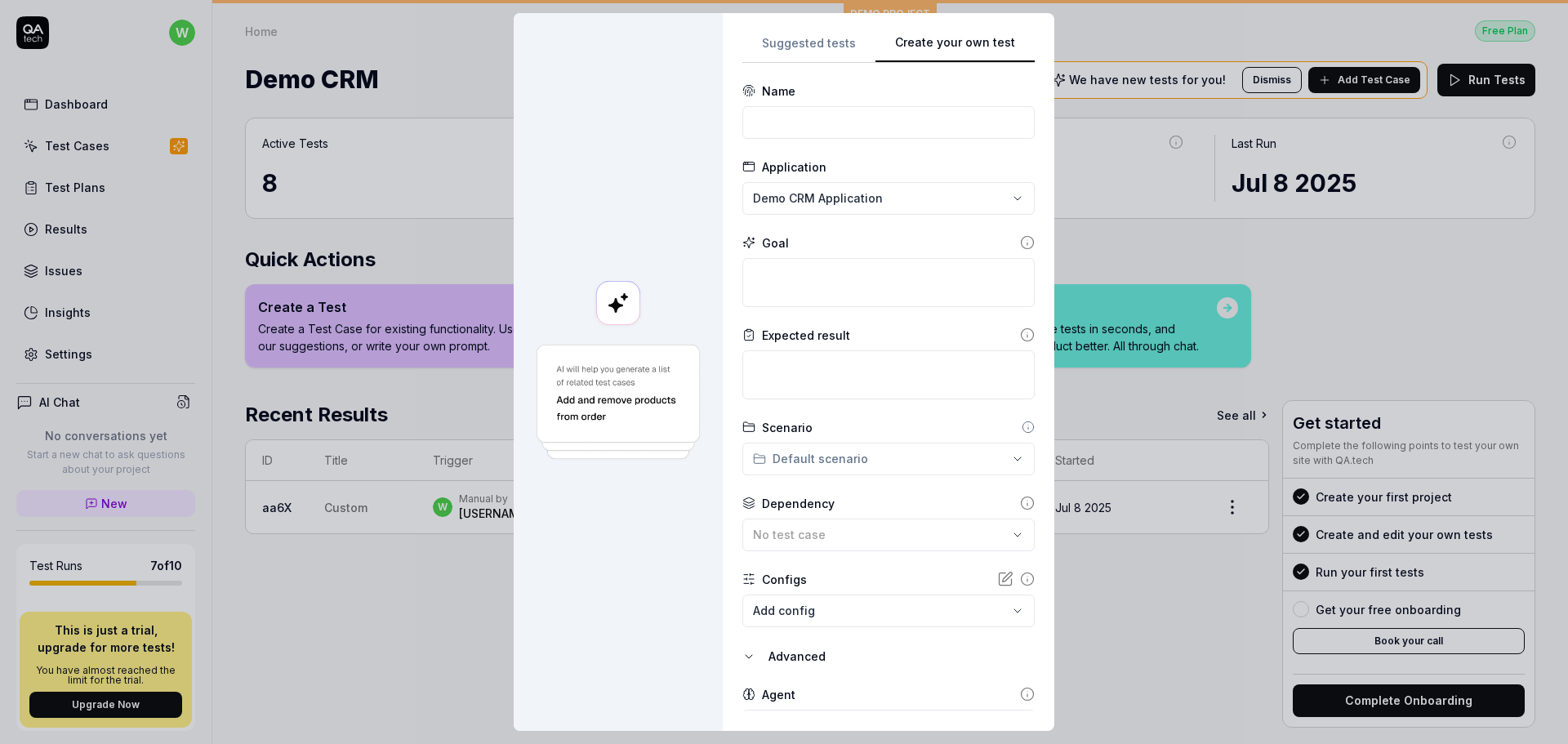 click on "Suggested tests" at bounding box center (808, 48) 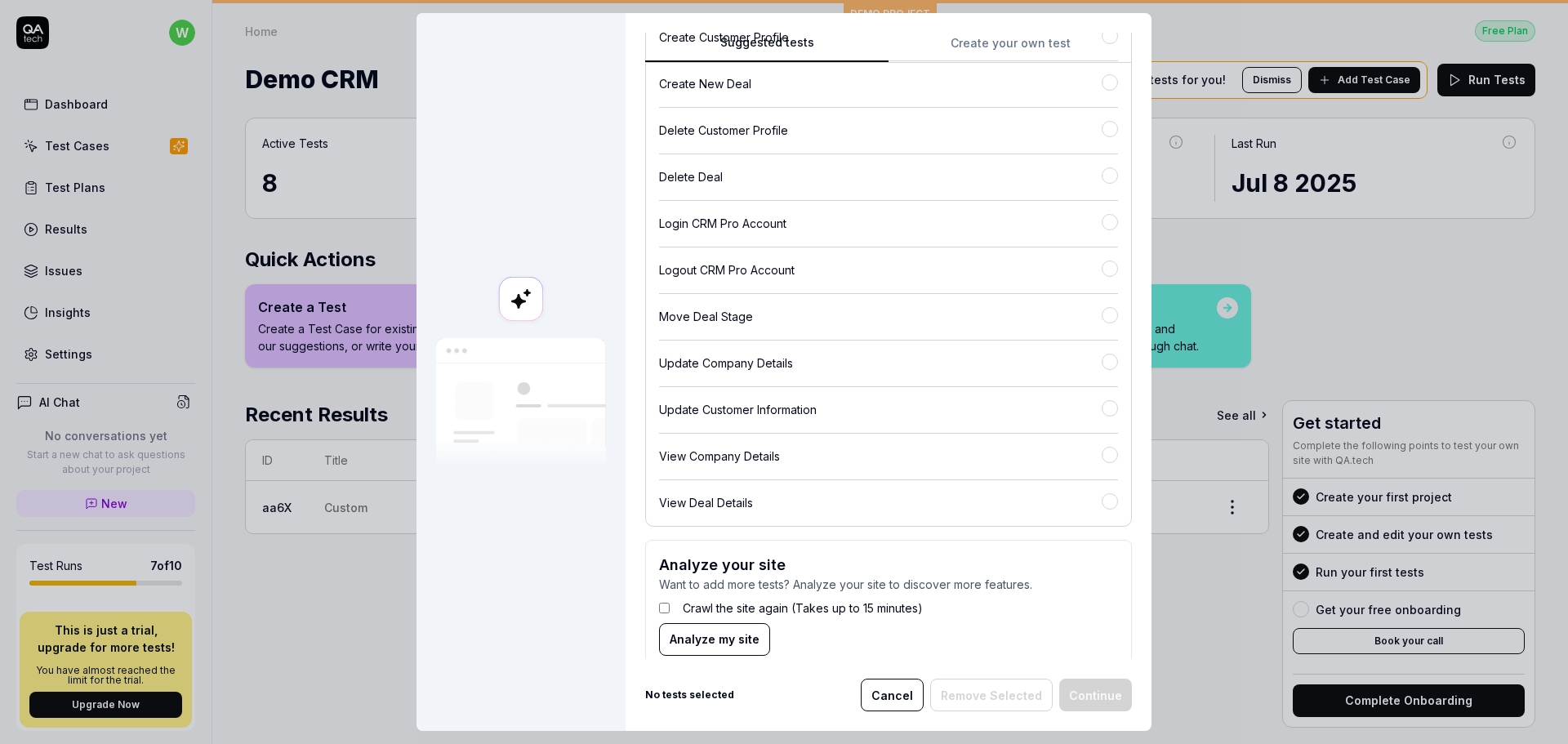 scroll, scrollTop: 285, scrollLeft: 0, axis: vertical 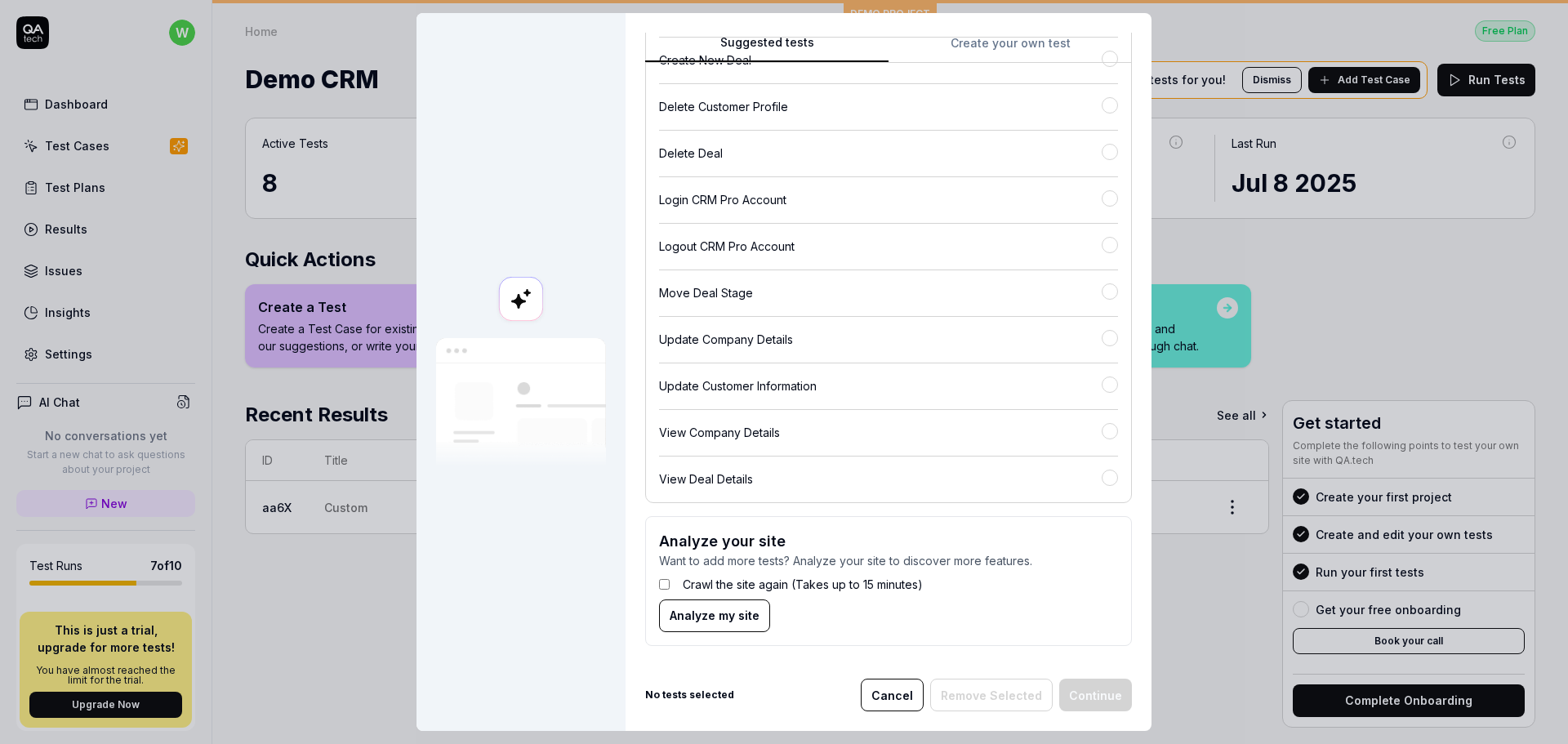 click on "Cancel" at bounding box center [892, 695] 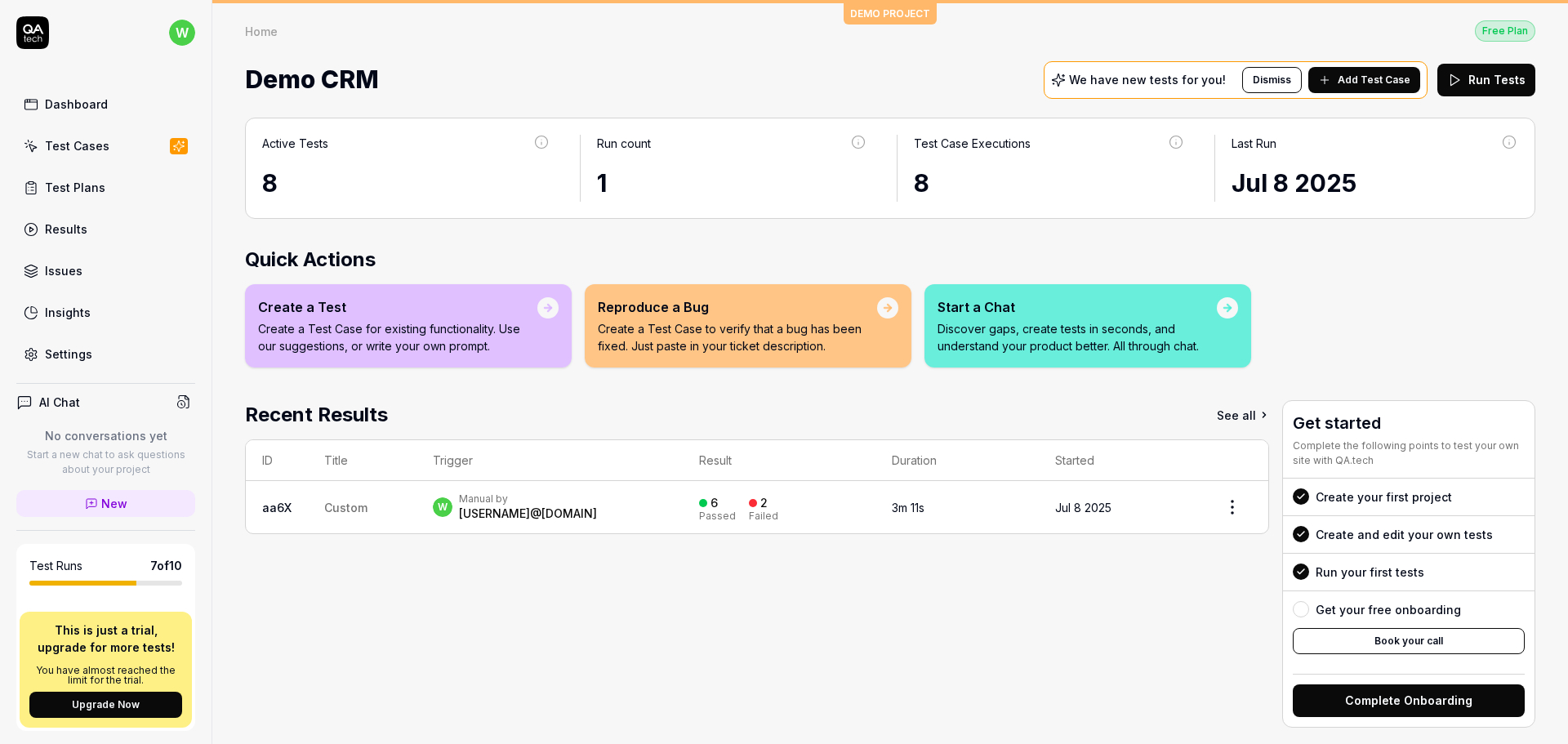 click on "Recent Results See all ID Title Trigger Result Duration Started aa6X Custom w Manual by wiktor.skorczewski@volue.com 6 Passed 2 Failed 3m 11s Jul 8 2025" at bounding box center [757, 564] 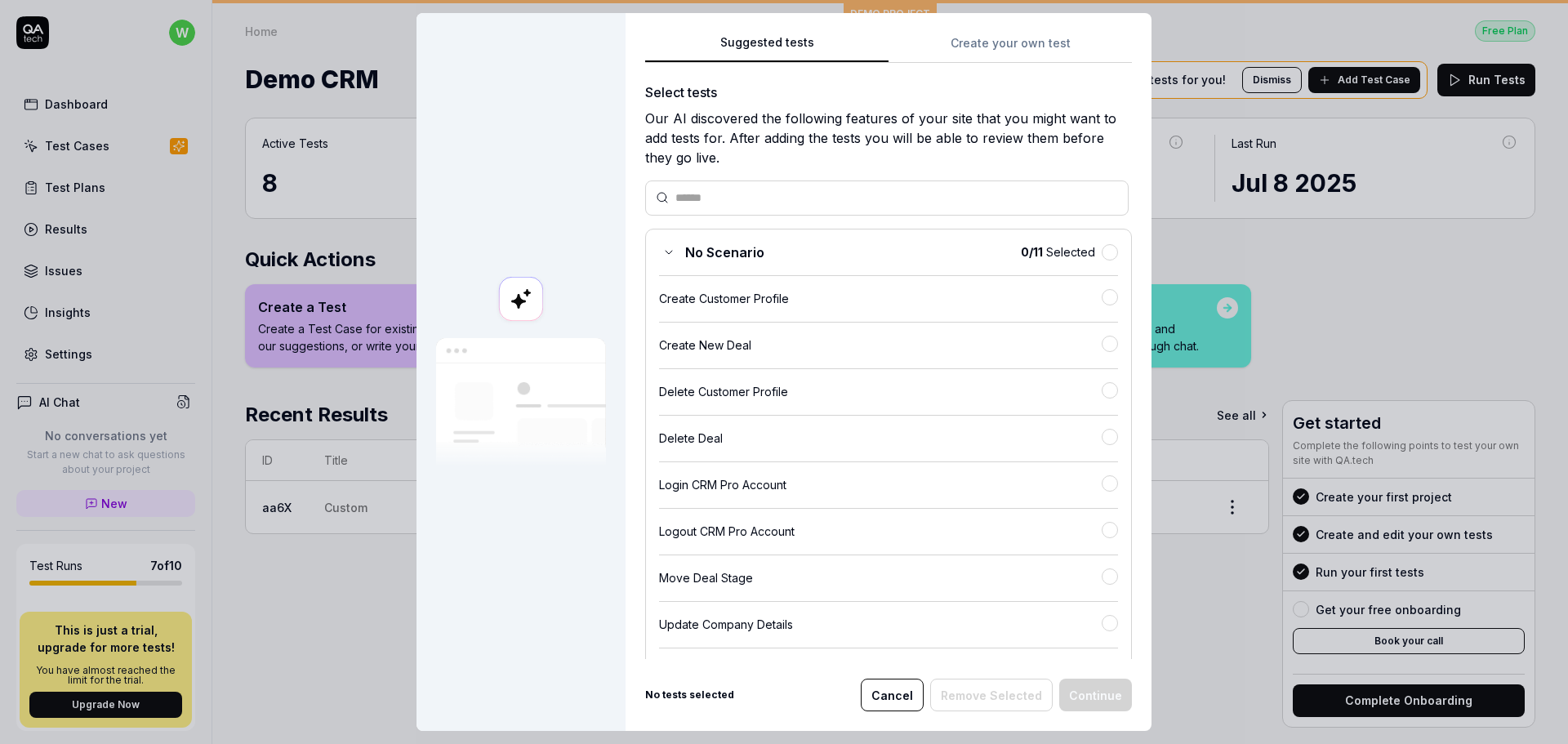 click on "Cancel" at bounding box center (892, 695) 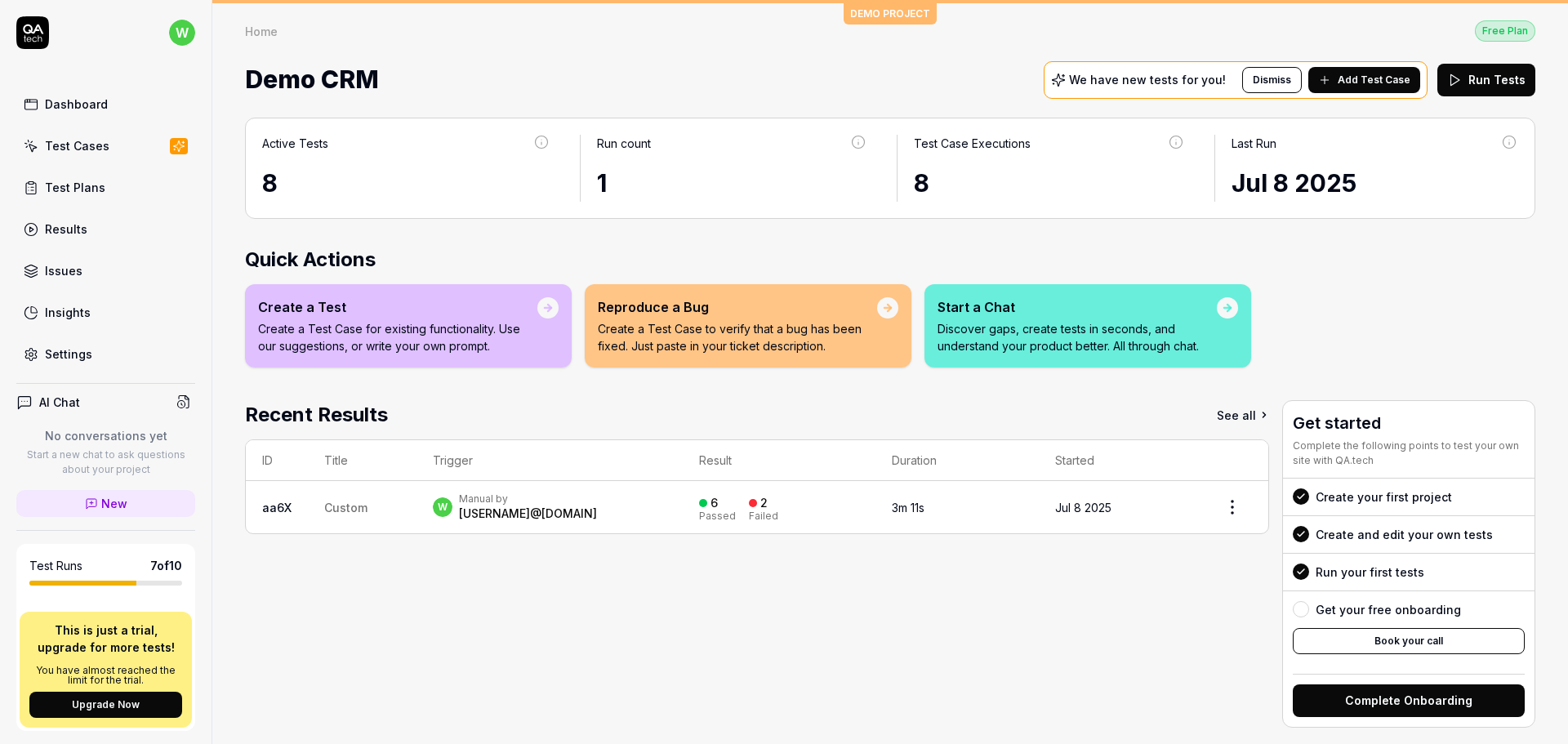 click on "Recent Results See all ID Title Trigger Result Duration Started aa6X Custom w Manual by wiktor.skorczewski@volue.com 6 Passed 2 Failed 3m 11s Jul 8 2025" at bounding box center [757, 564] 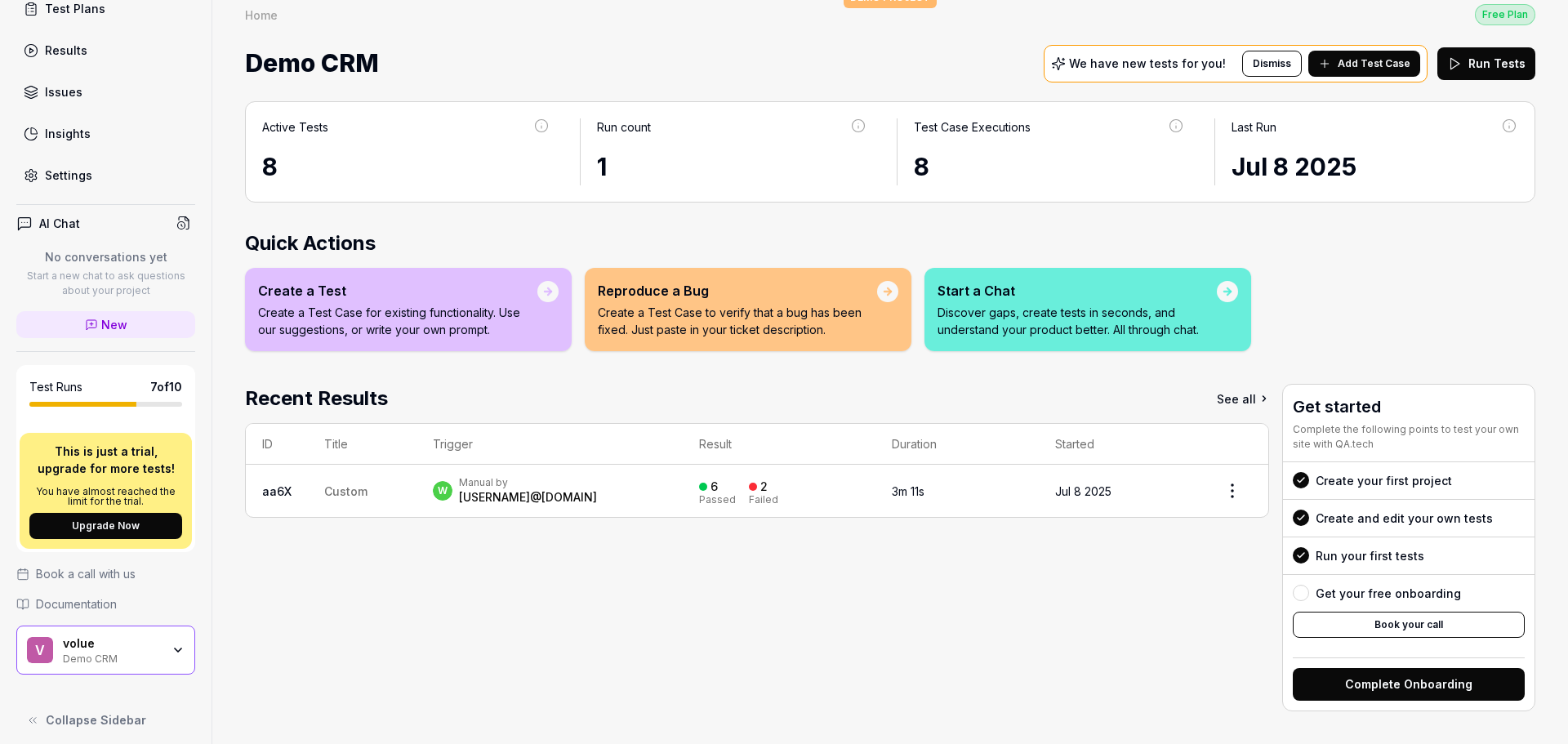 scroll, scrollTop: 188, scrollLeft: 0, axis: vertical 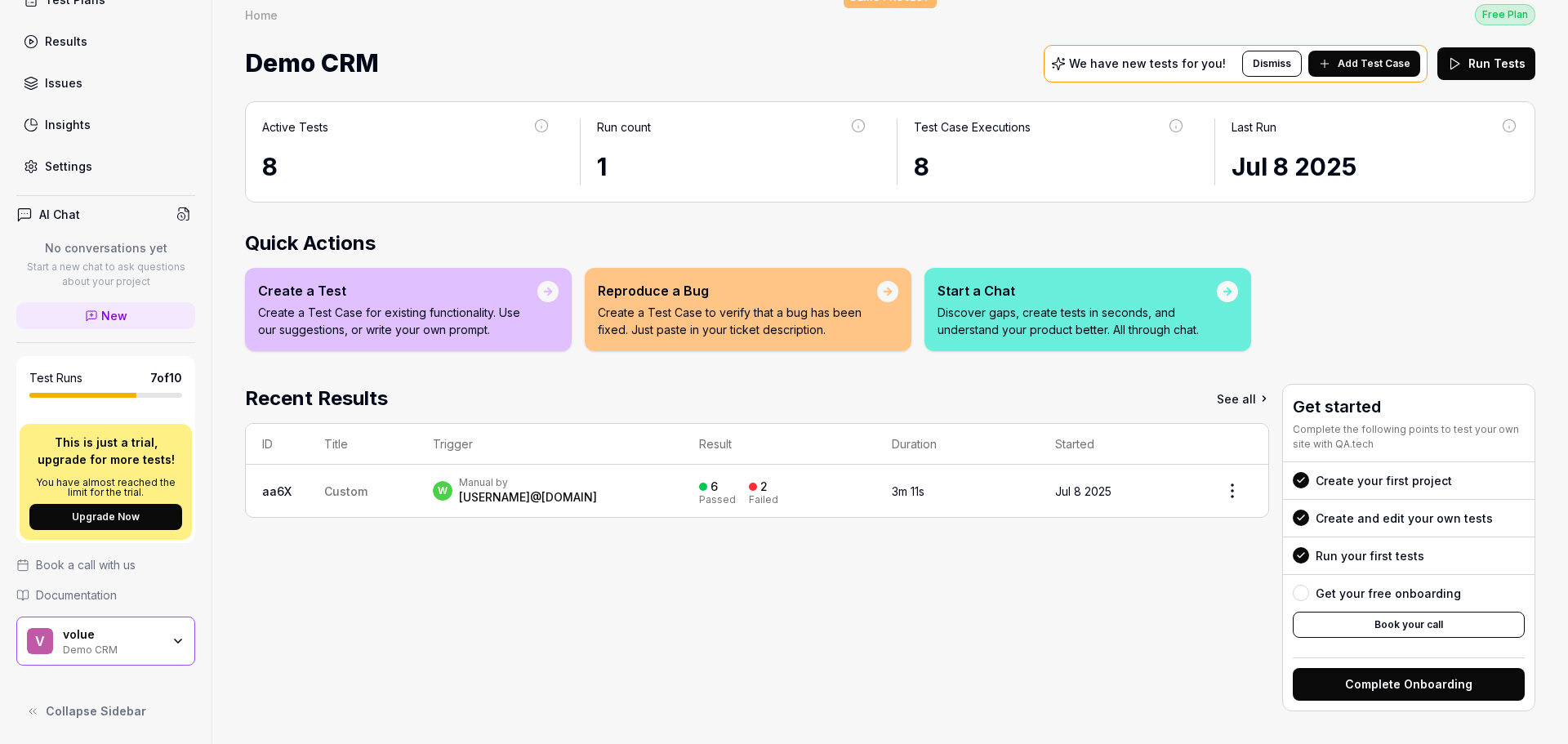 click on "volue" at bounding box center [112, 635] 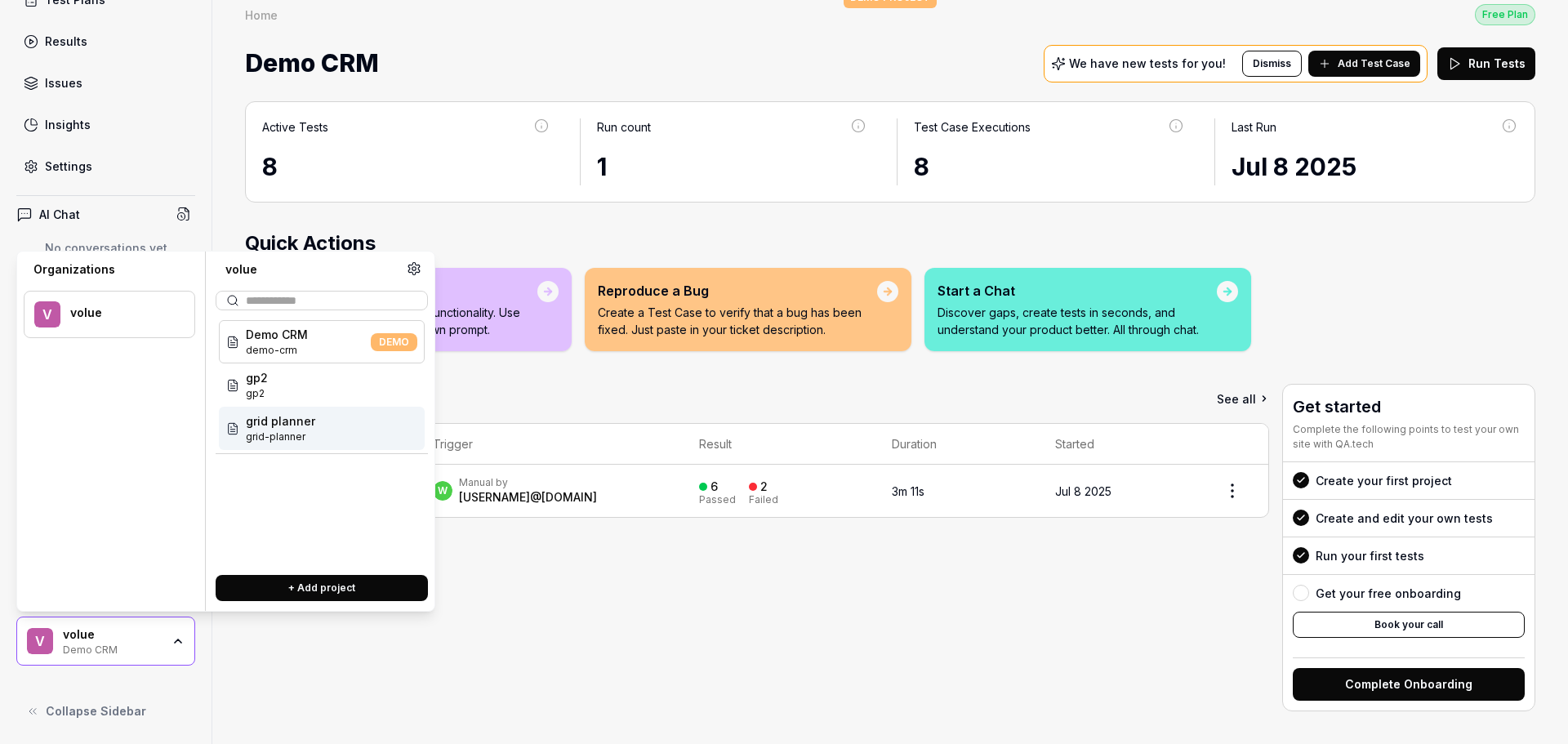 click on "grid planner" at bounding box center [280, 421] 